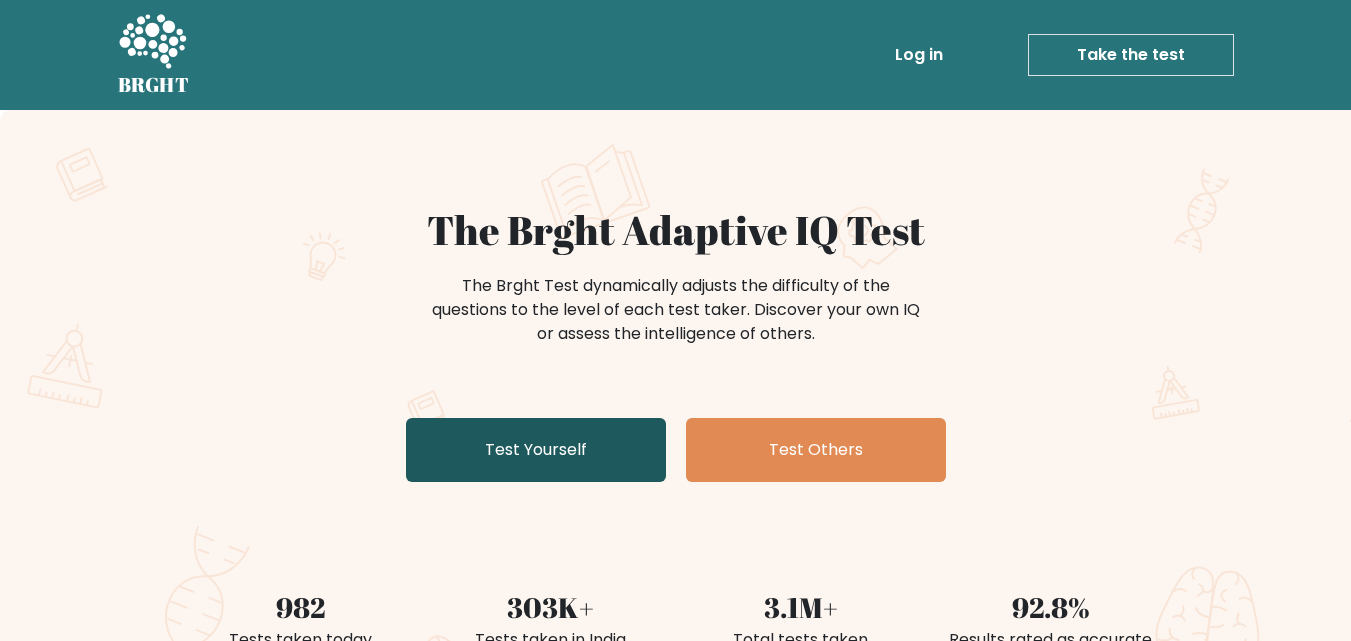 scroll, scrollTop: 200, scrollLeft: 0, axis: vertical 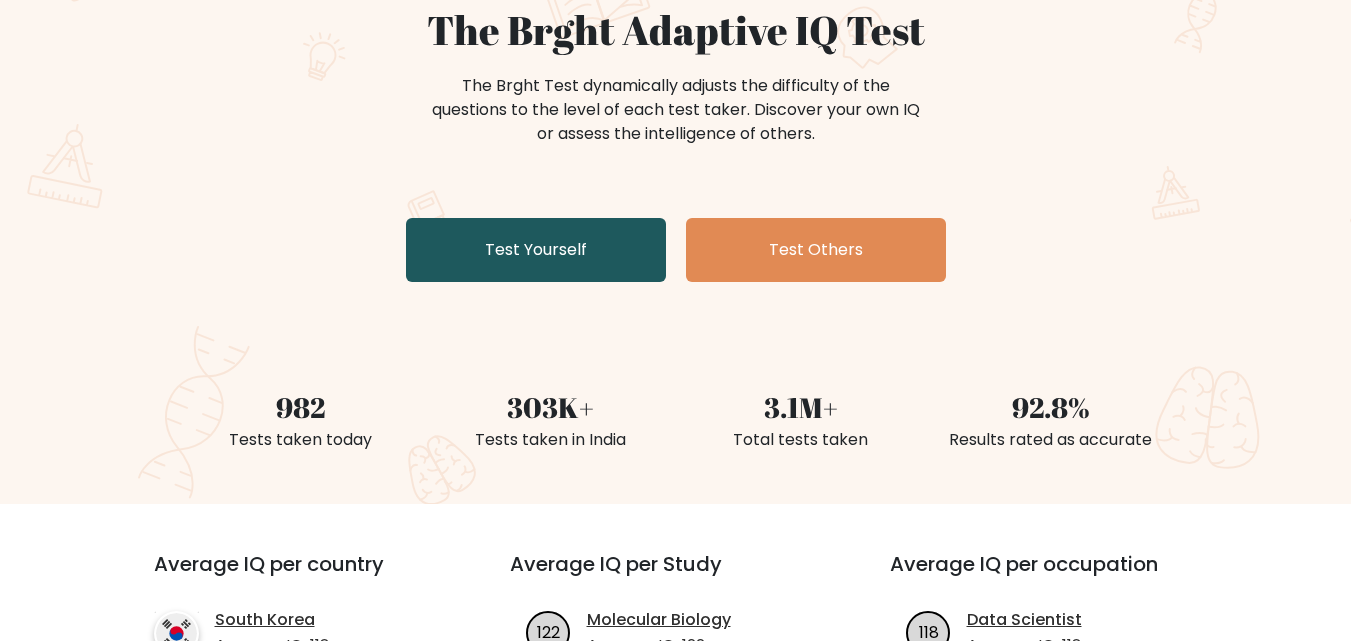 click on "Test Yourself" at bounding box center [536, 250] 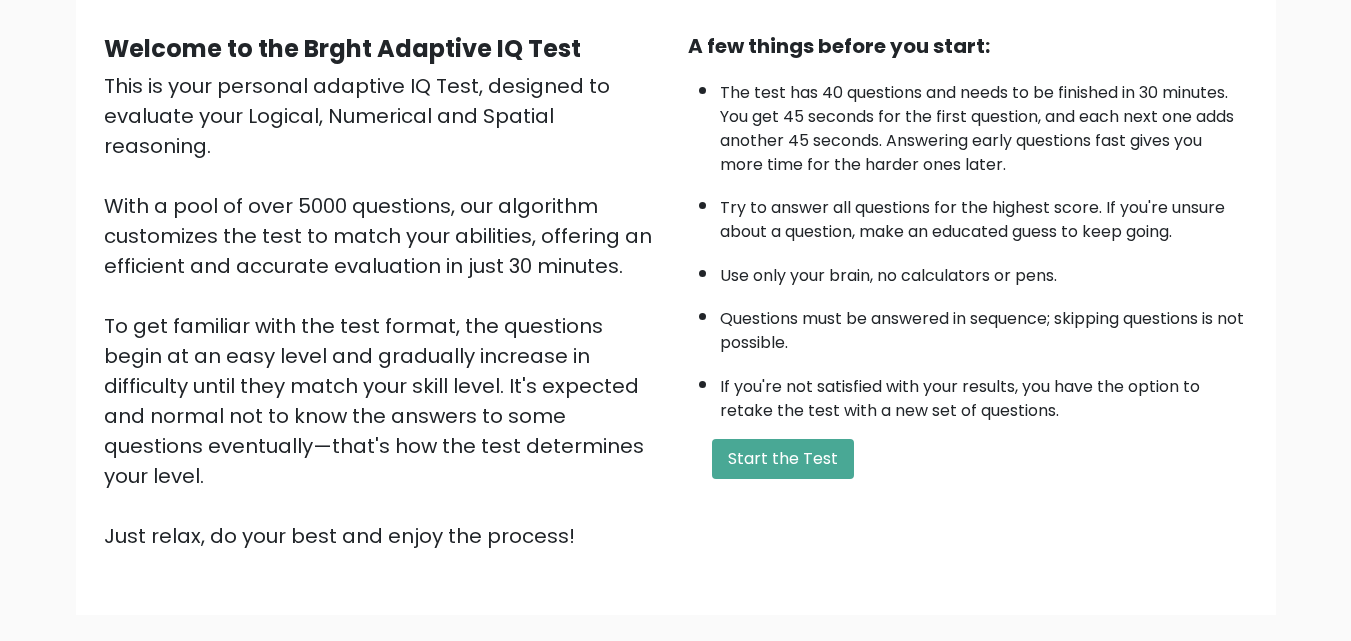 scroll, scrollTop: 275, scrollLeft: 0, axis: vertical 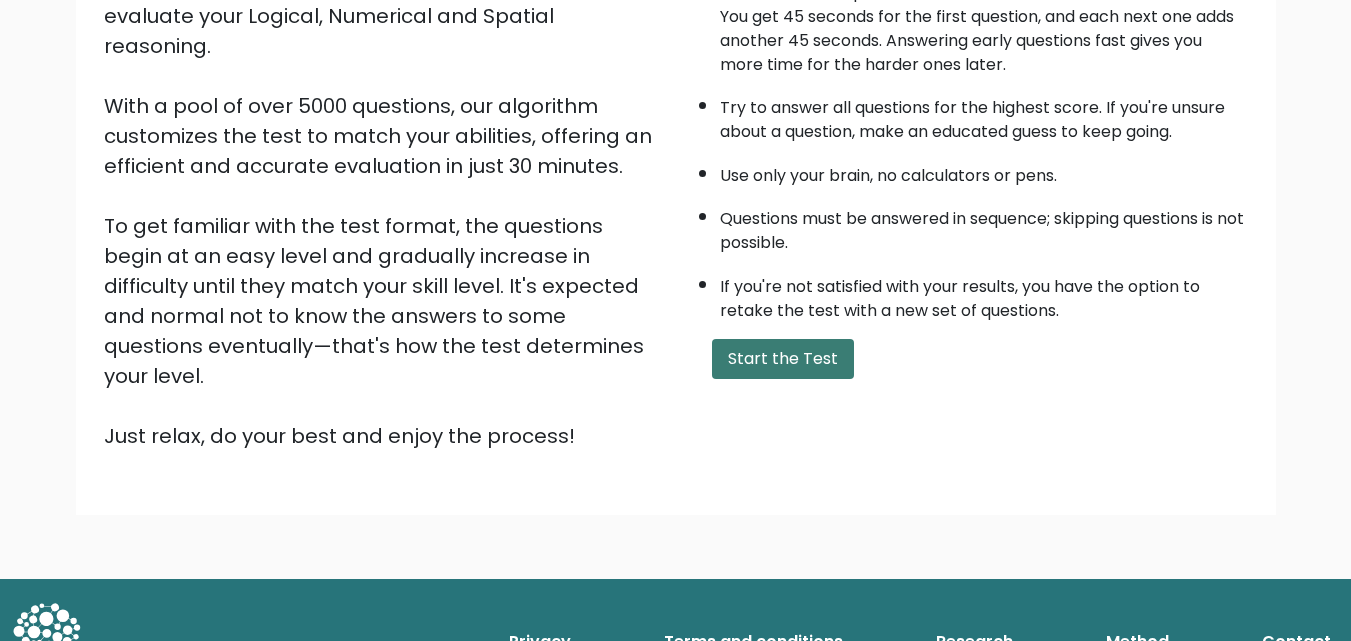click on "Start the Test" at bounding box center [783, 359] 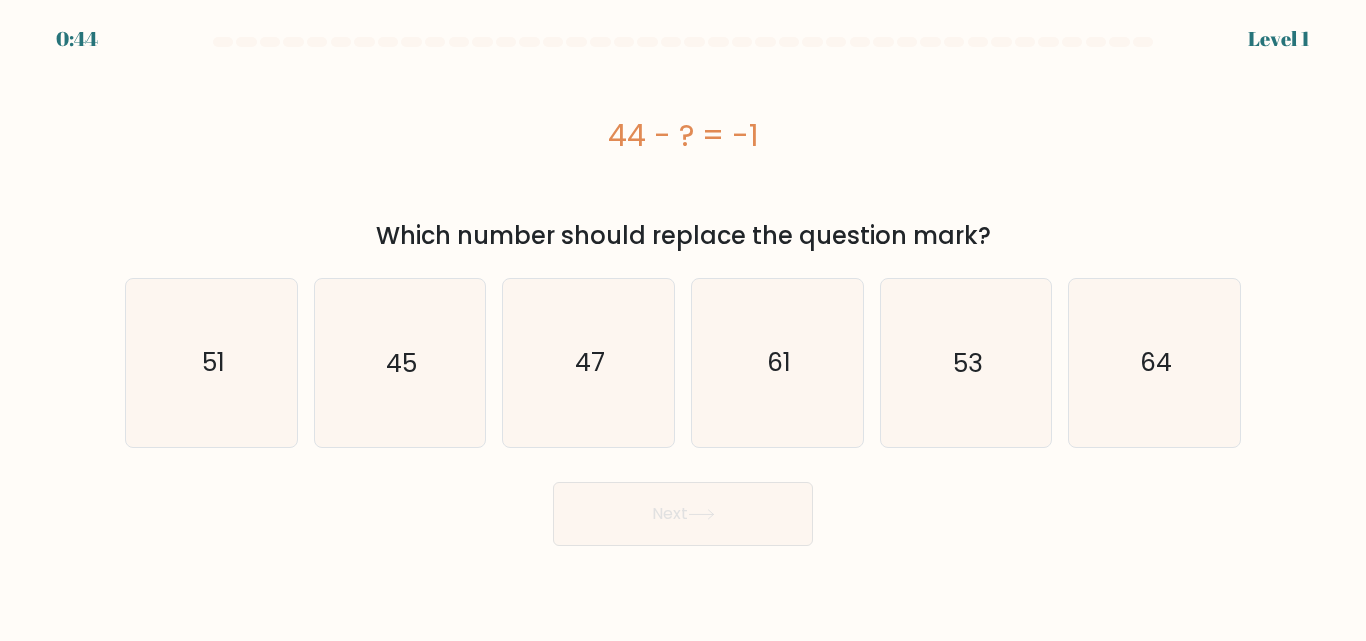 scroll, scrollTop: 0, scrollLeft: 0, axis: both 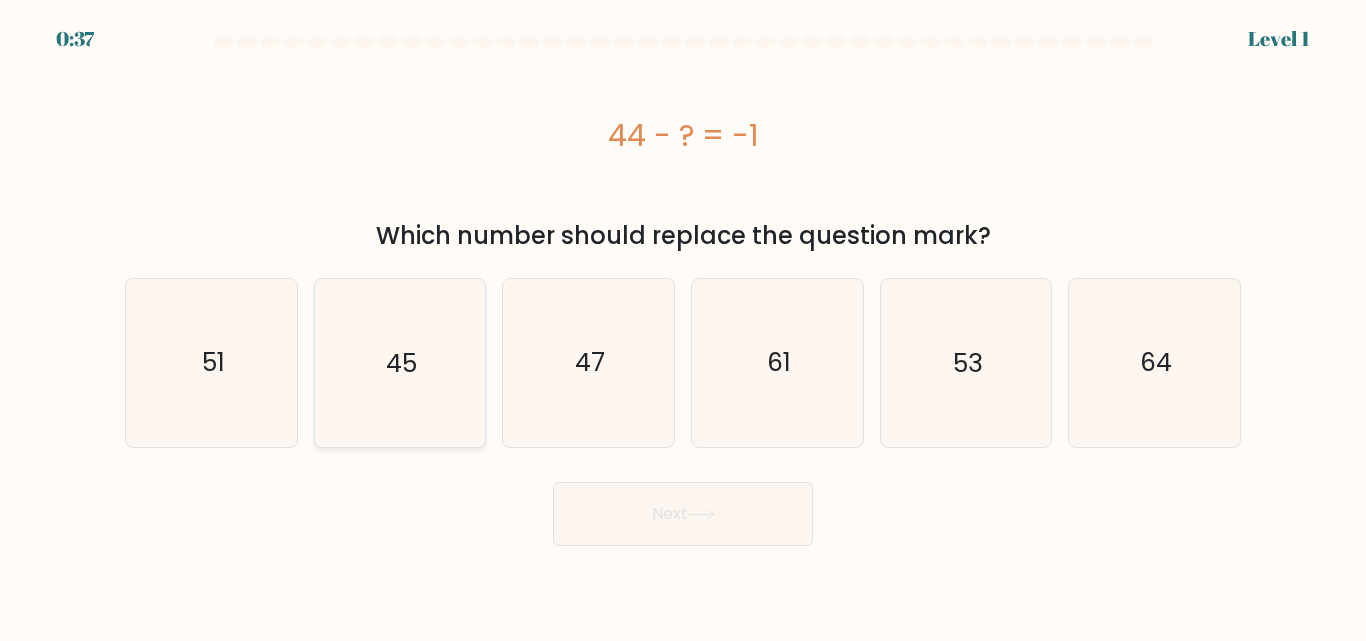 click on "45" 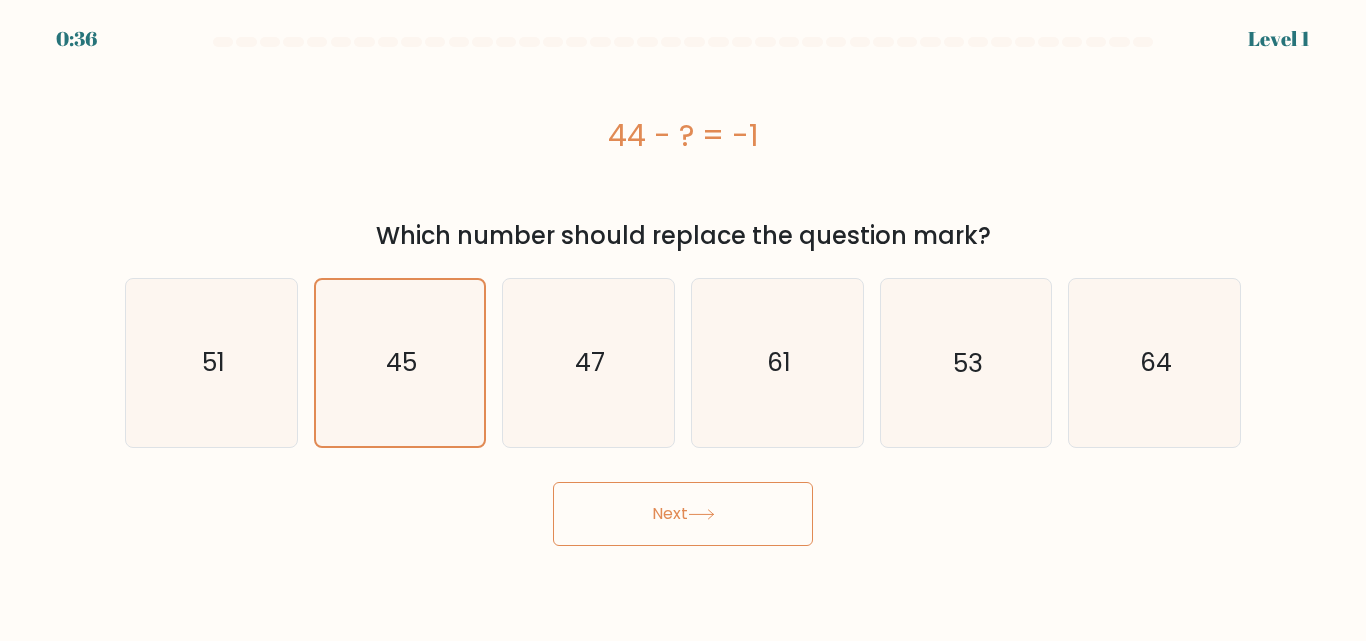 click on "Next" at bounding box center (683, 514) 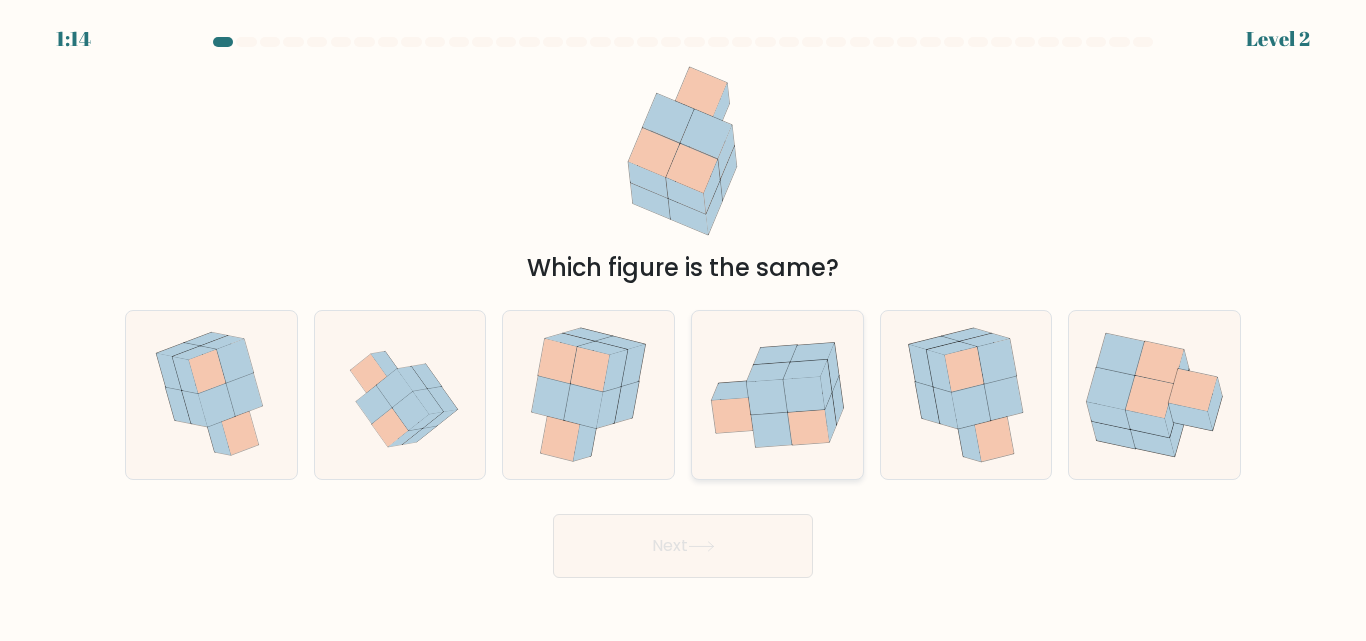 click 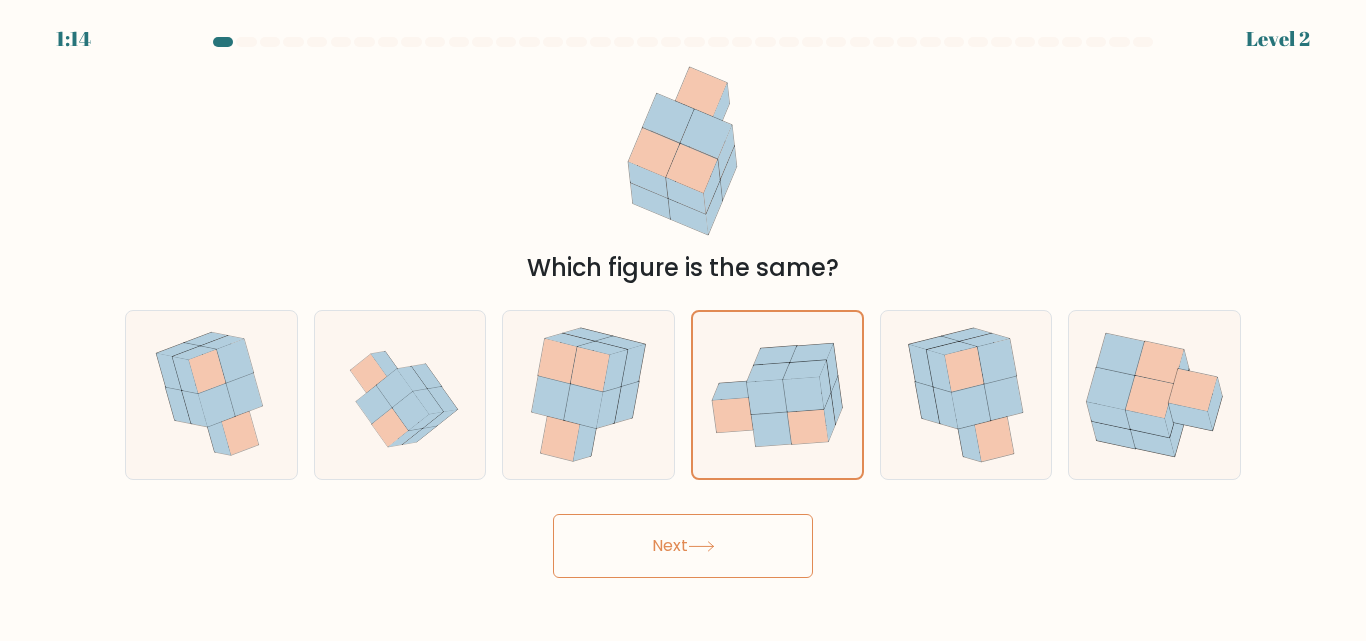 click on "Next" at bounding box center [683, 546] 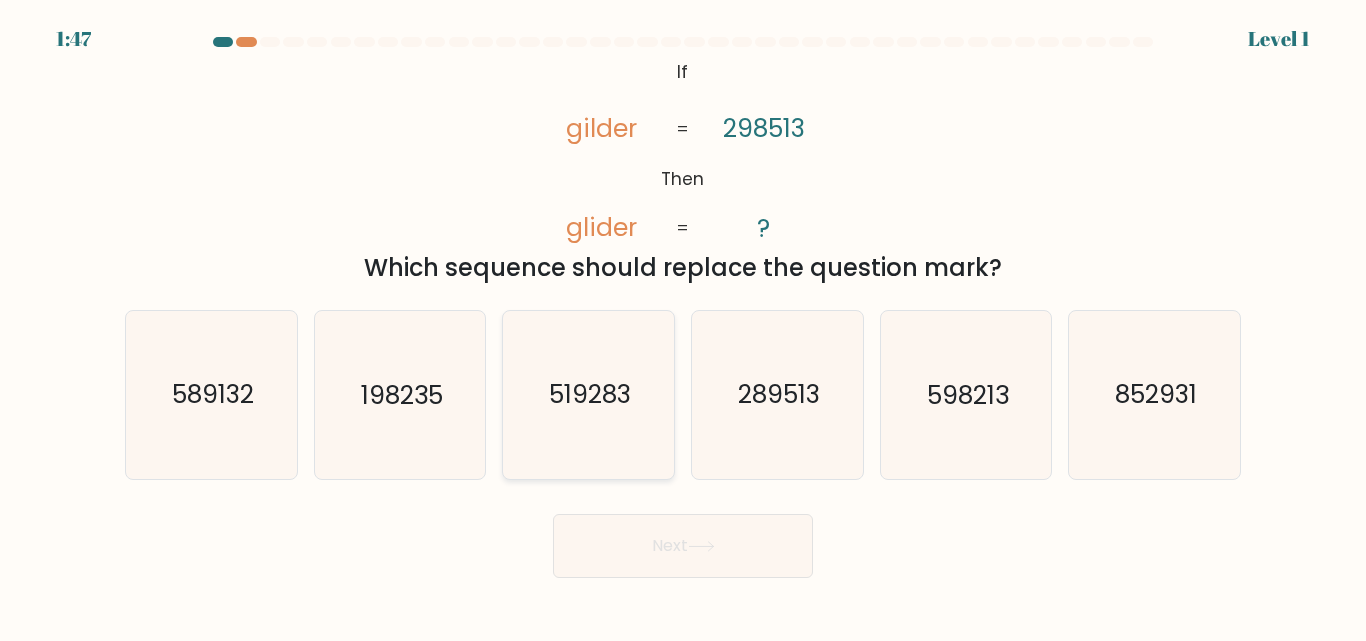 click on "519283" 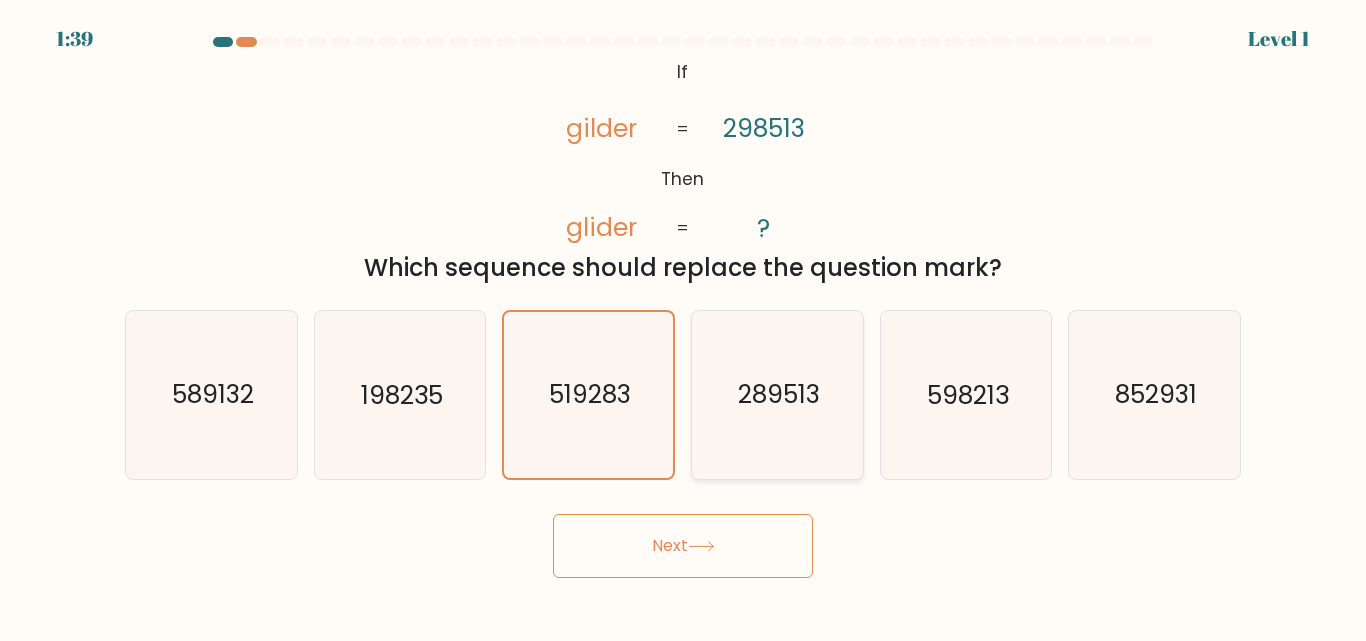 click on "289513" 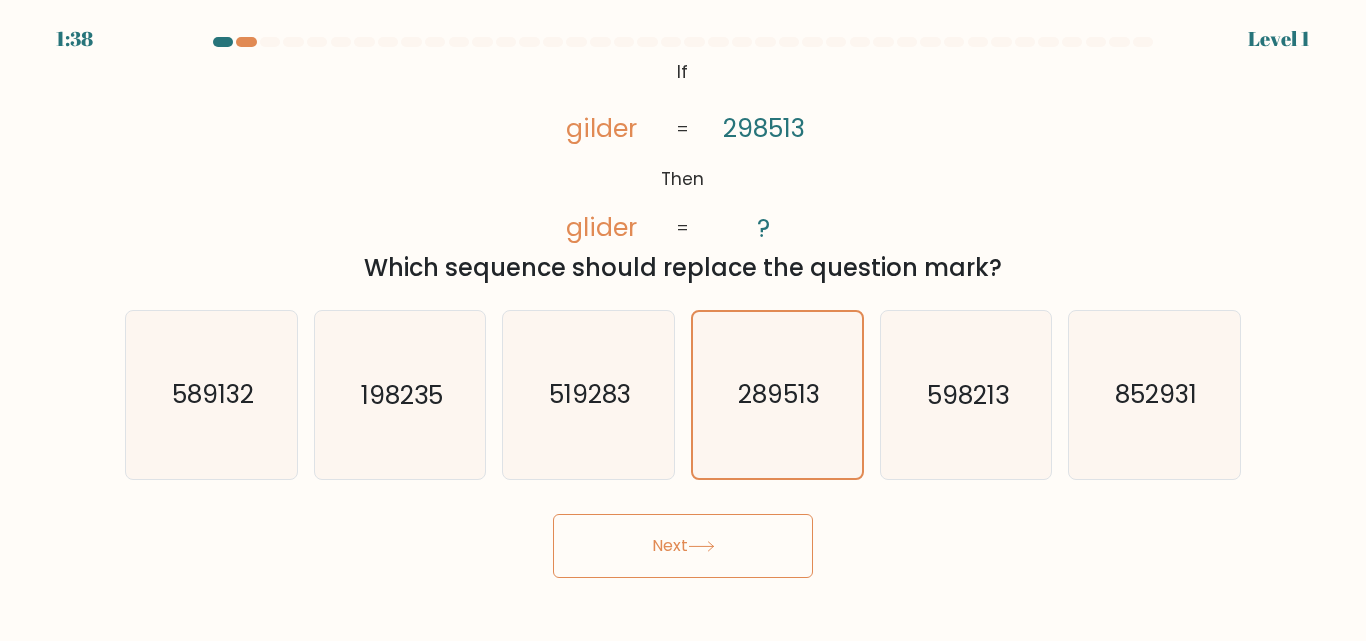 click on "Next" at bounding box center (683, 546) 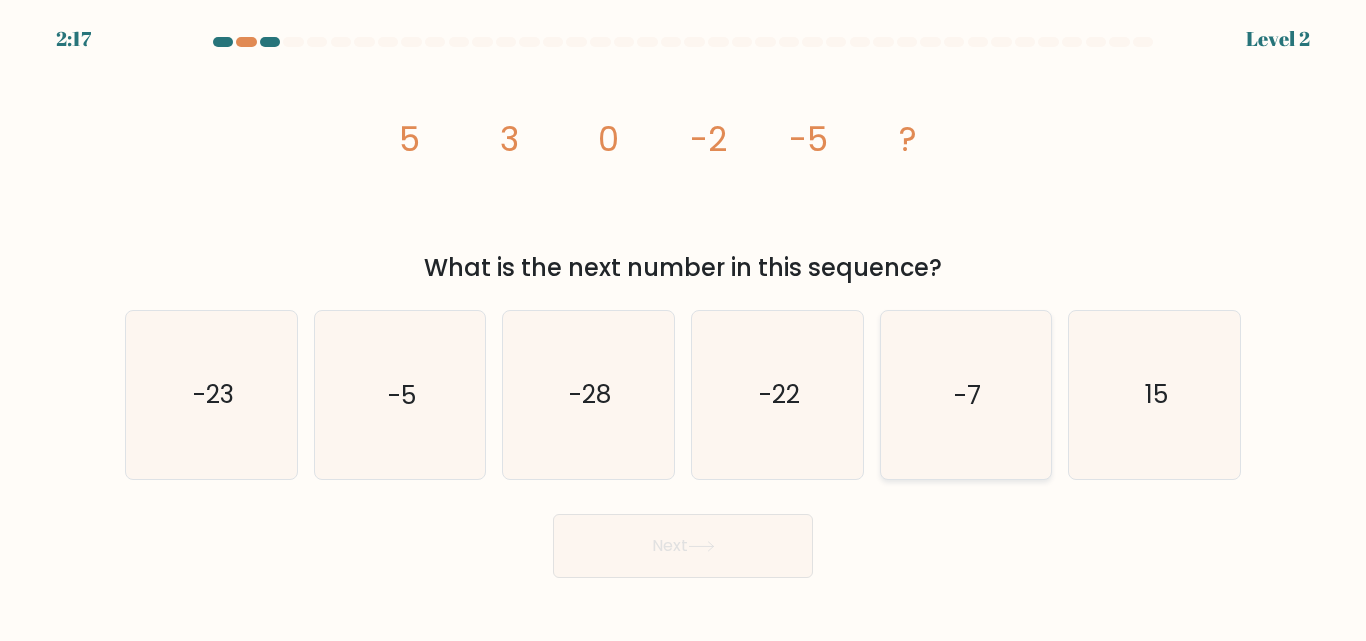 click on "-7" 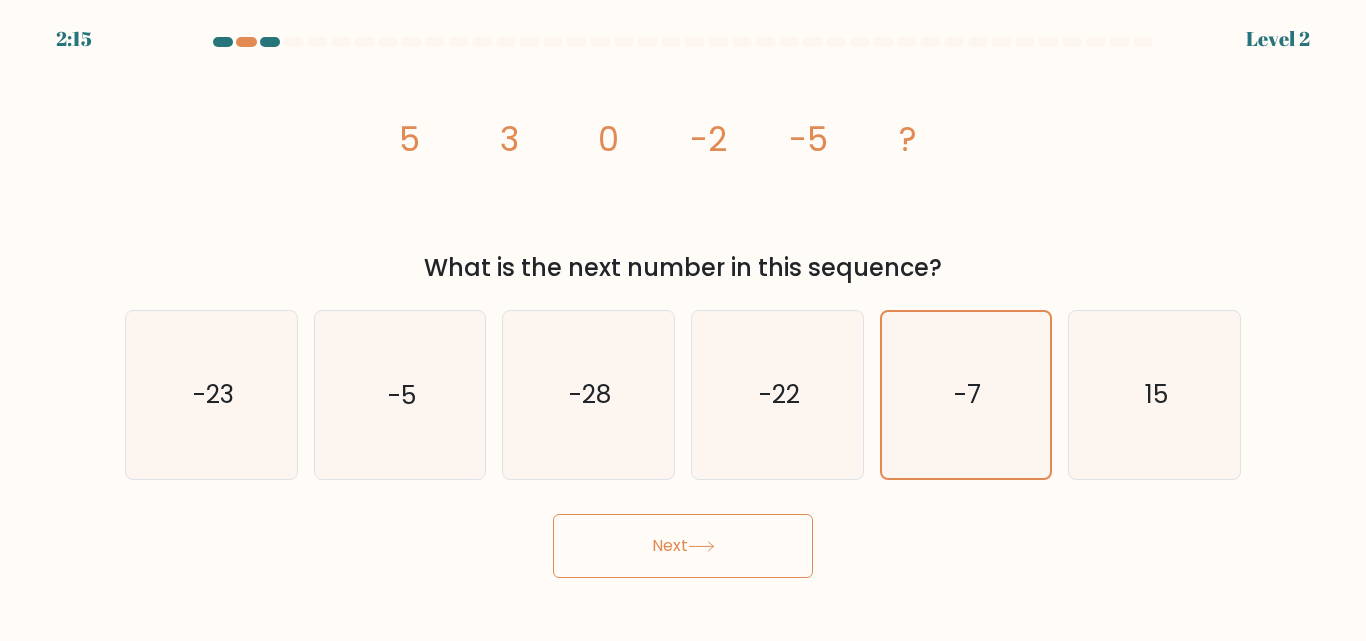 click on "Next" at bounding box center (683, 546) 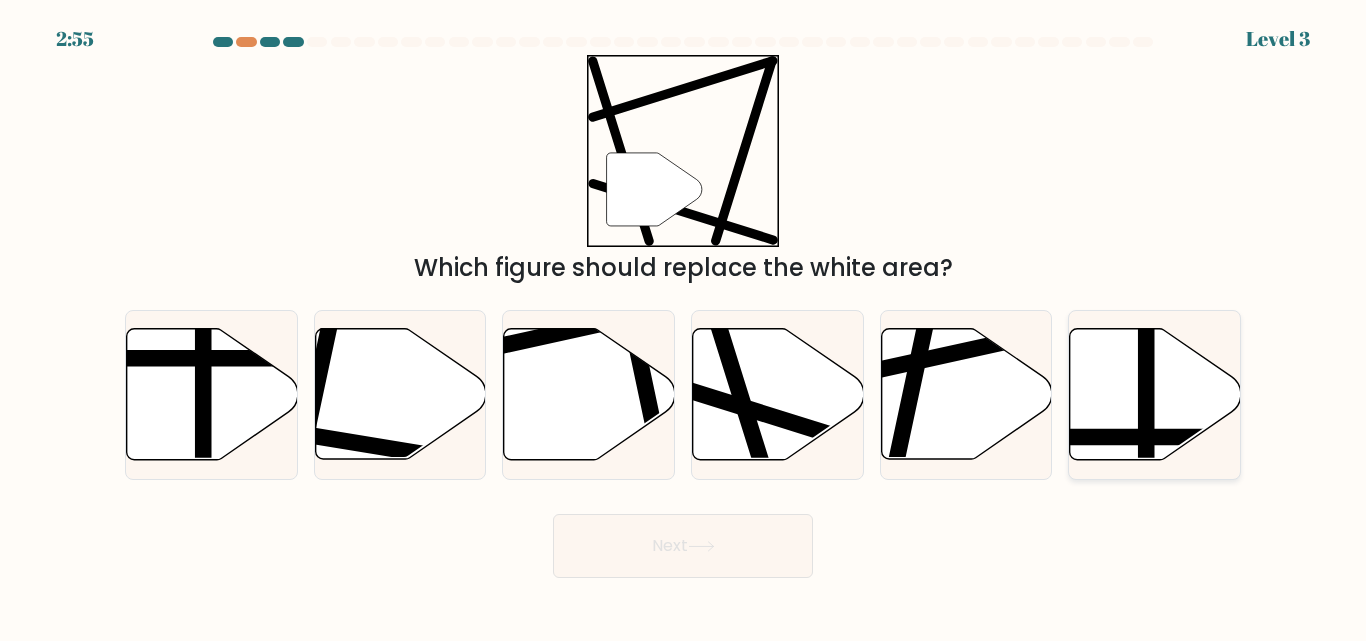 click 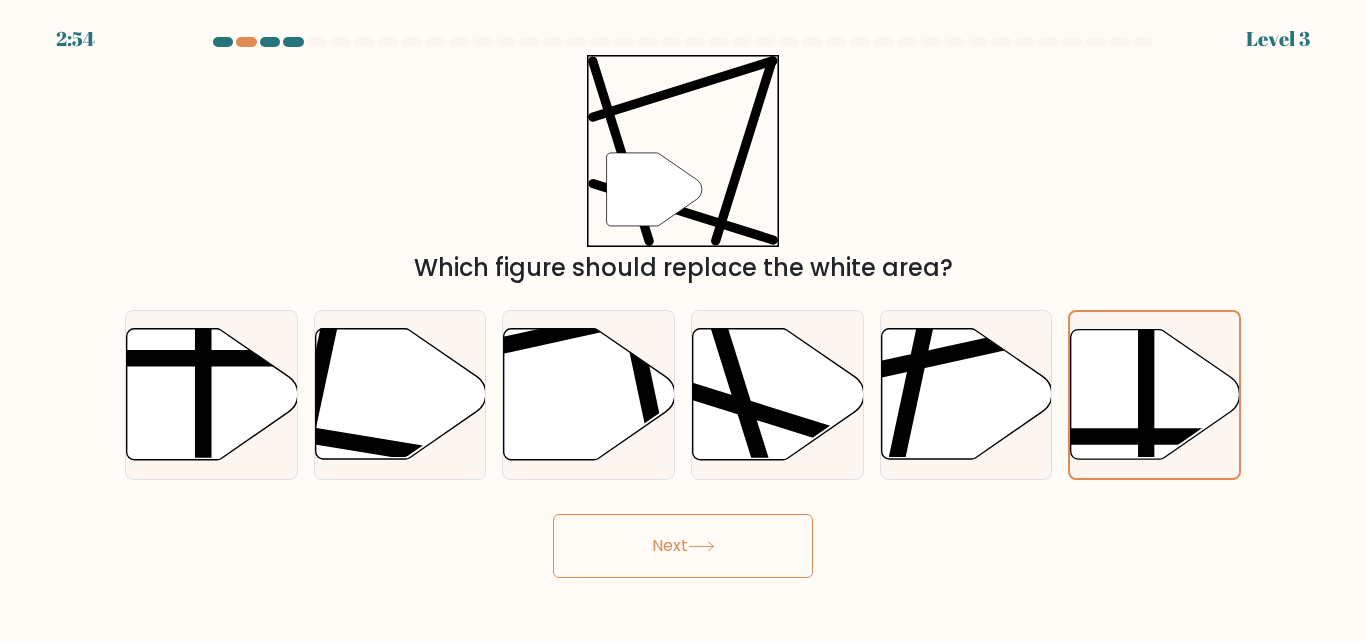 click 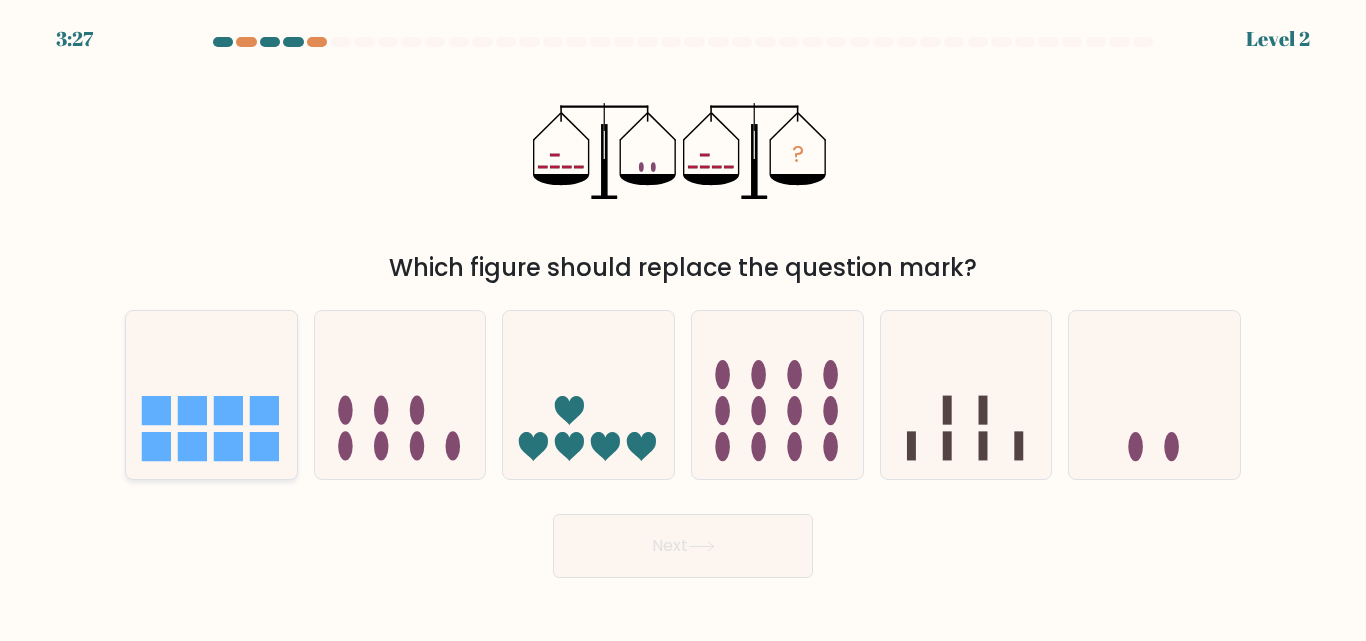 click 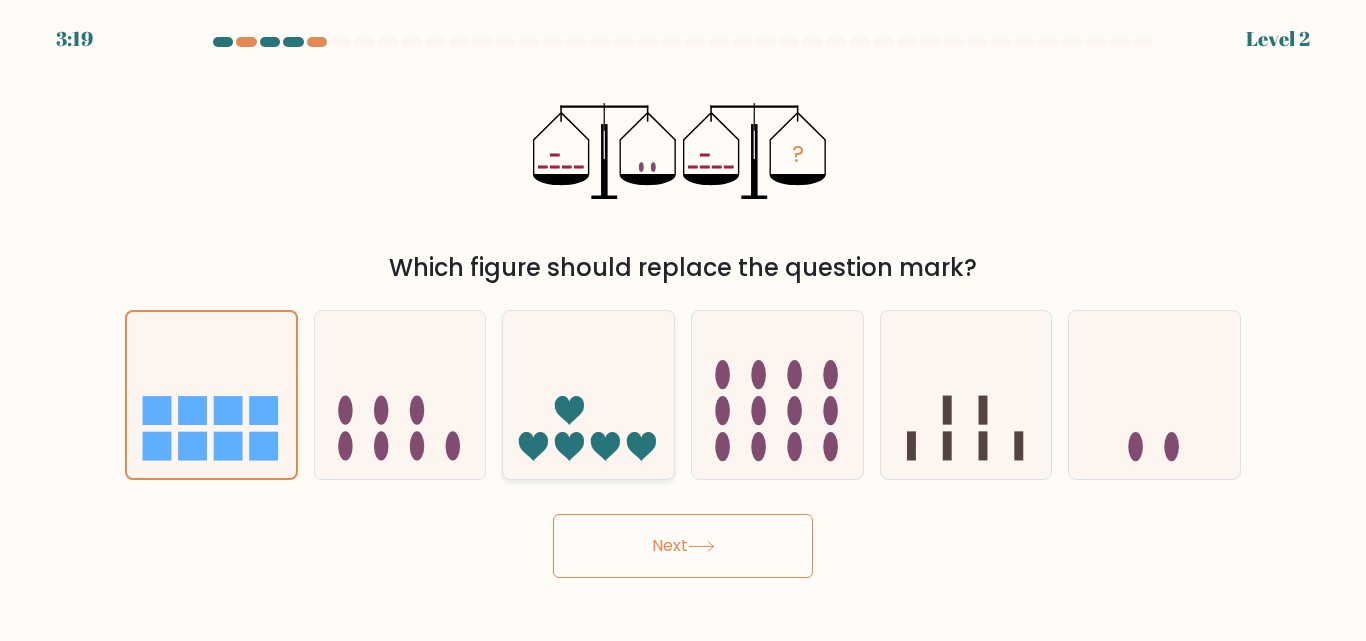 click at bounding box center (588, 394) 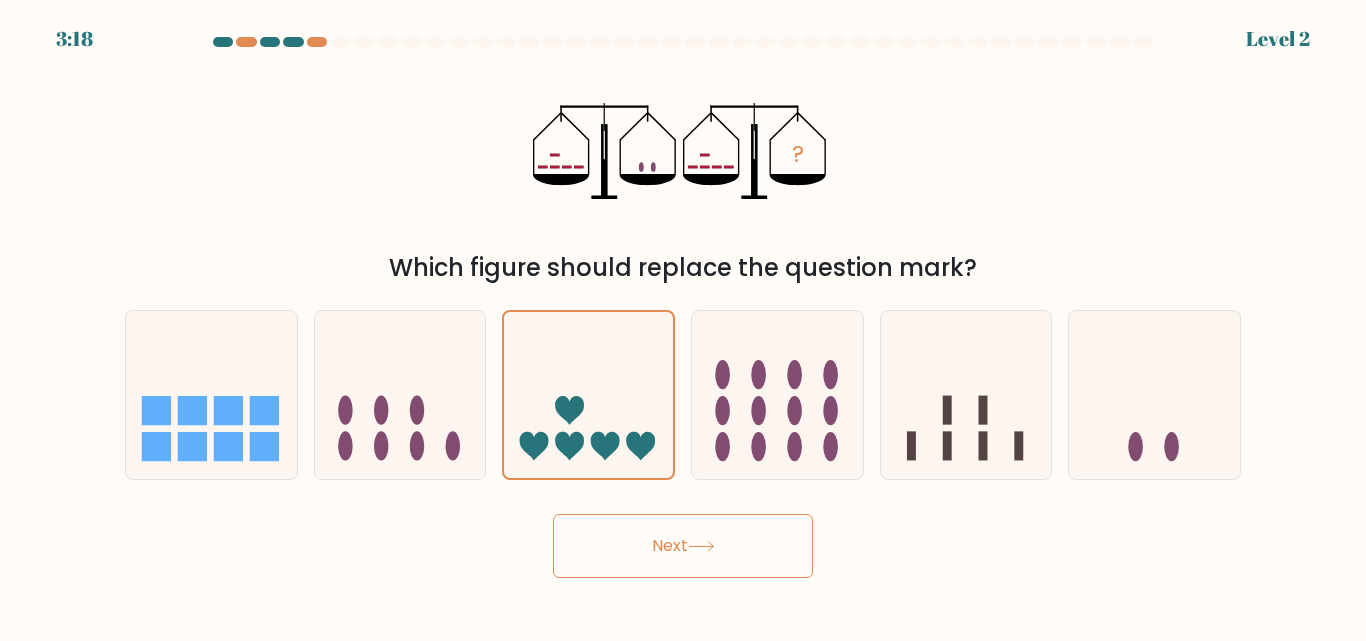 click on "Next" at bounding box center (683, 546) 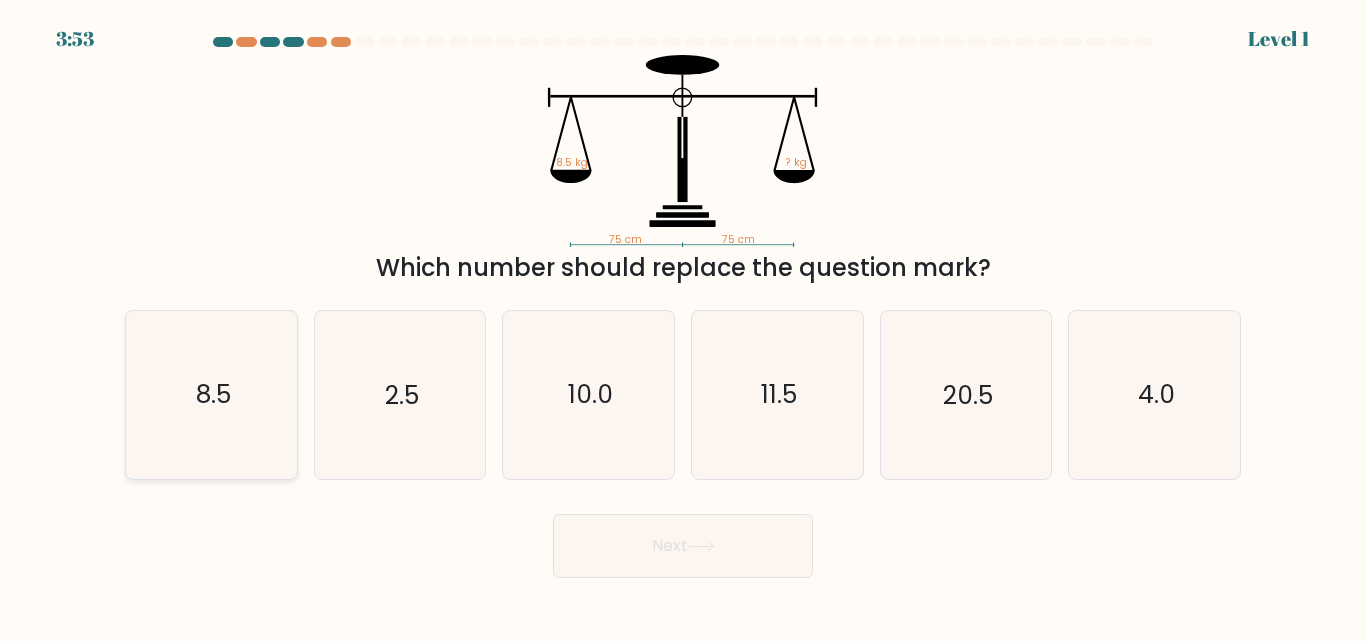 drag, startPoint x: 237, startPoint y: 425, endPoint x: 251, endPoint y: 454, distance: 32.202484 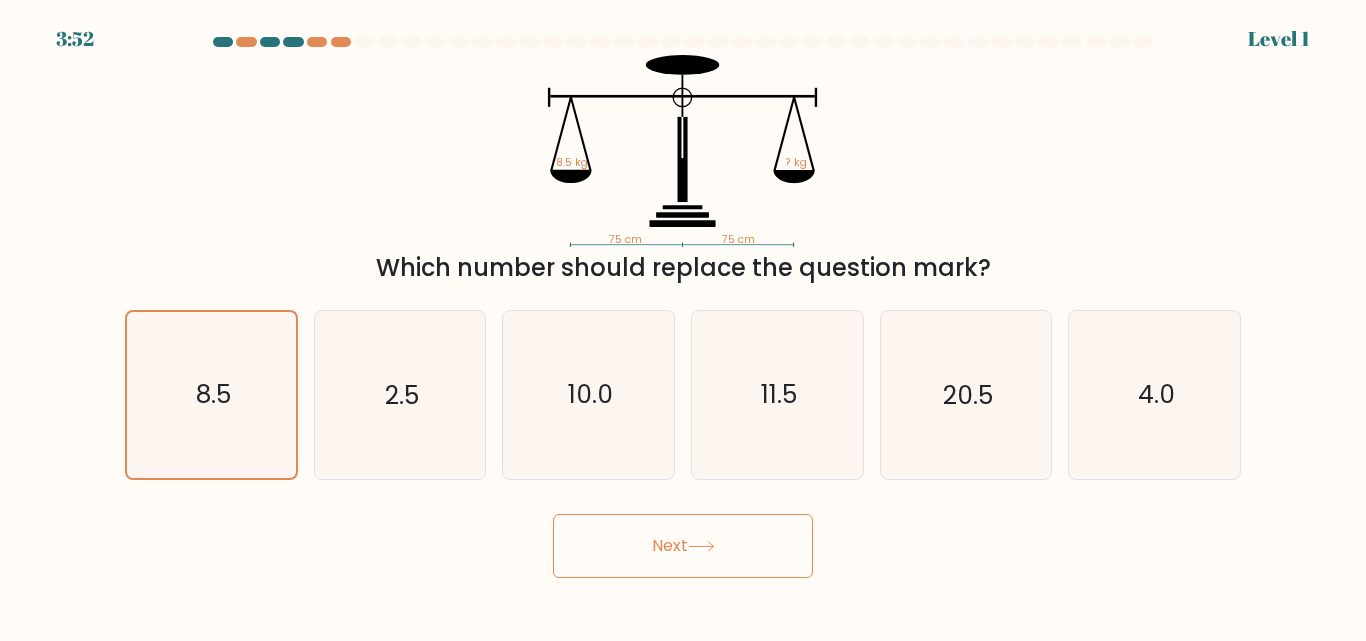 click on "Next" at bounding box center (683, 546) 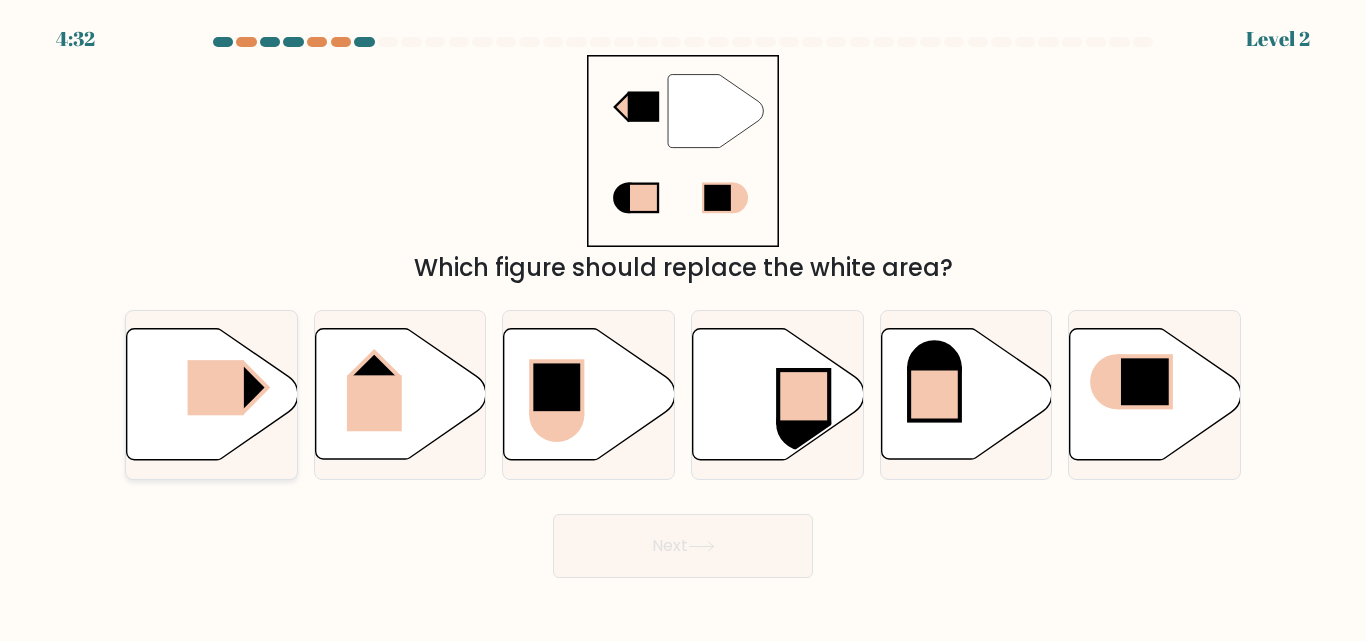 click 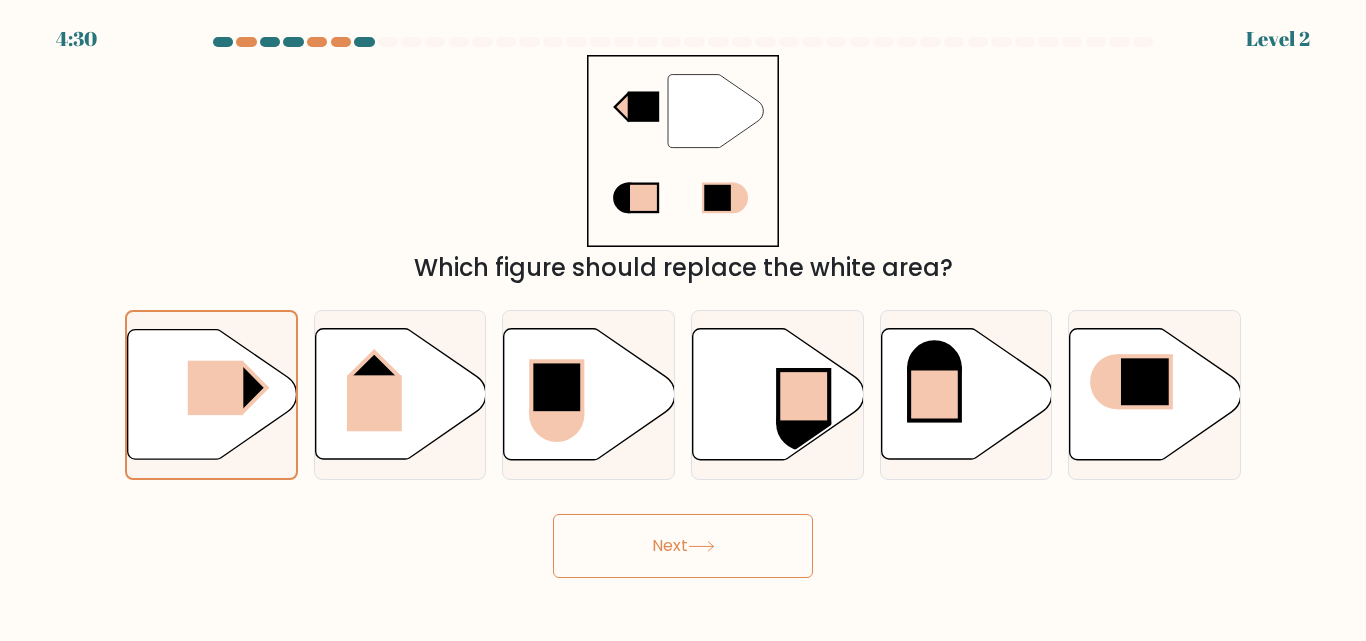 click on "Next" at bounding box center (683, 546) 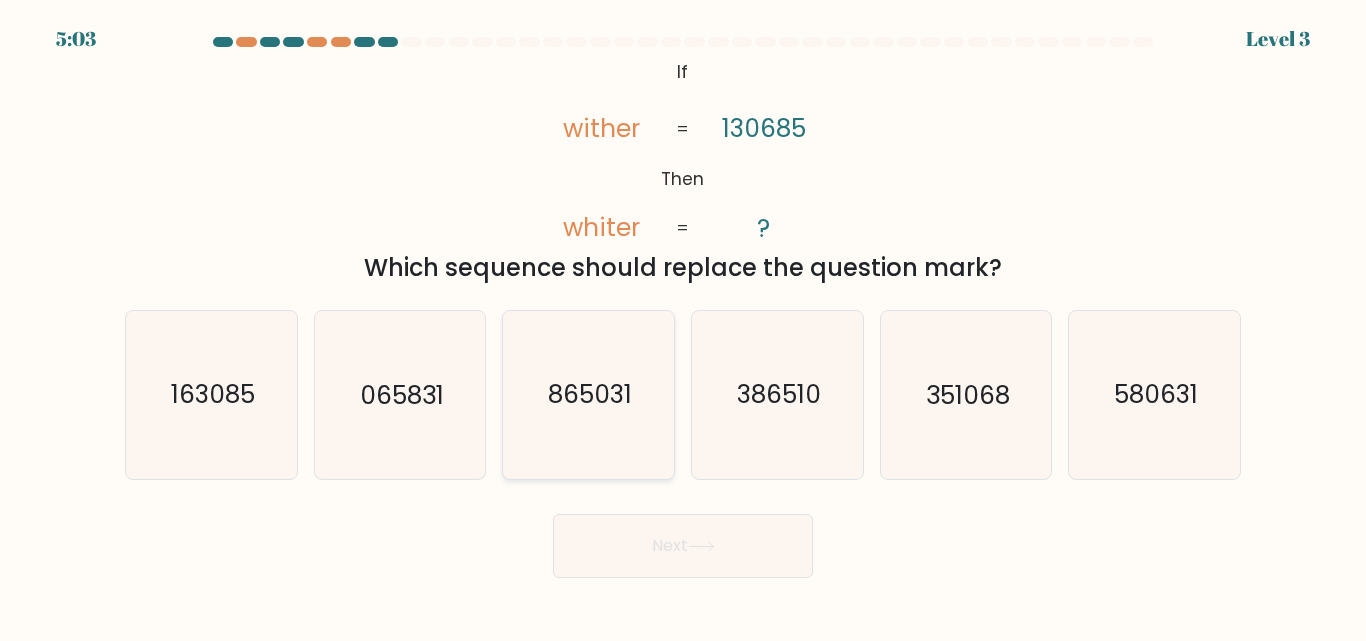click on "865031" 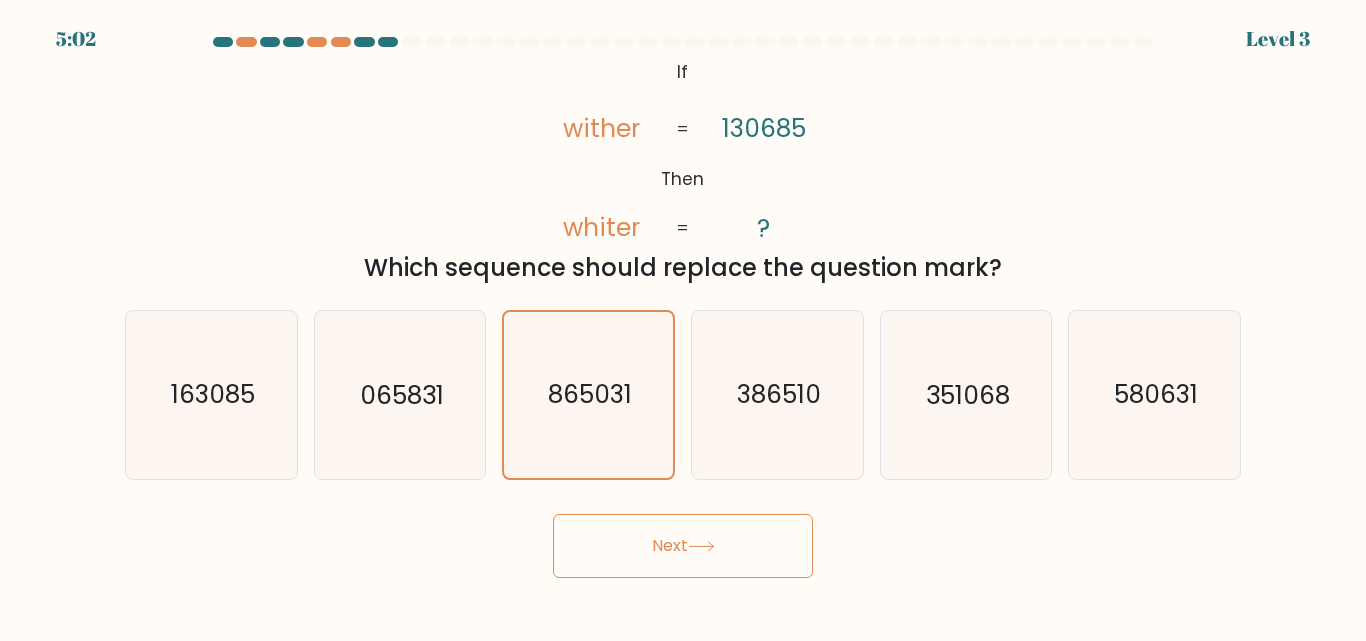 click on "Next" at bounding box center [683, 546] 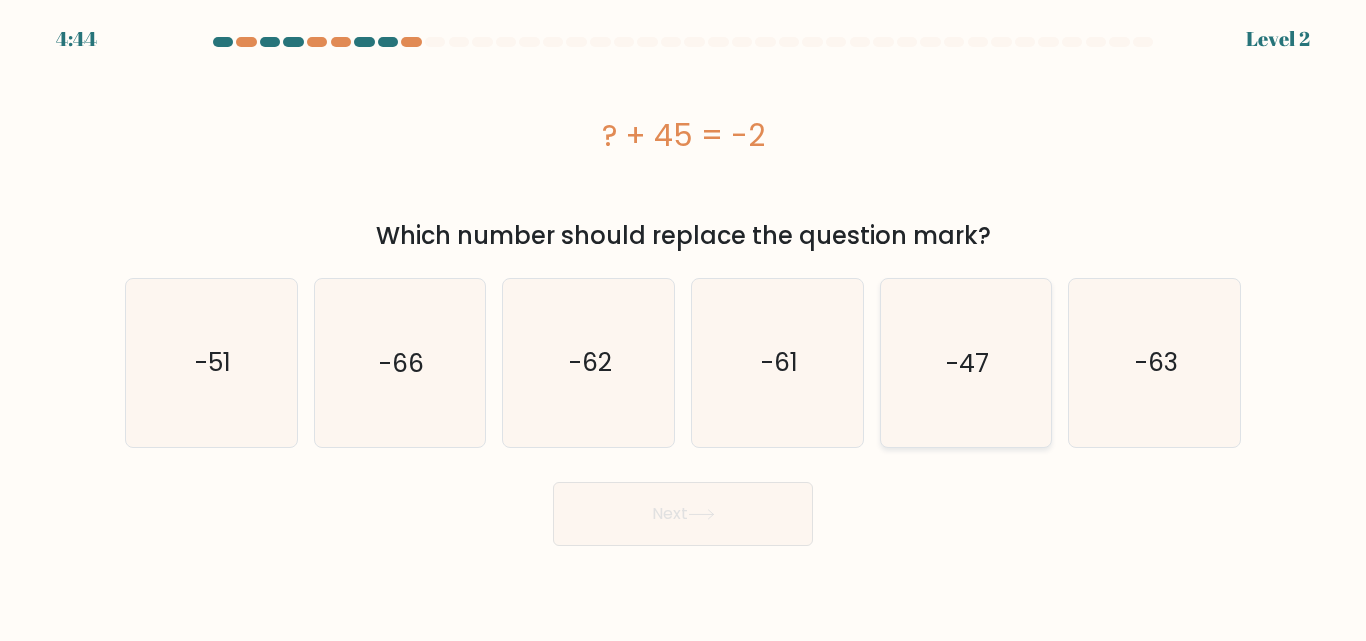 click on "-47" 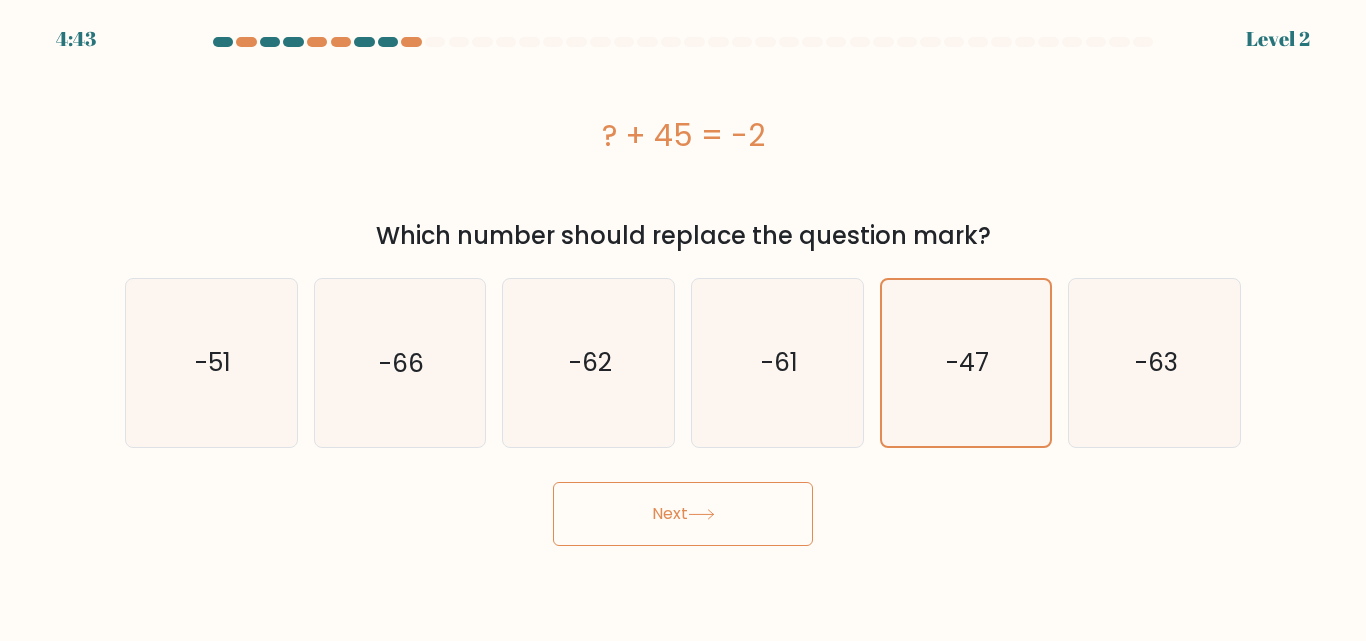 click on "Next" at bounding box center [683, 509] 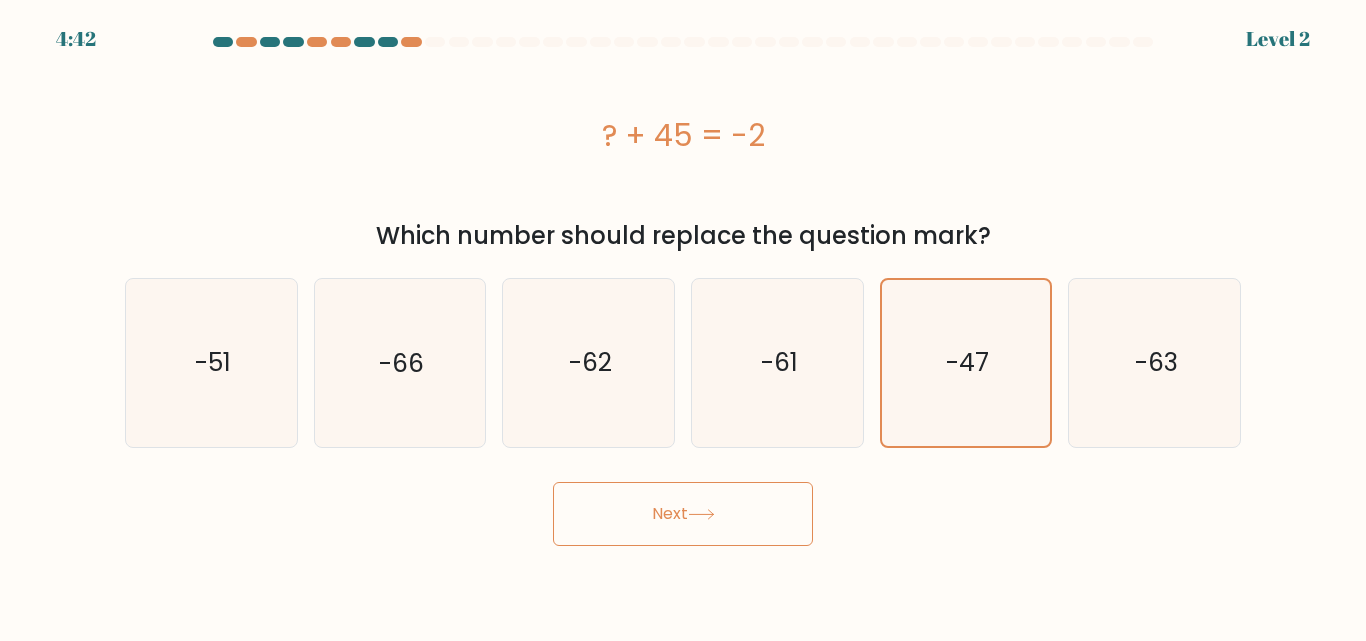 click on "Next" at bounding box center [683, 514] 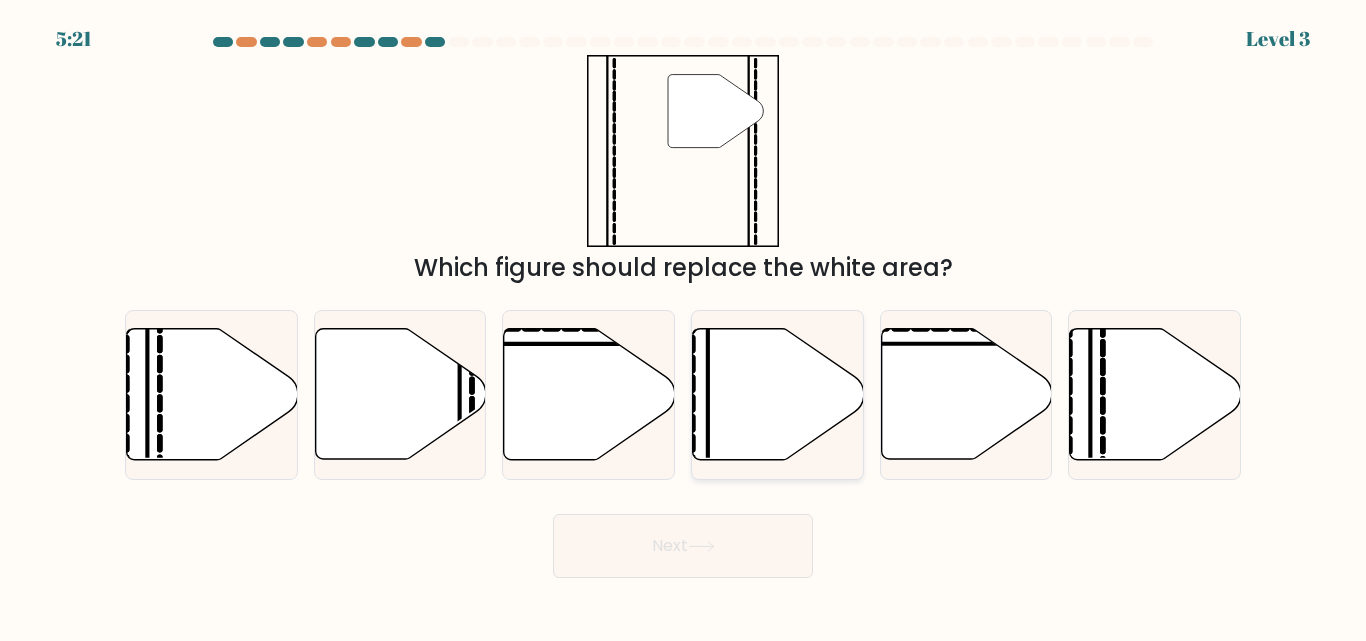 click 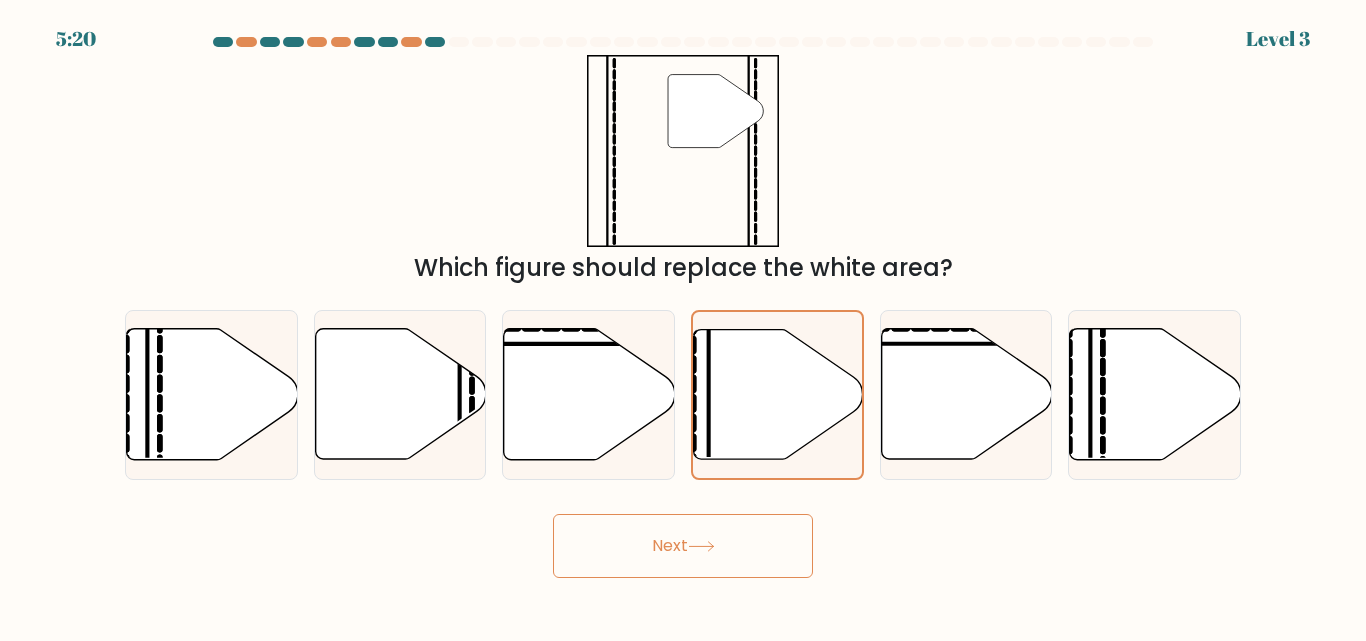 click on "Next" at bounding box center [683, 546] 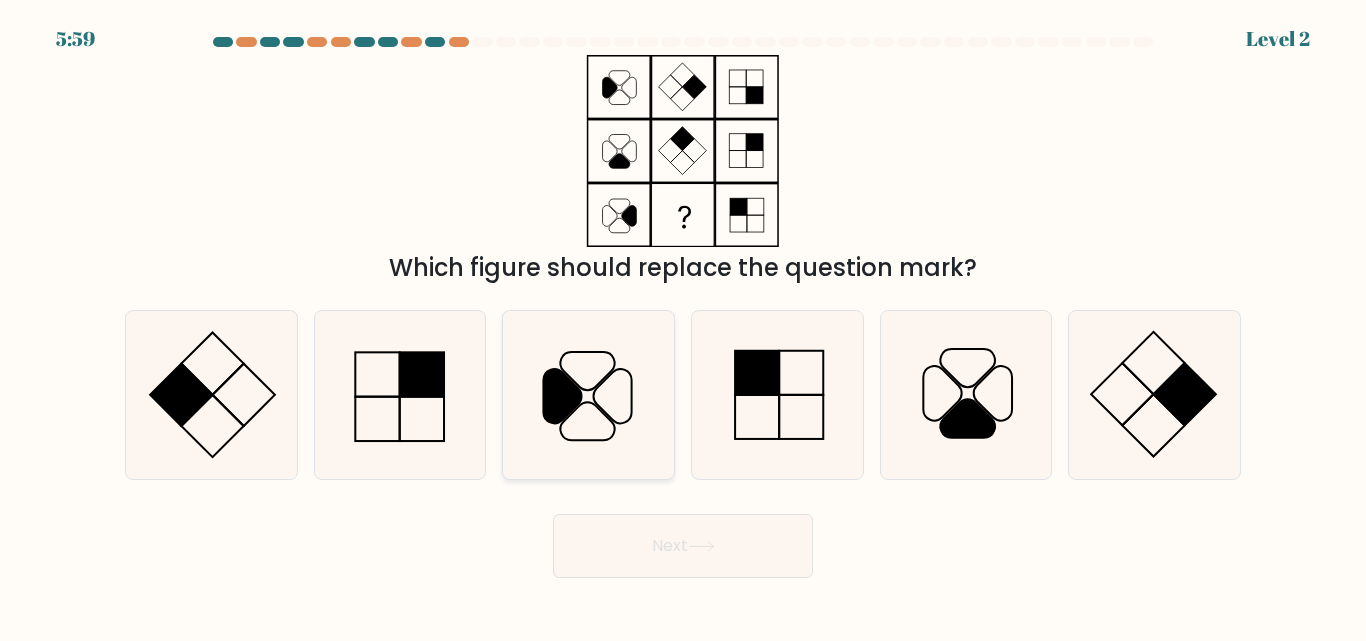 click 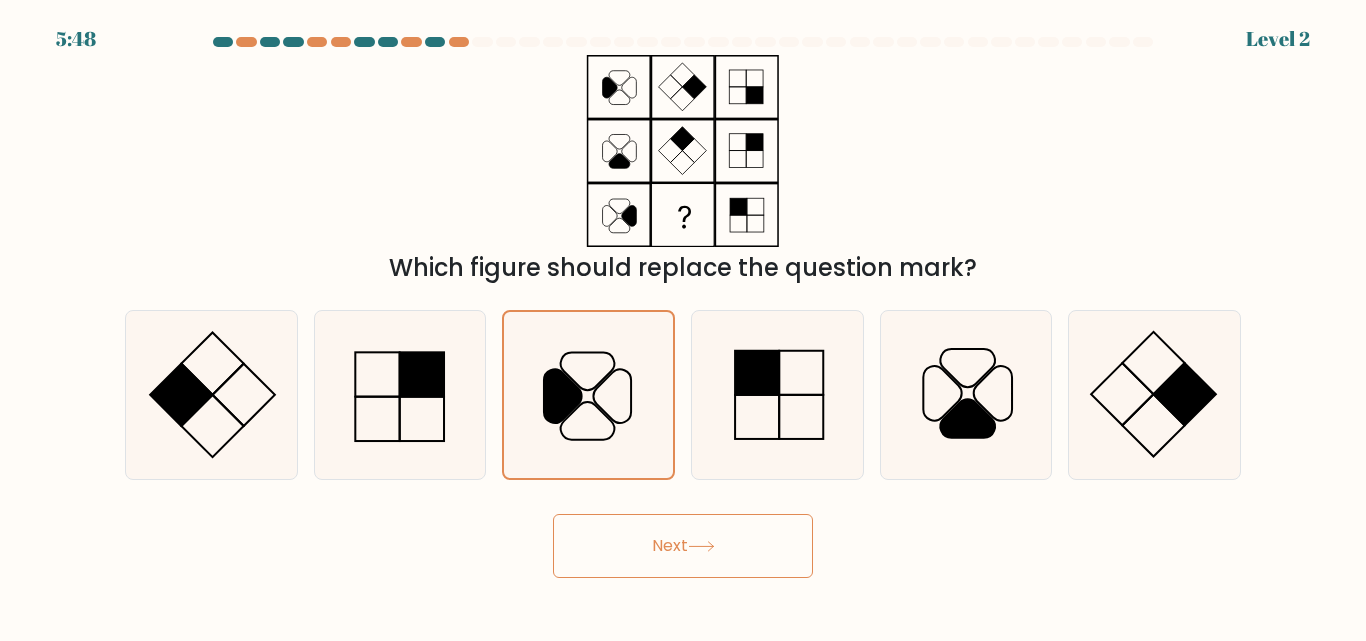 click on "Next" at bounding box center [683, 546] 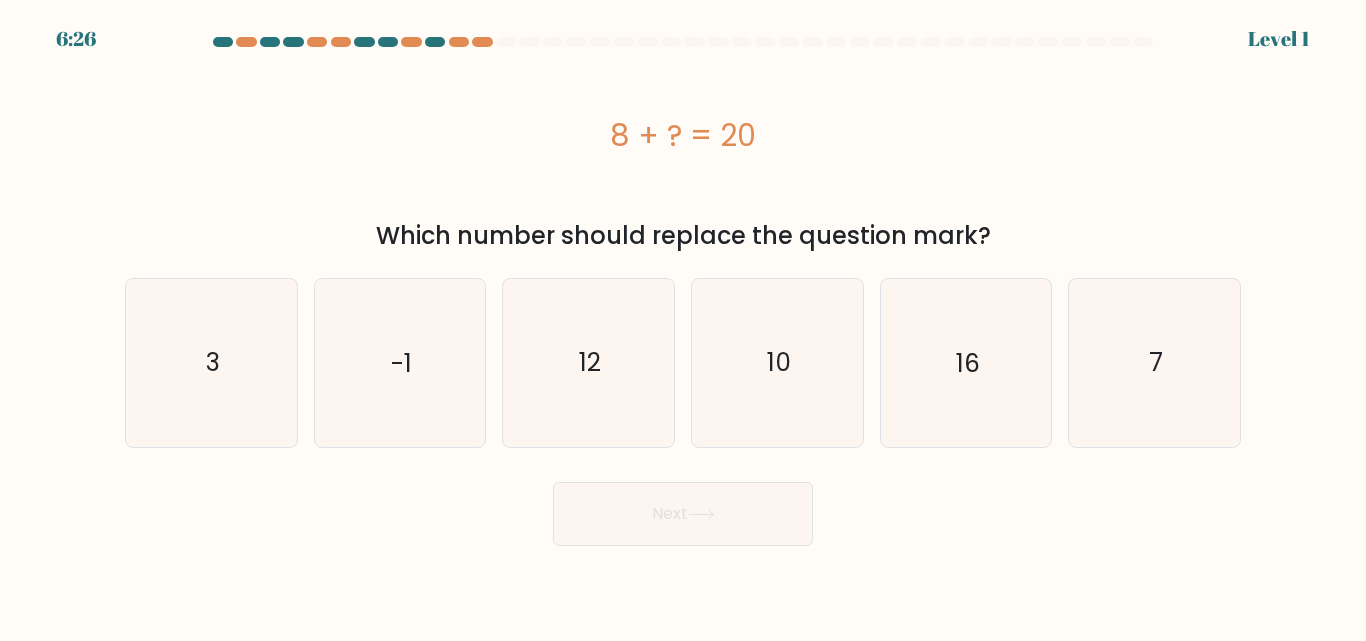 drag, startPoint x: 474, startPoint y: 158, endPoint x: 88, endPoint y: 203, distance: 388.6142 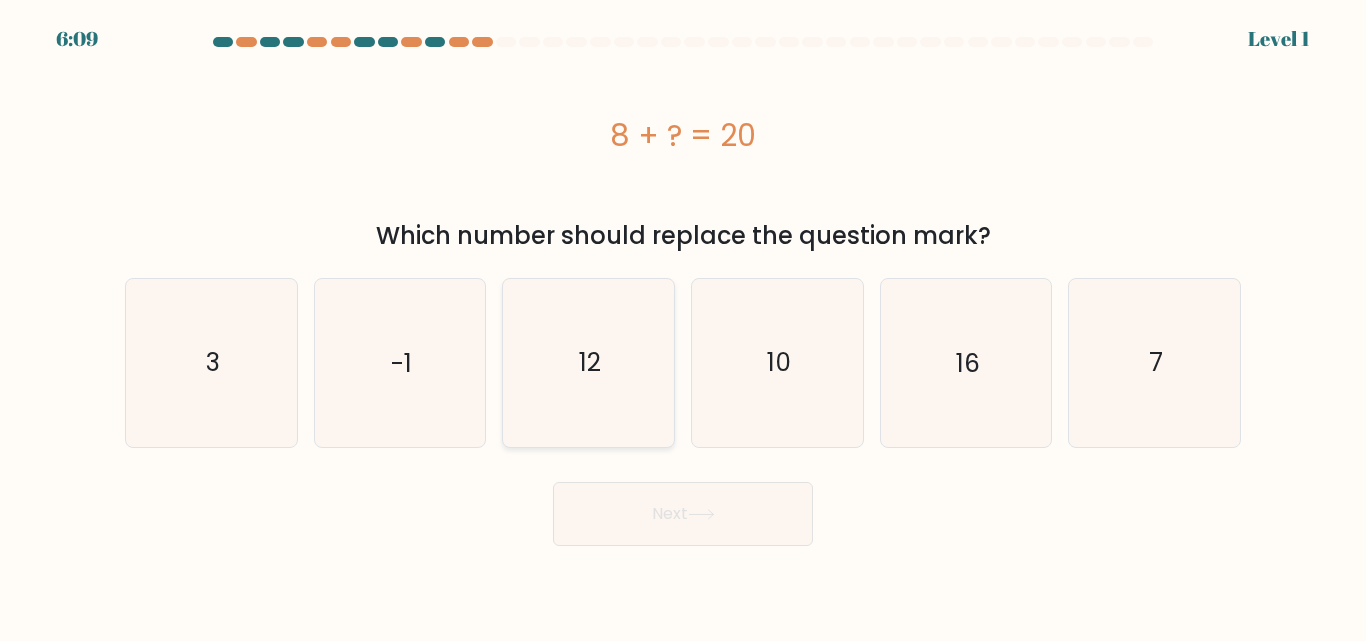 click on "12" 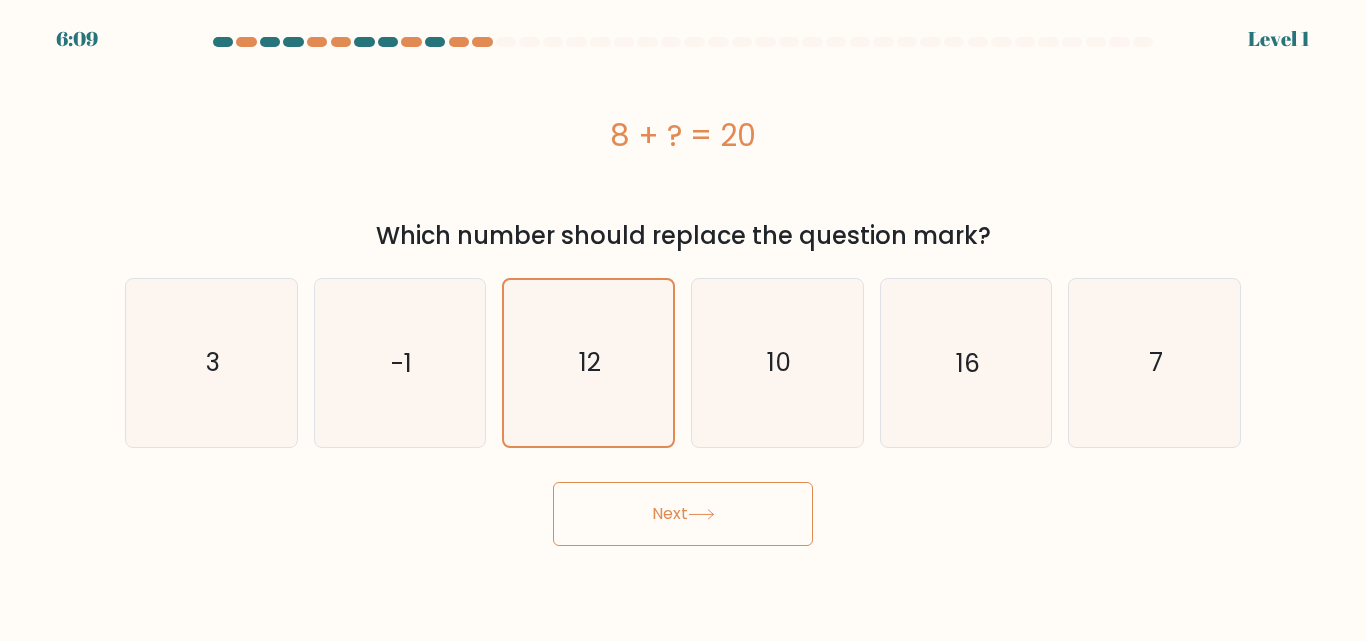 click on "Next" at bounding box center (683, 514) 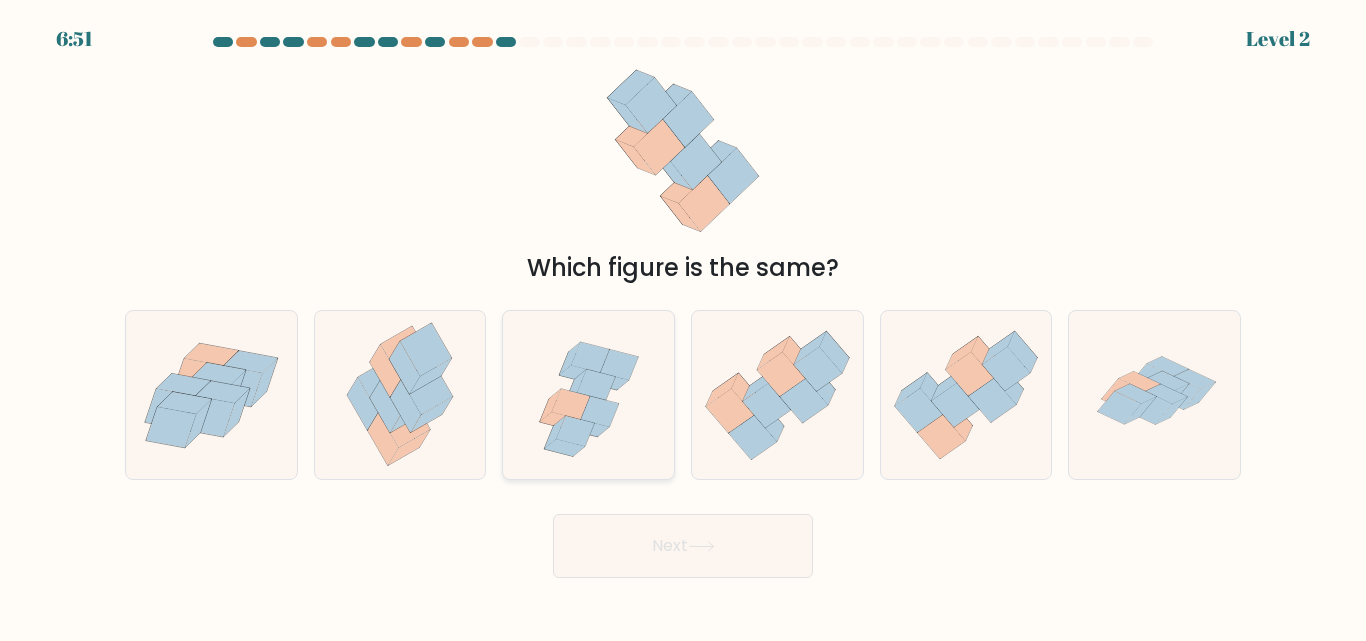 click 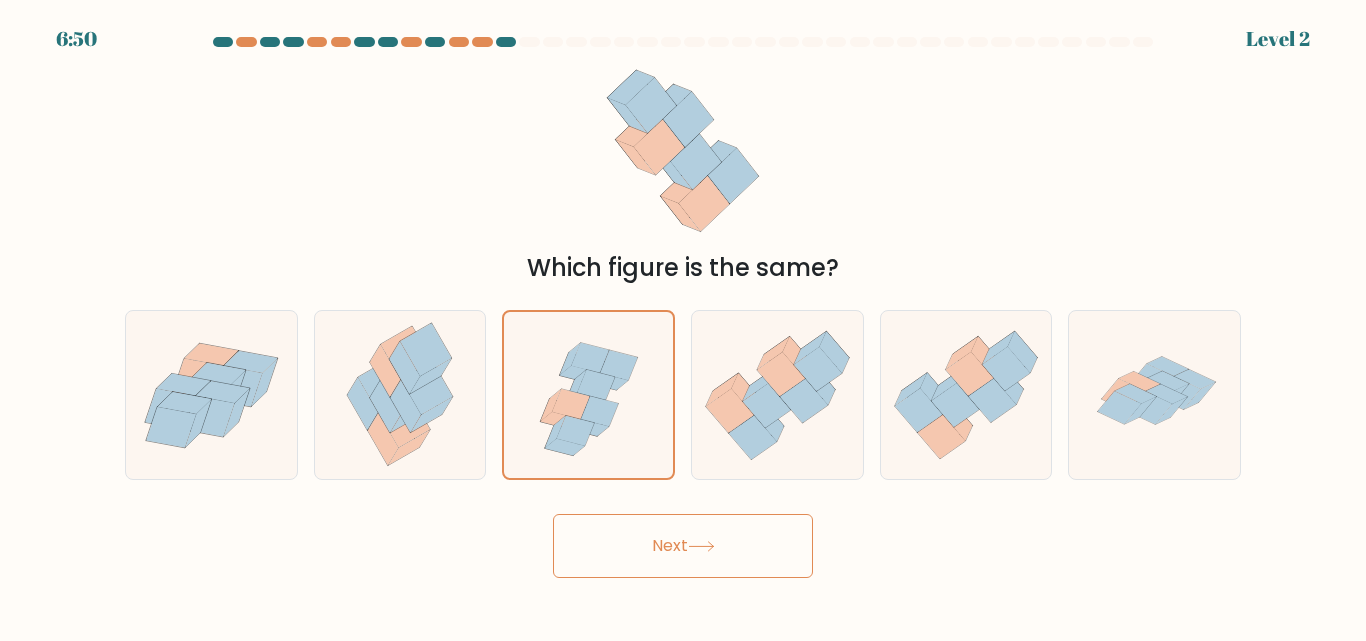 click on "Next" at bounding box center (683, 546) 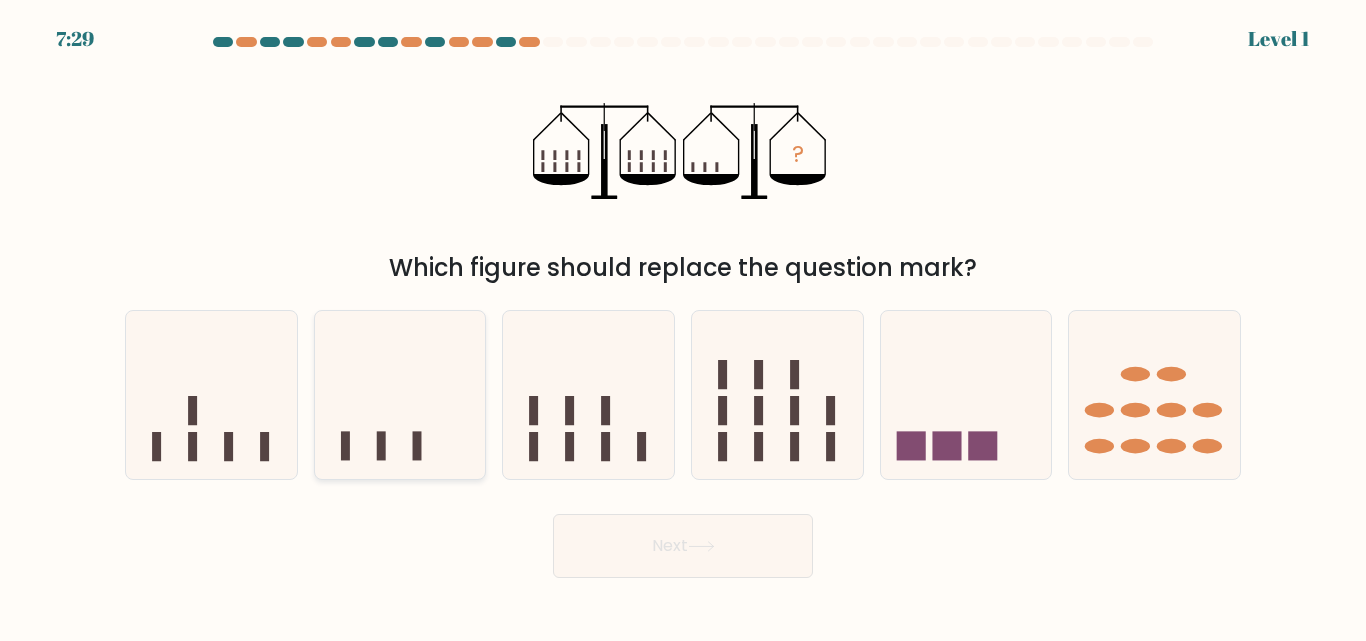click 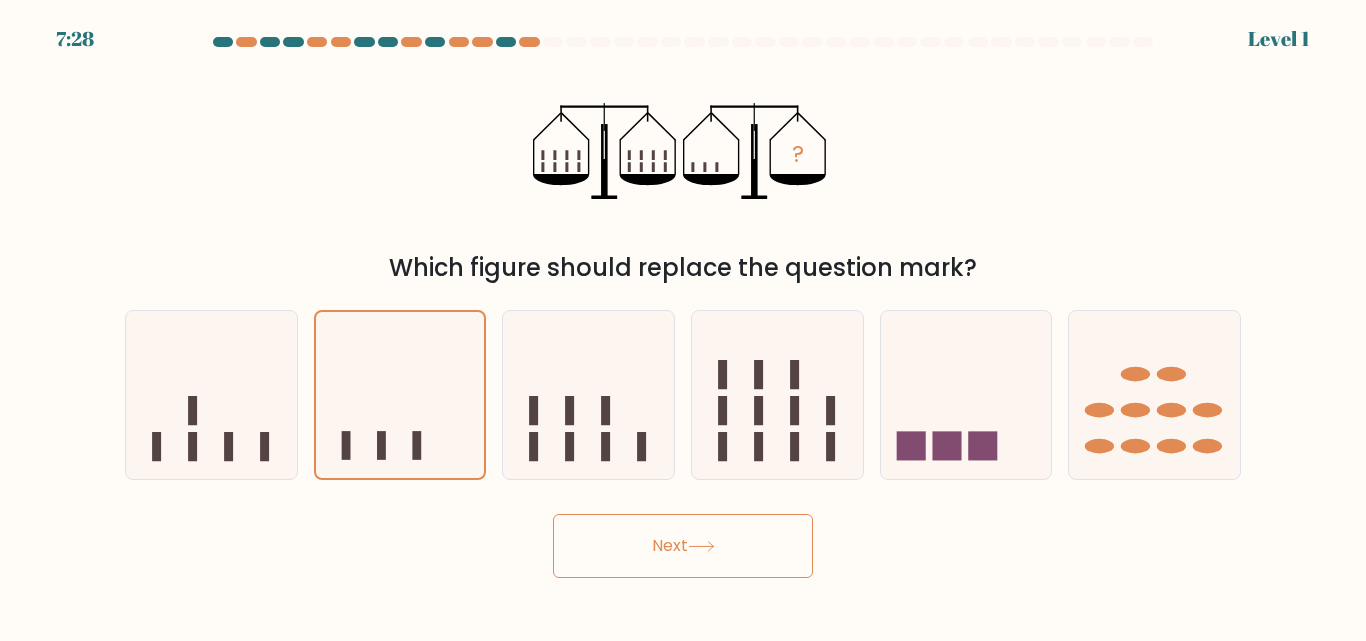 click on "Next" at bounding box center (683, 546) 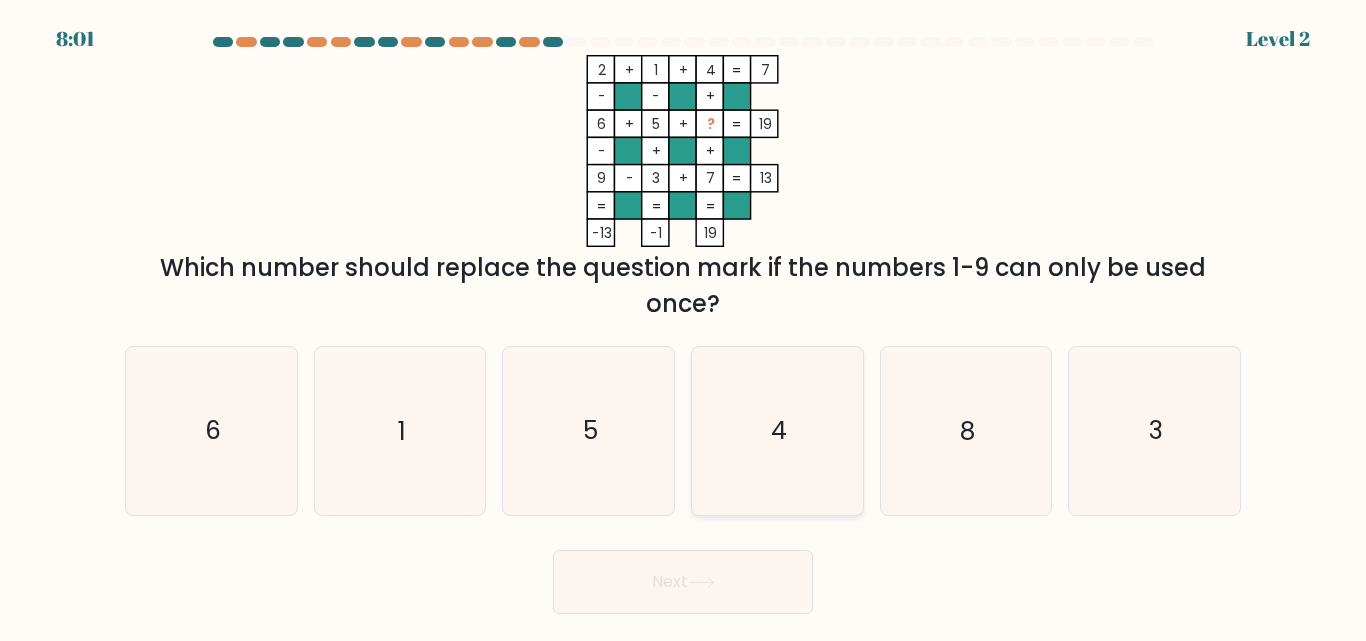 click on "4" 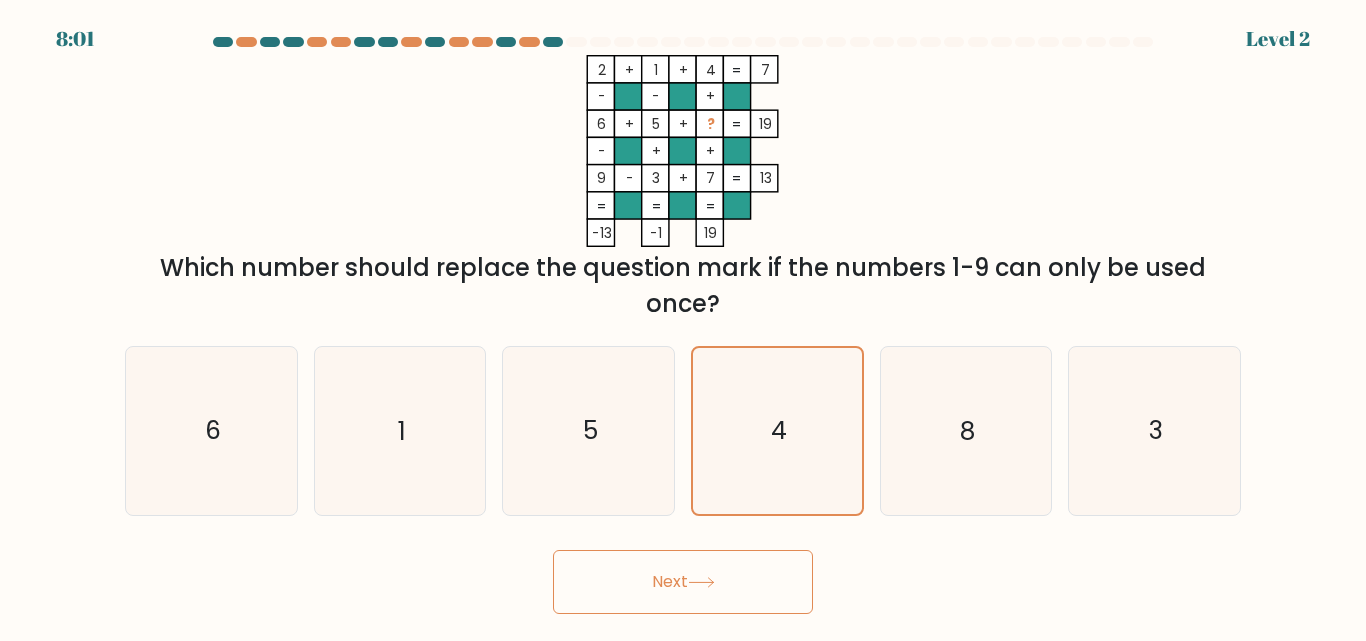 click on "Next" at bounding box center (683, 582) 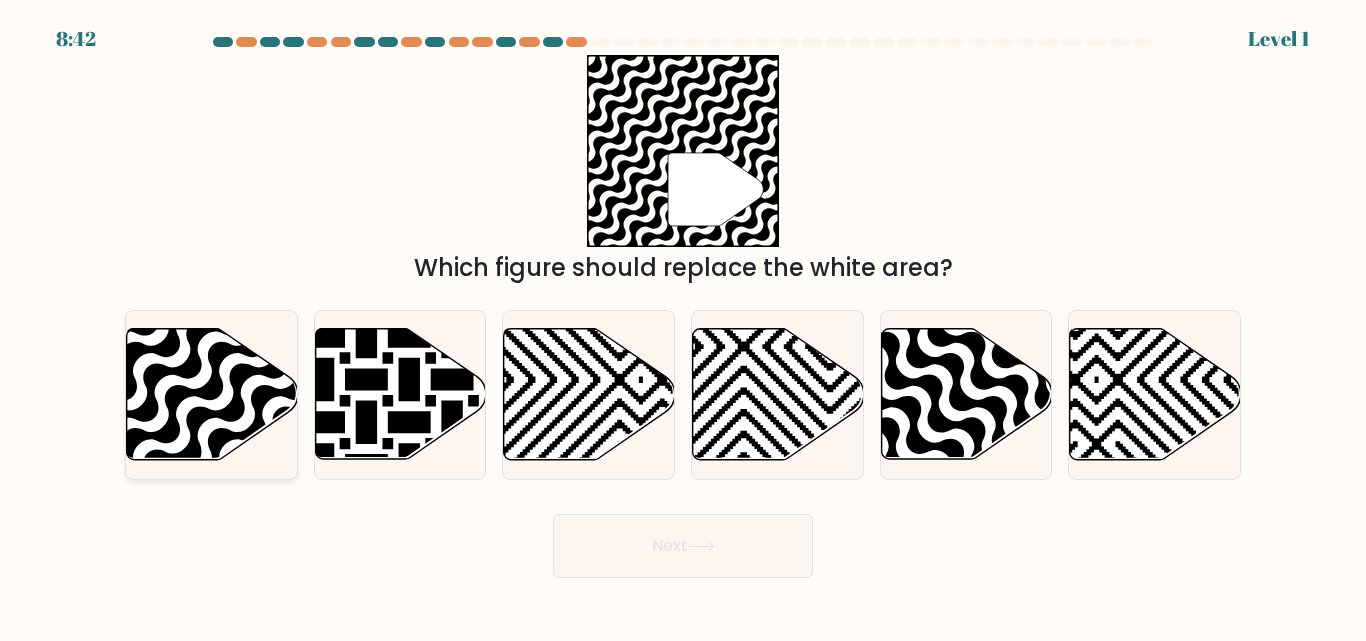 click 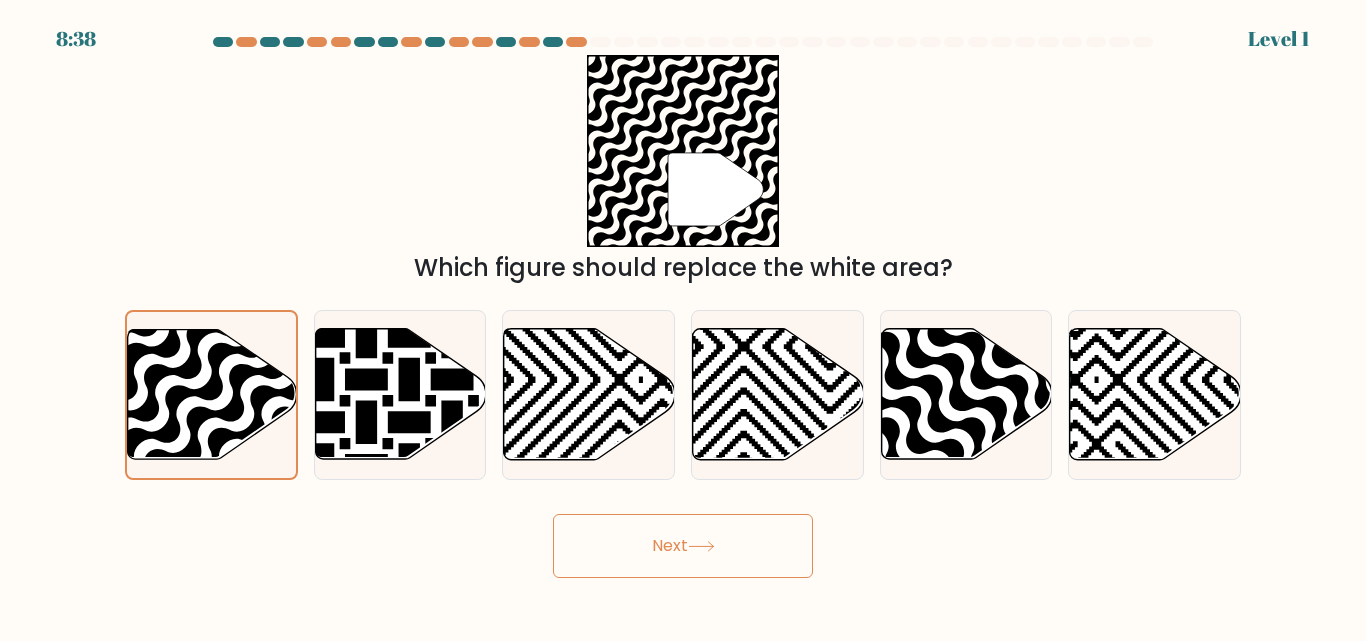 click on "Next" at bounding box center [683, 546] 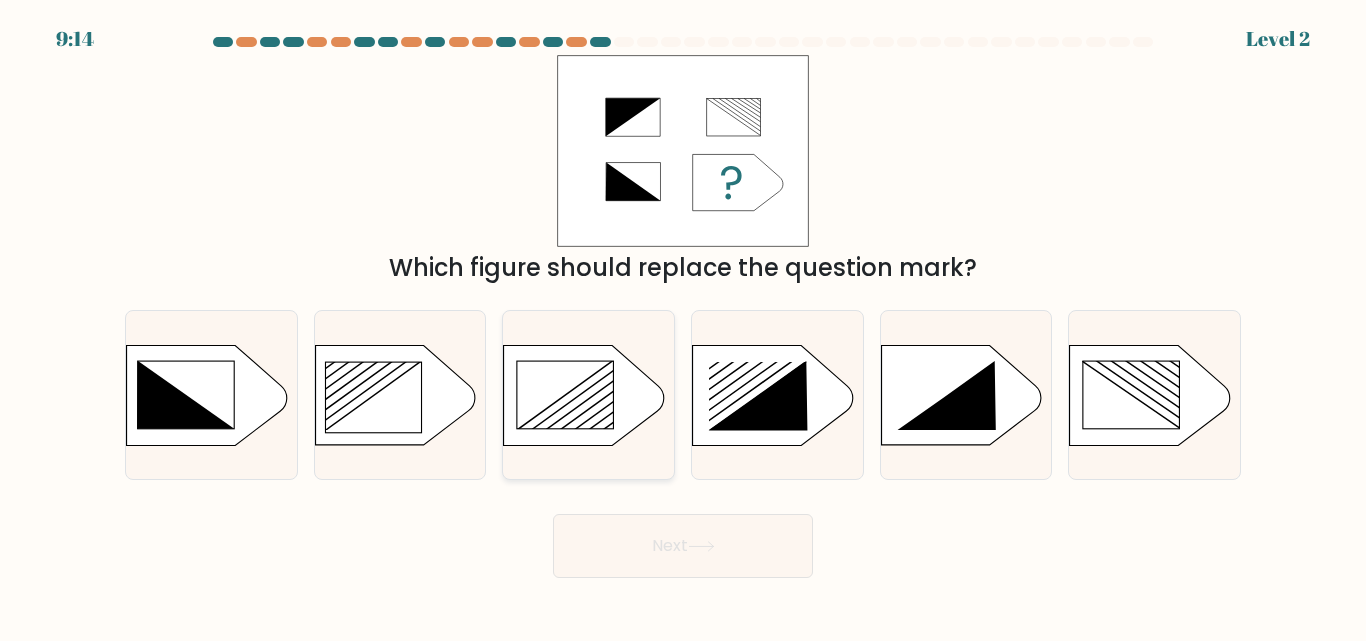 click 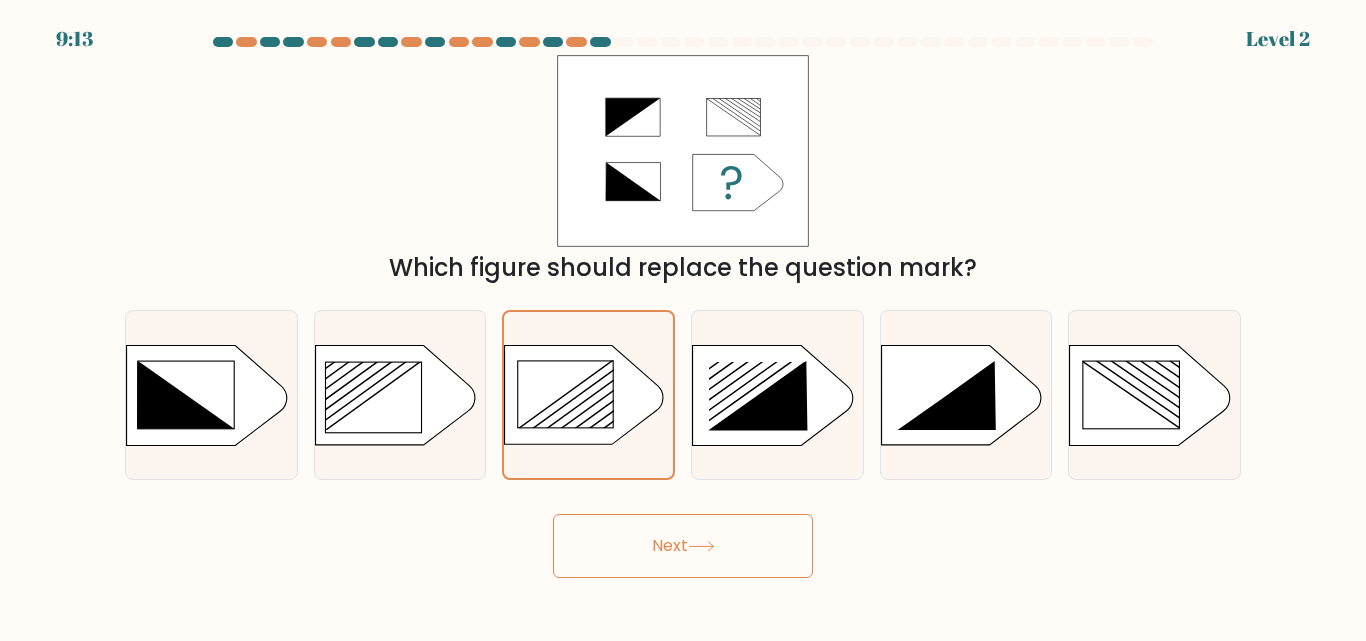 click on "Next" at bounding box center (683, 546) 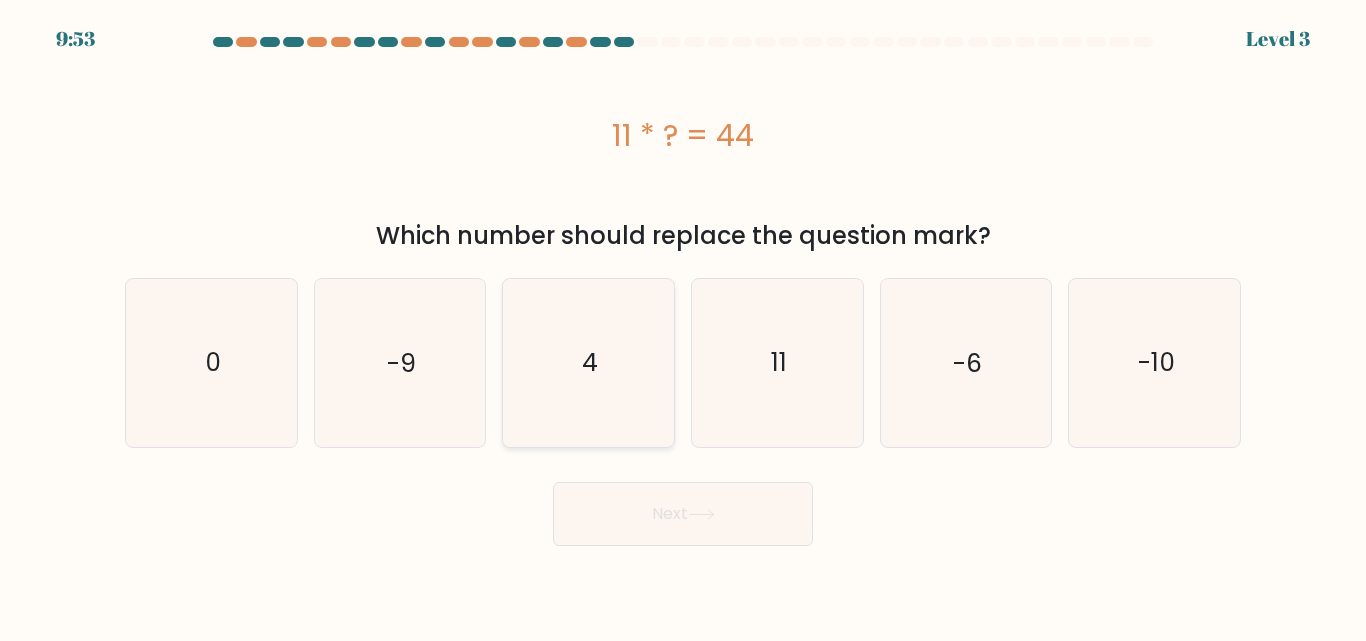 click on "4" 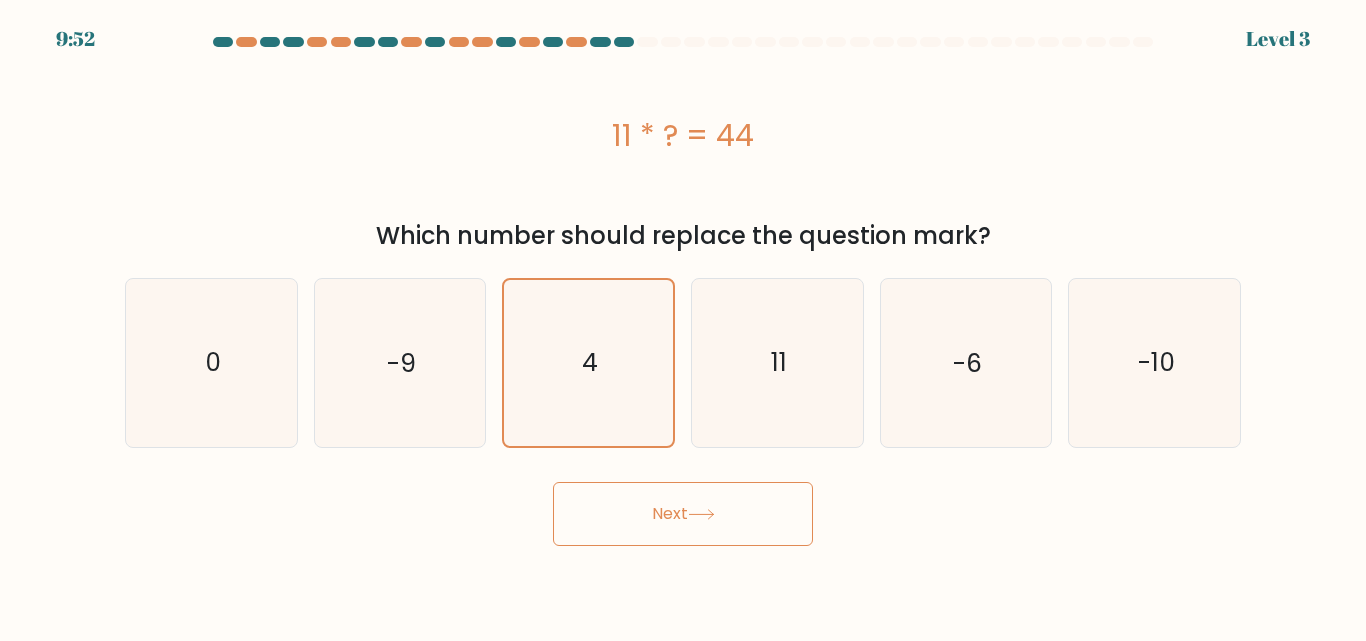 click on "Next" at bounding box center (683, 514) 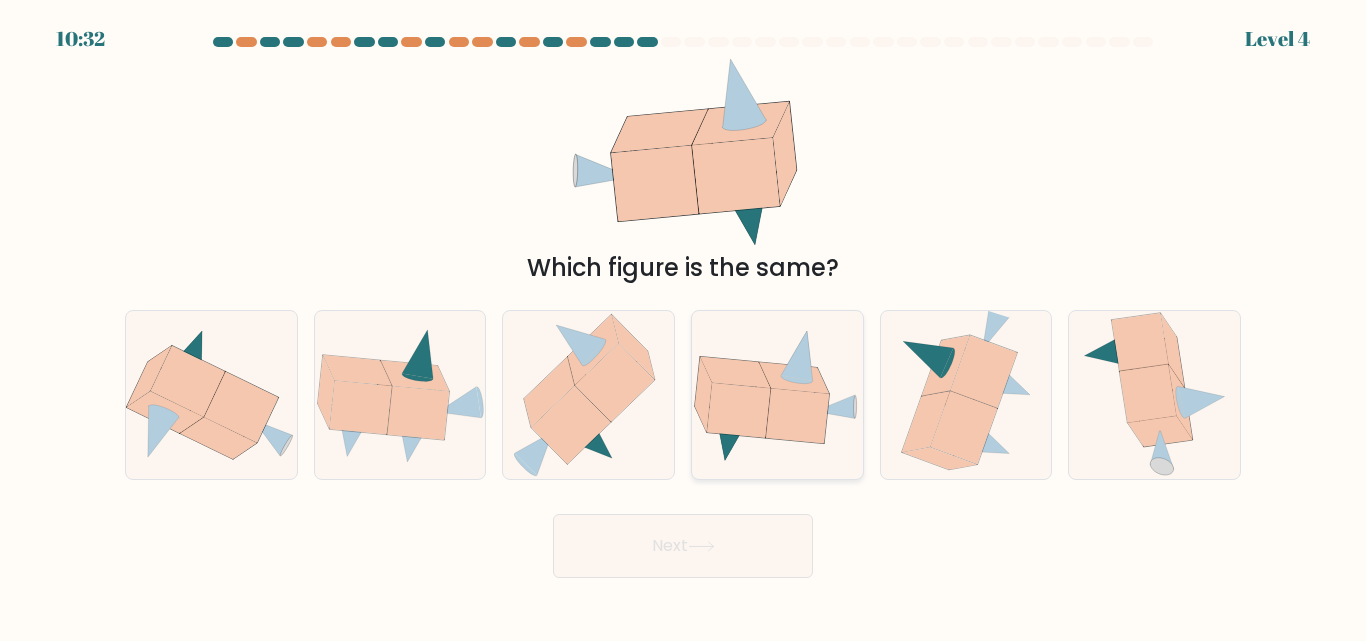 click 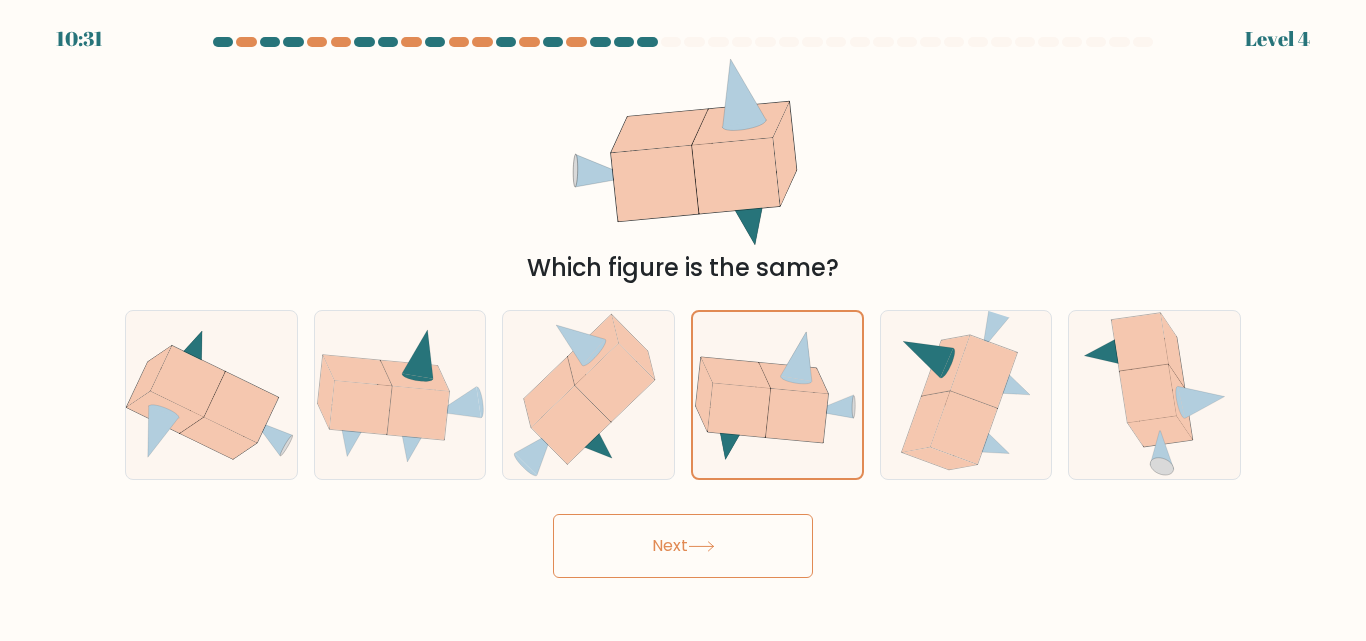 click on "Next" at bounding box center (683, 546) 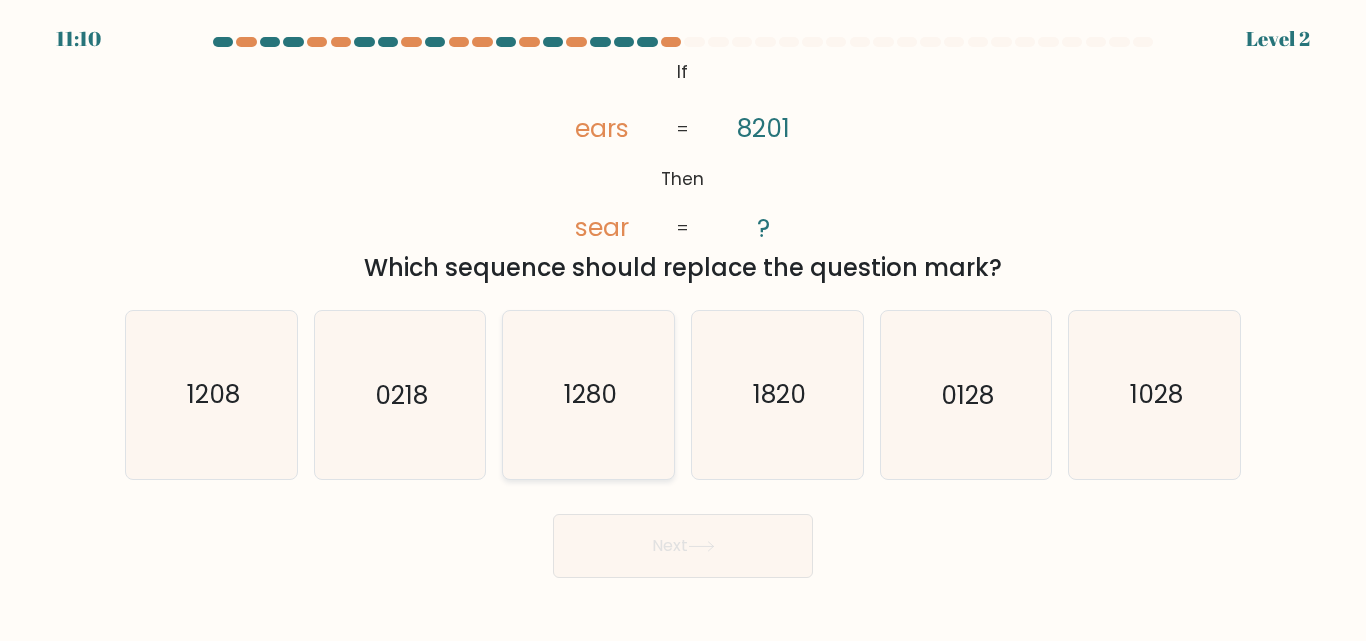click on "1280" 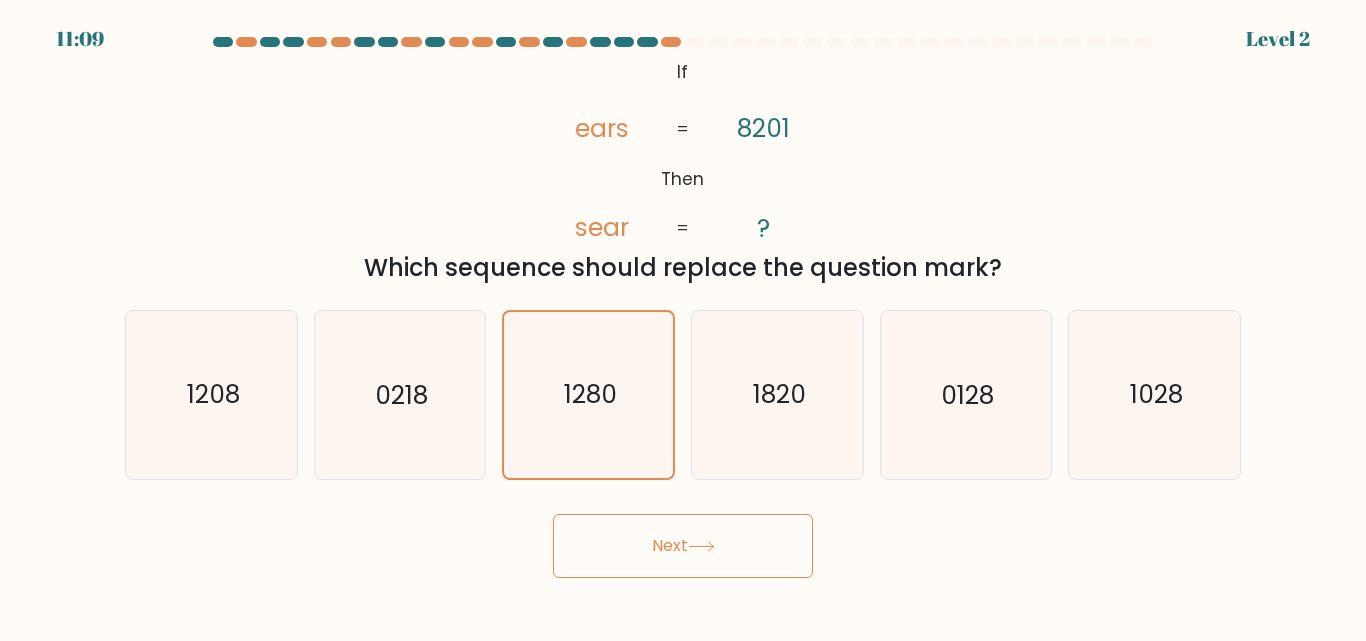 click on "Next" at bounding box center (683, 546) 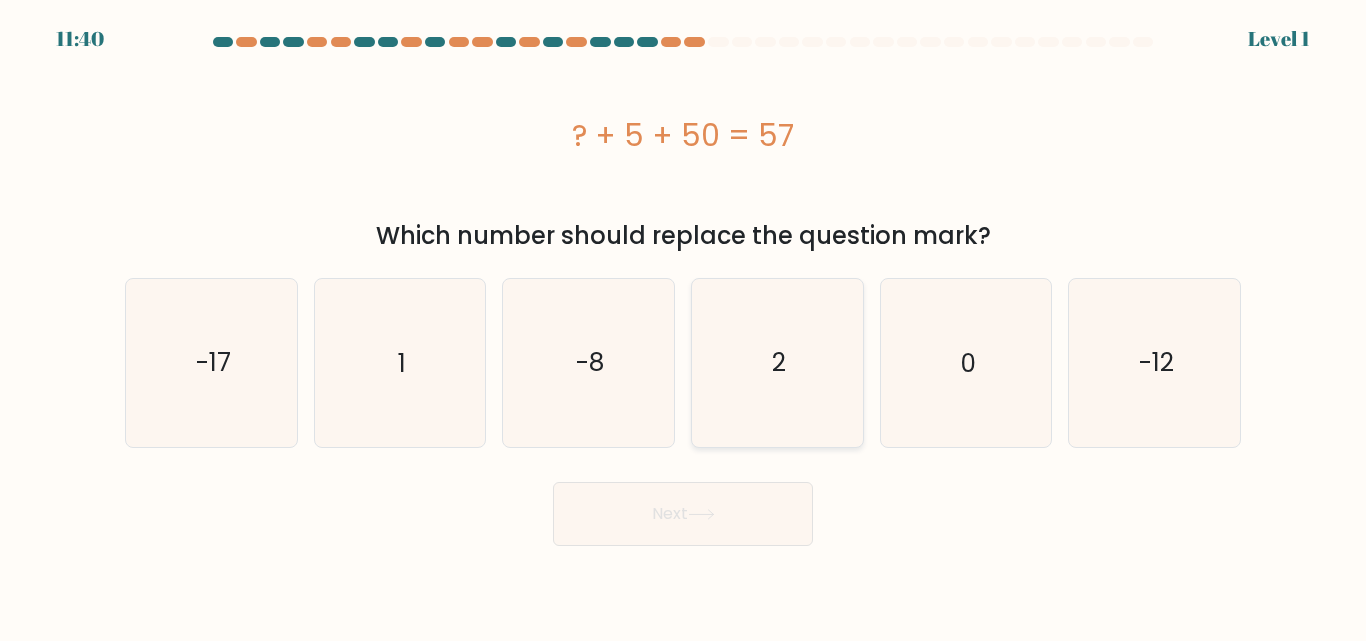 click on "2" 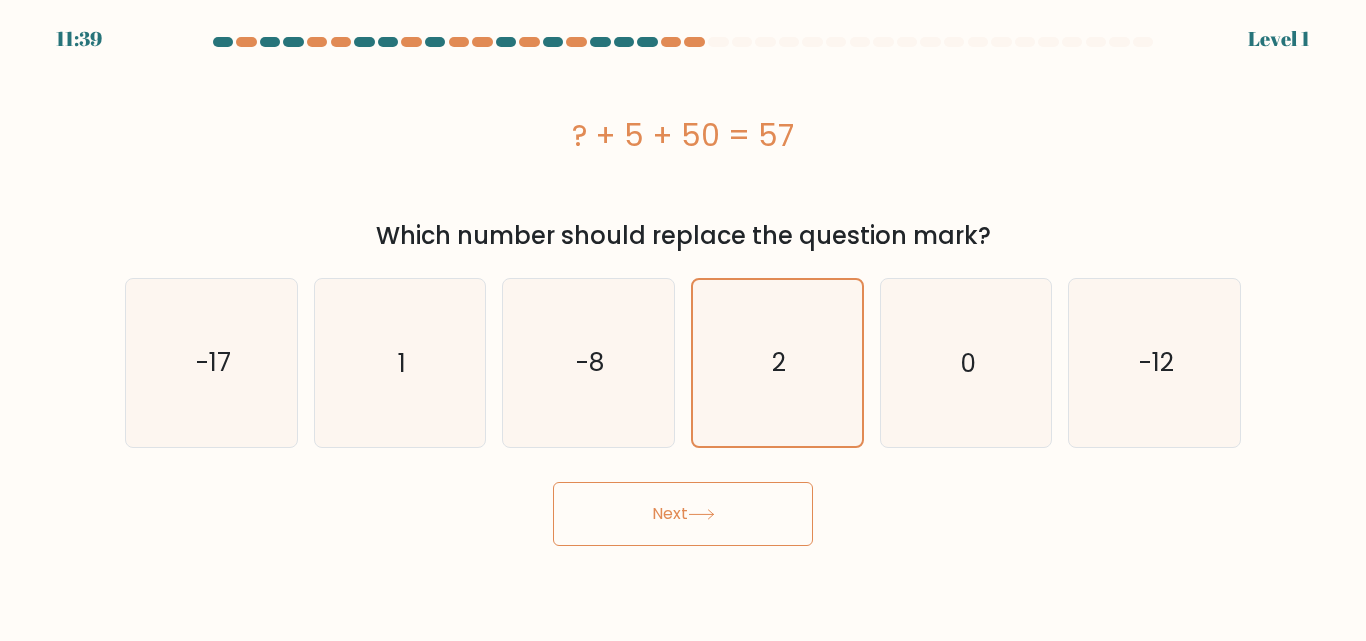 click on "Next" at bounding box center [683, 514] 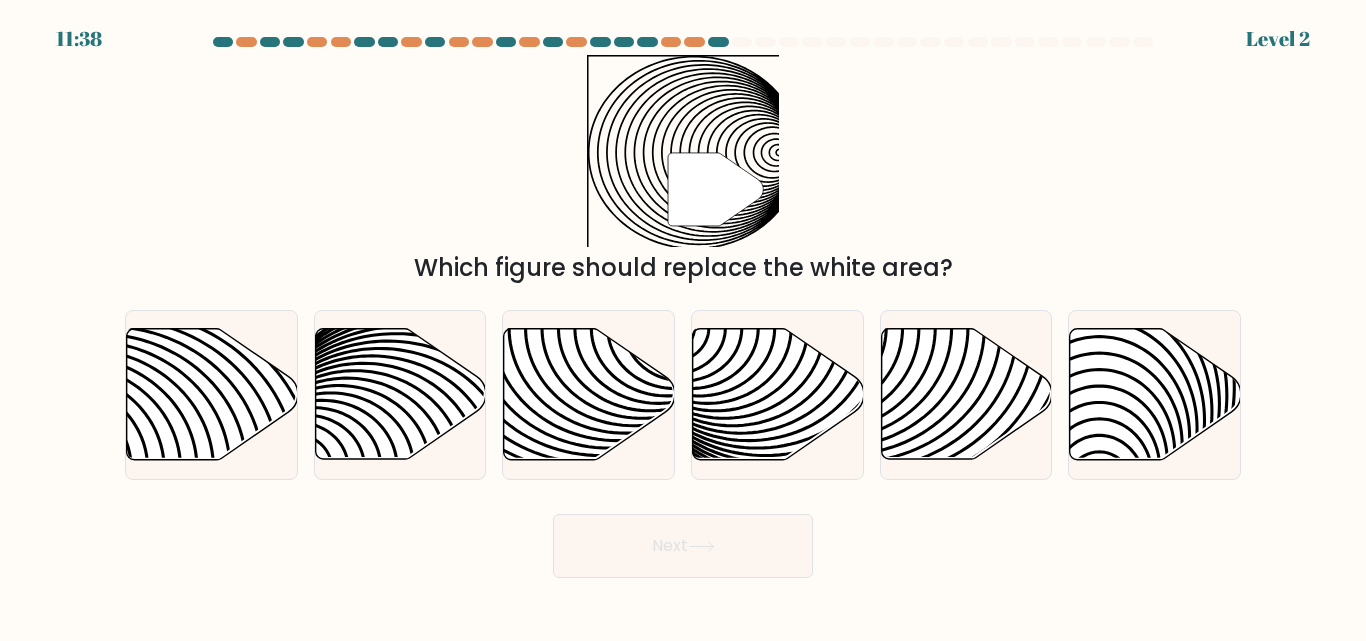 click on "Next" at bounding box center (683, 541) 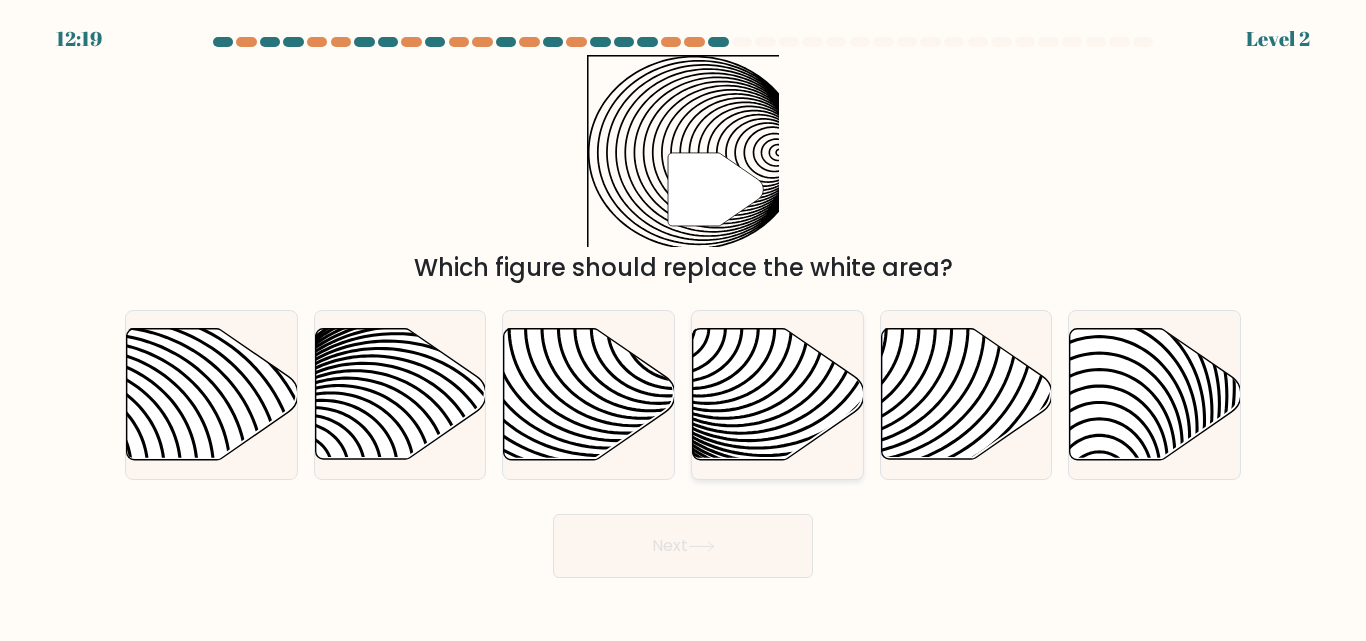 click 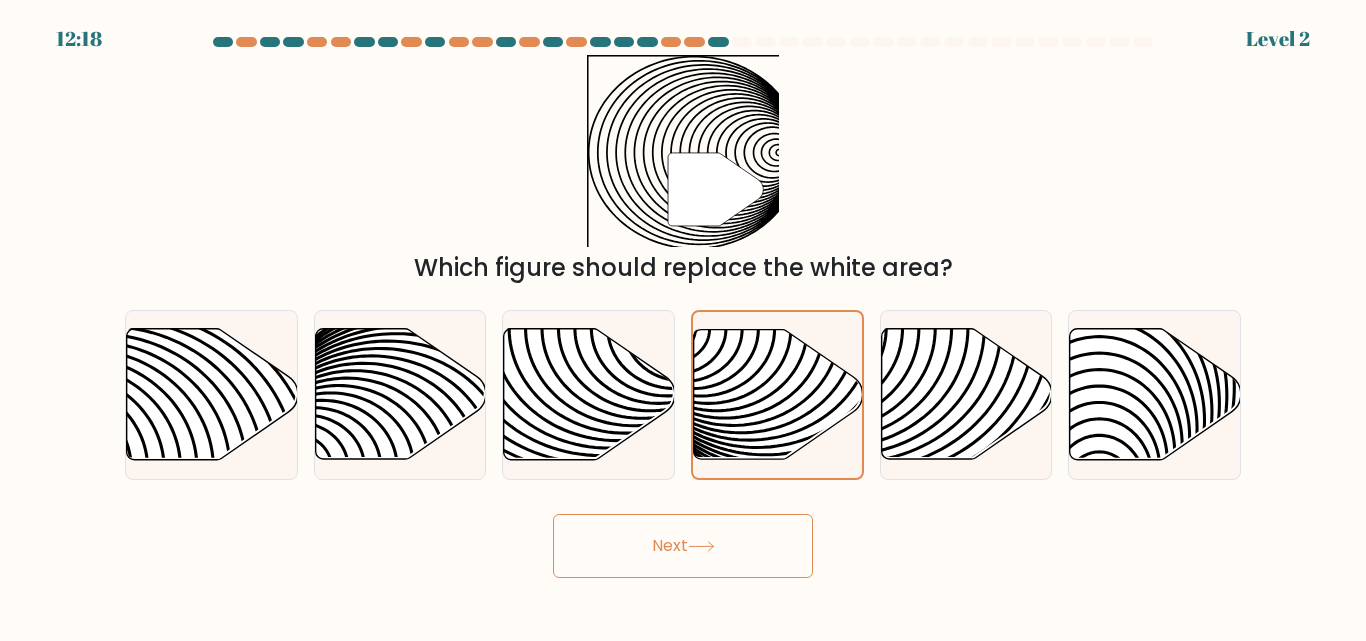 click on "Next" at bounding box center (683, 546) 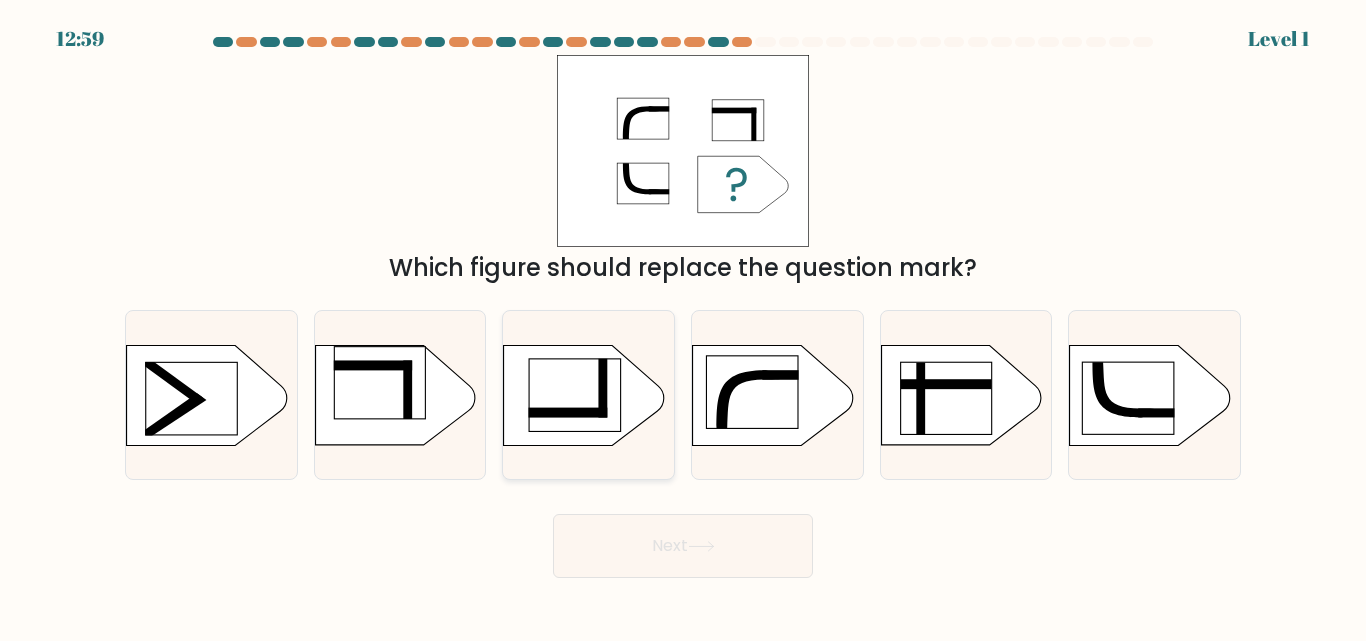 click at bounding box center (588, 394) 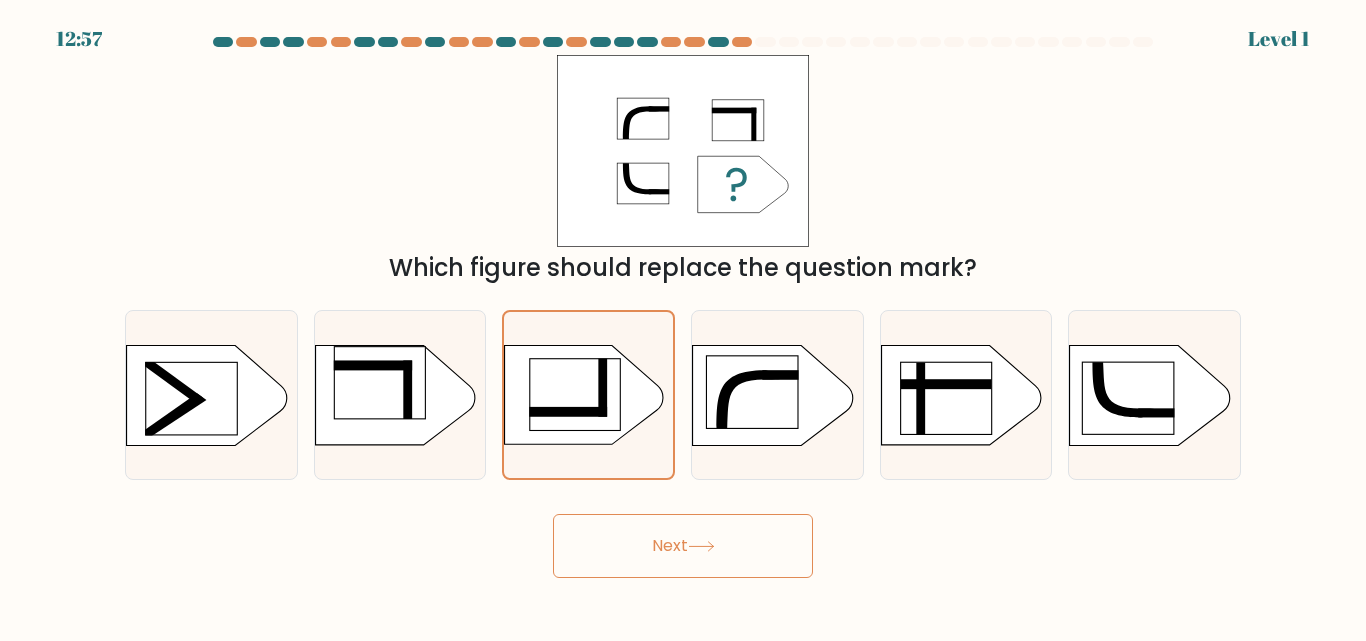 click on "Next" at bounding box center (683, 546) 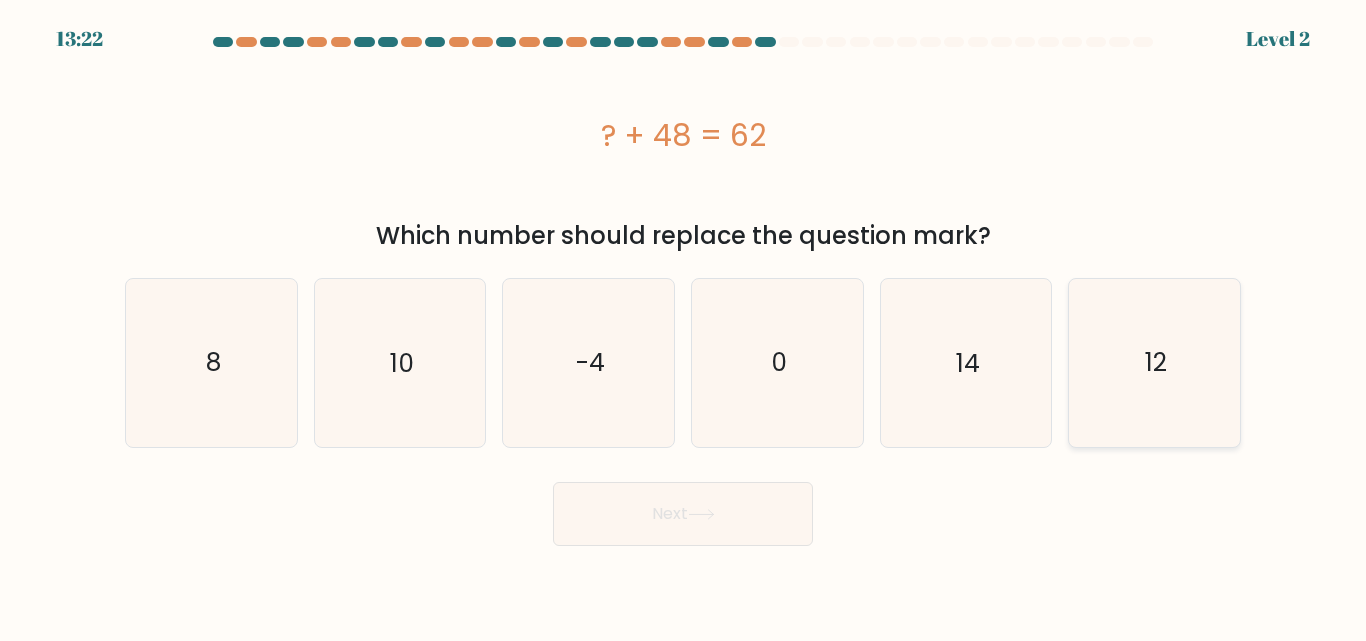 click on "12" 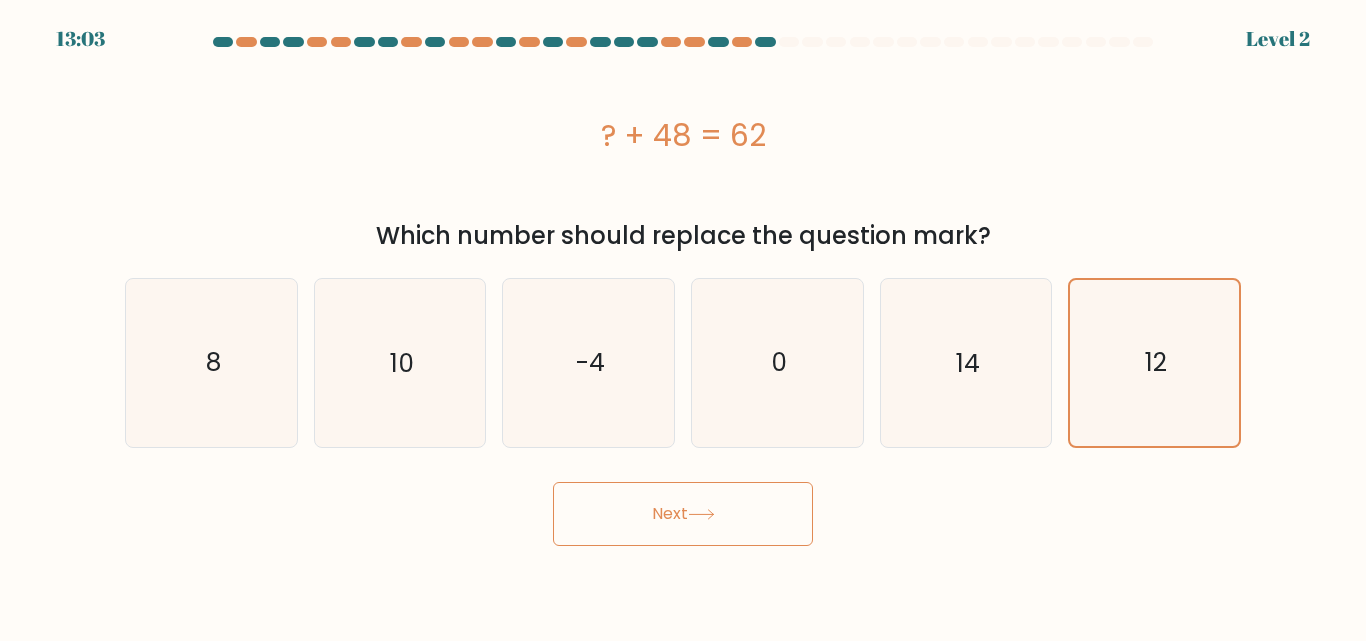 click on "Next" at bounding box center (683, 514) 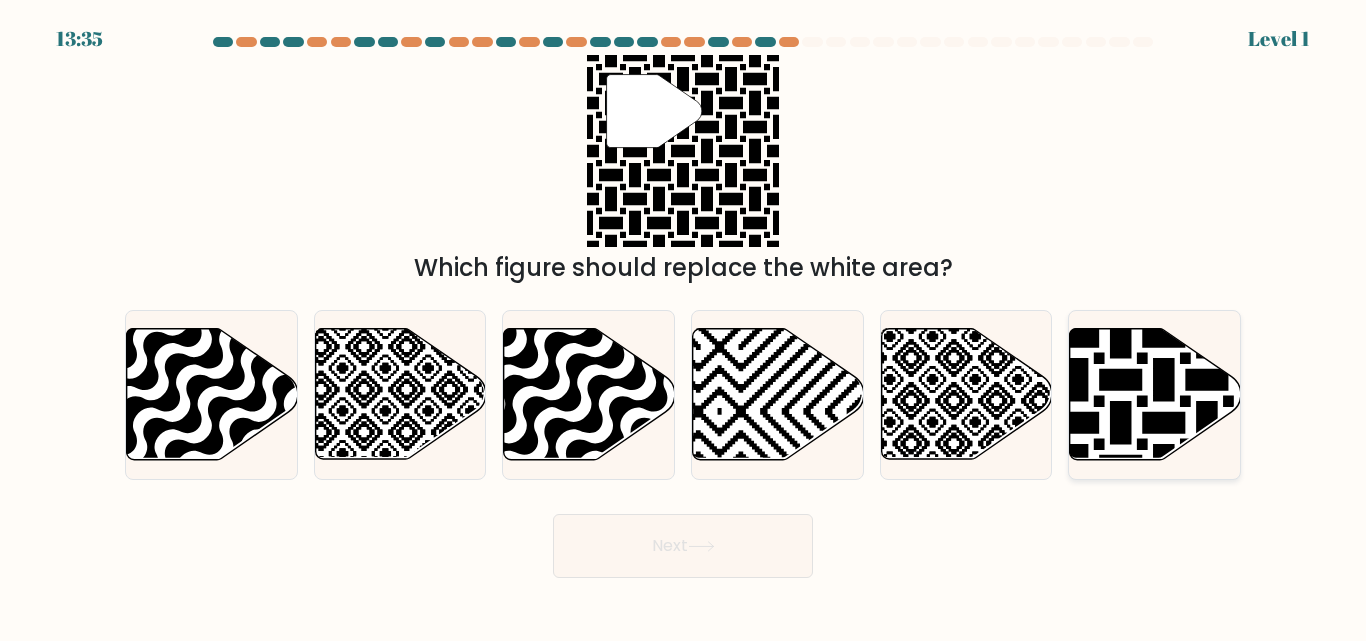 click 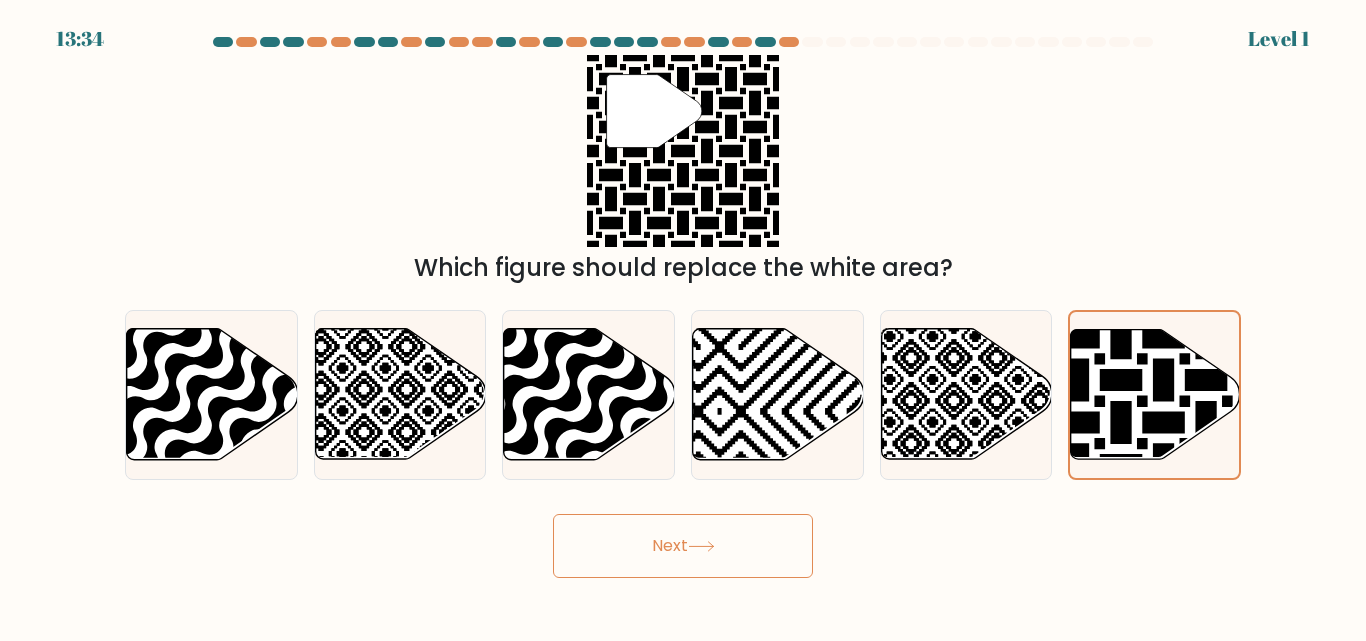 click on "Next" at bounding box center [683, 546] 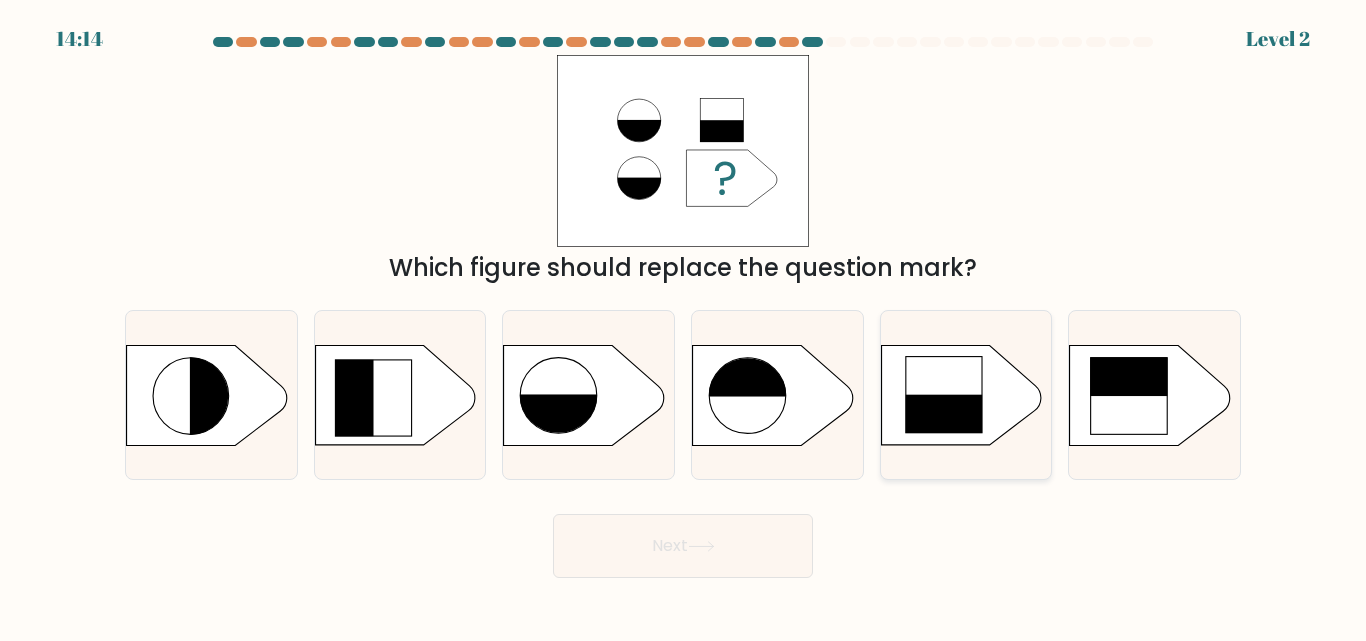 drag, startPoint x: 933, startPoint y: 427, endPoint x: 857, endPoint y: 534, distance: 131.24405 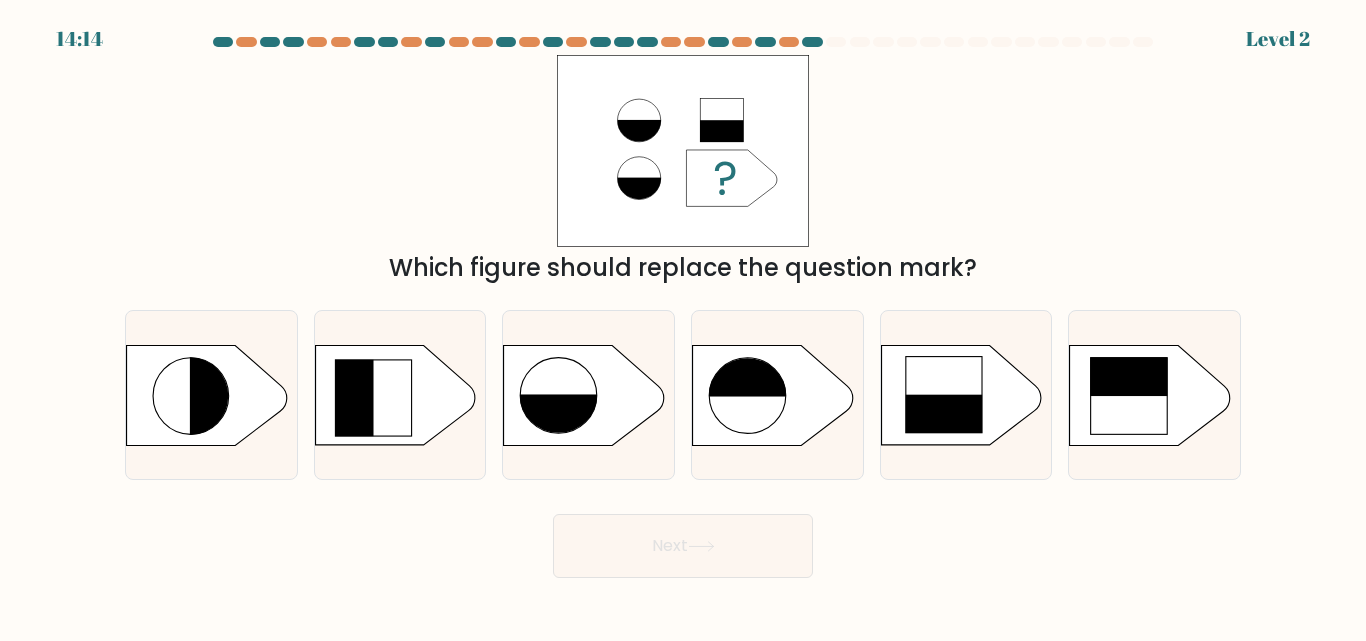 click 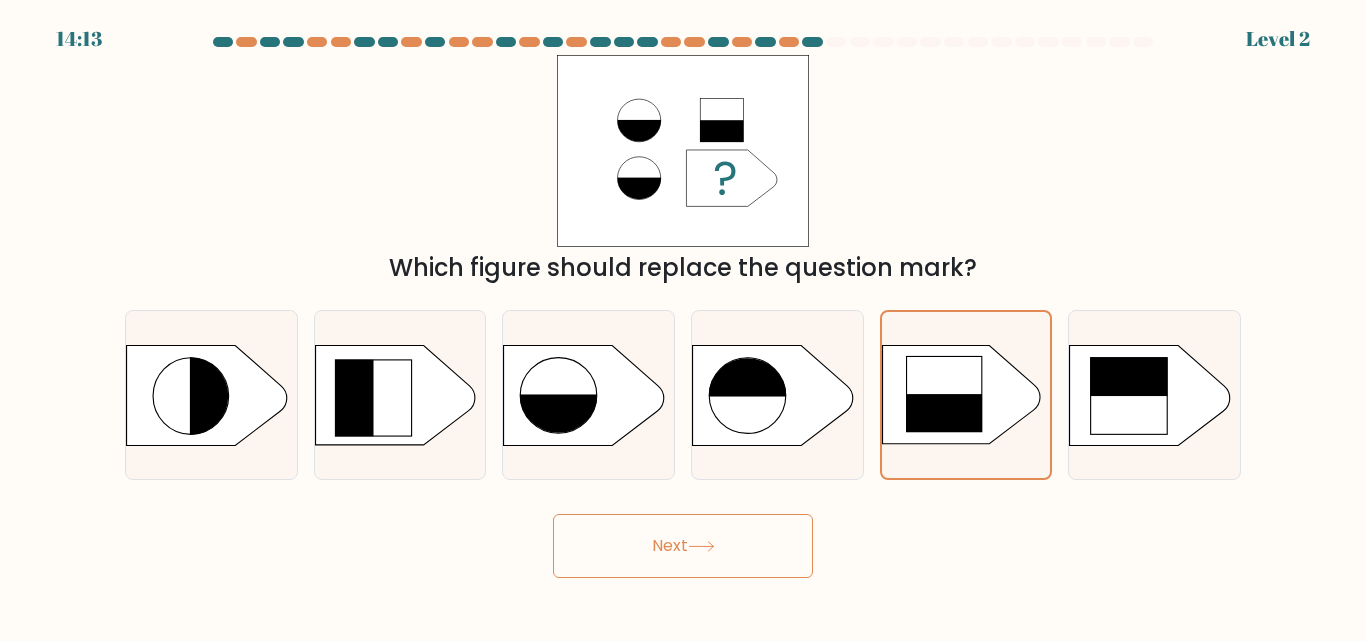 click on "Next" at bounding box center [683, 546] 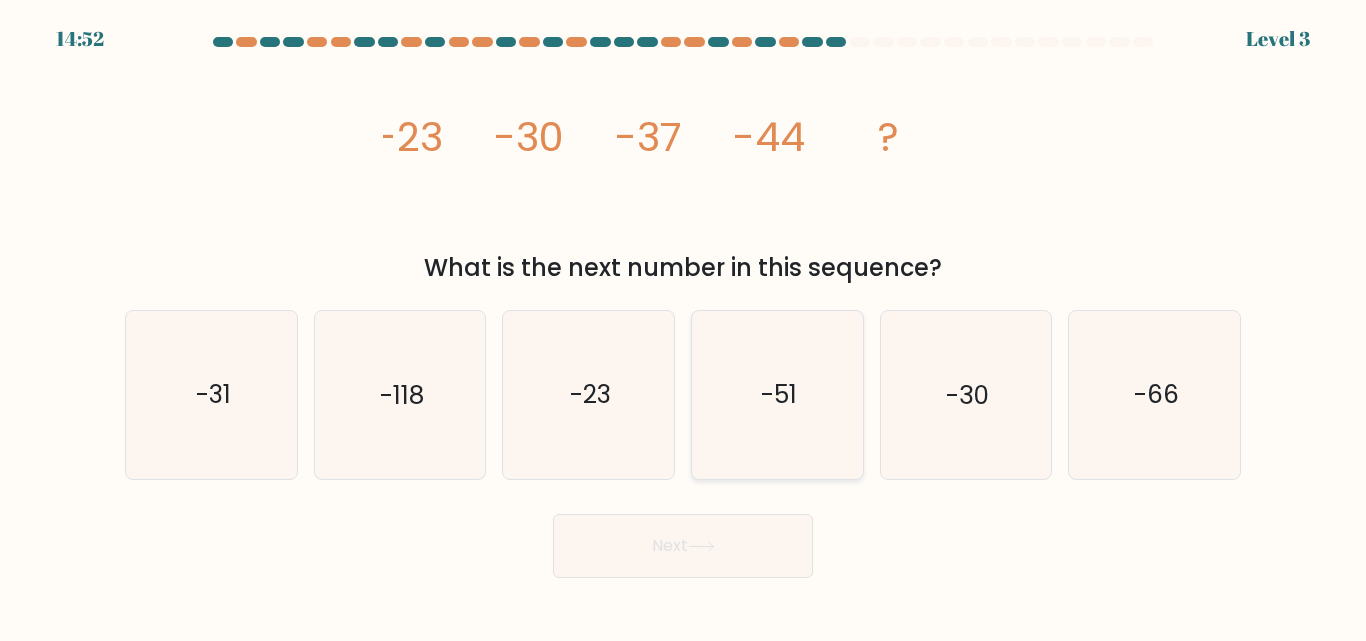 drag, startPoint x: 763, startPoint y: 417, endPoint x: 719, endPoint y: 503, distance: 96.60228 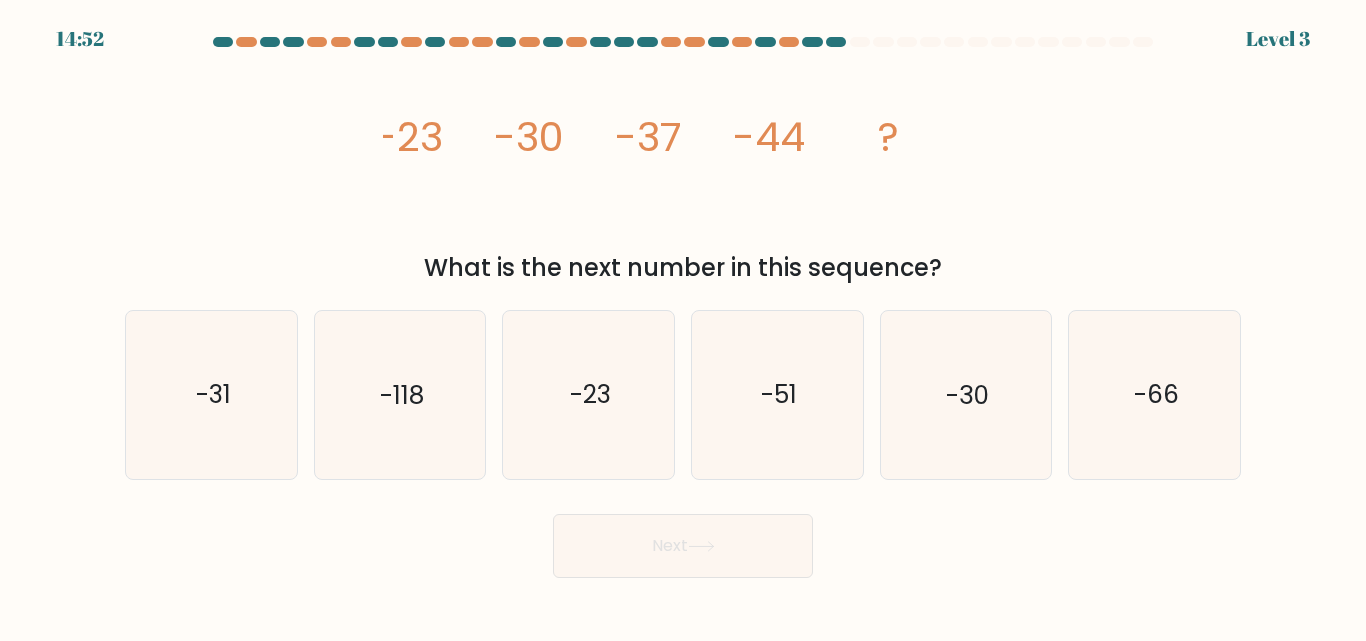 click on "-51" 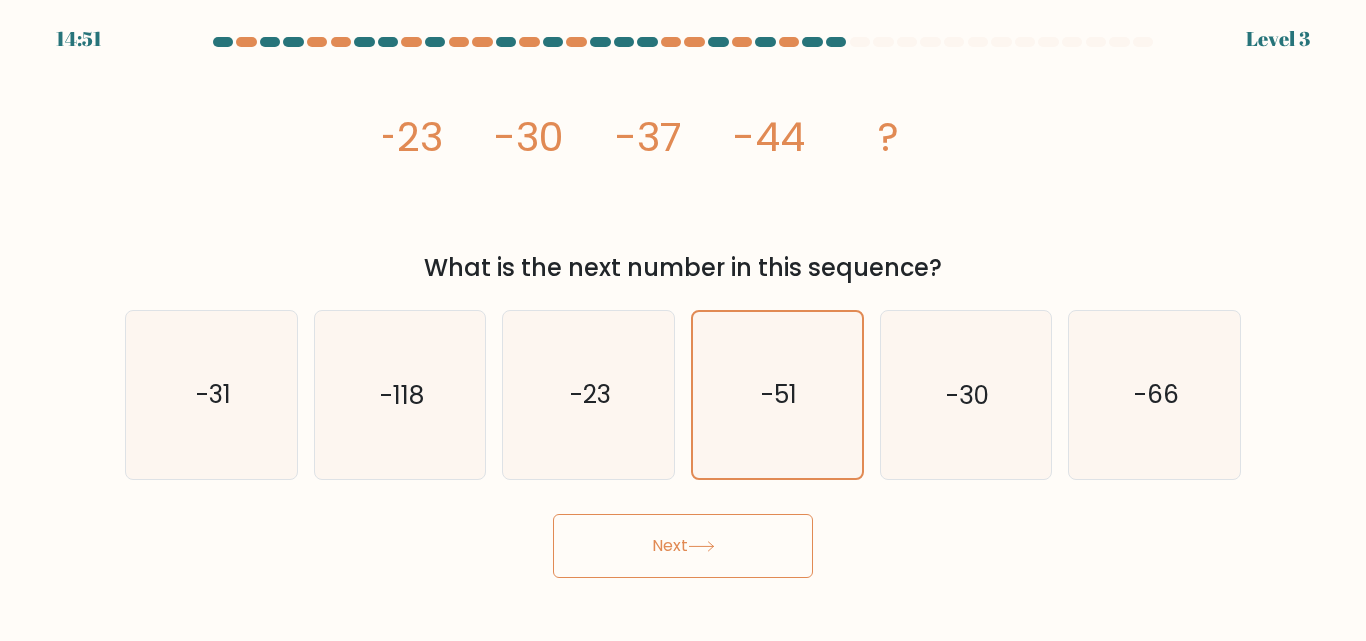 click on "Next" at bounding box center [683, 546] 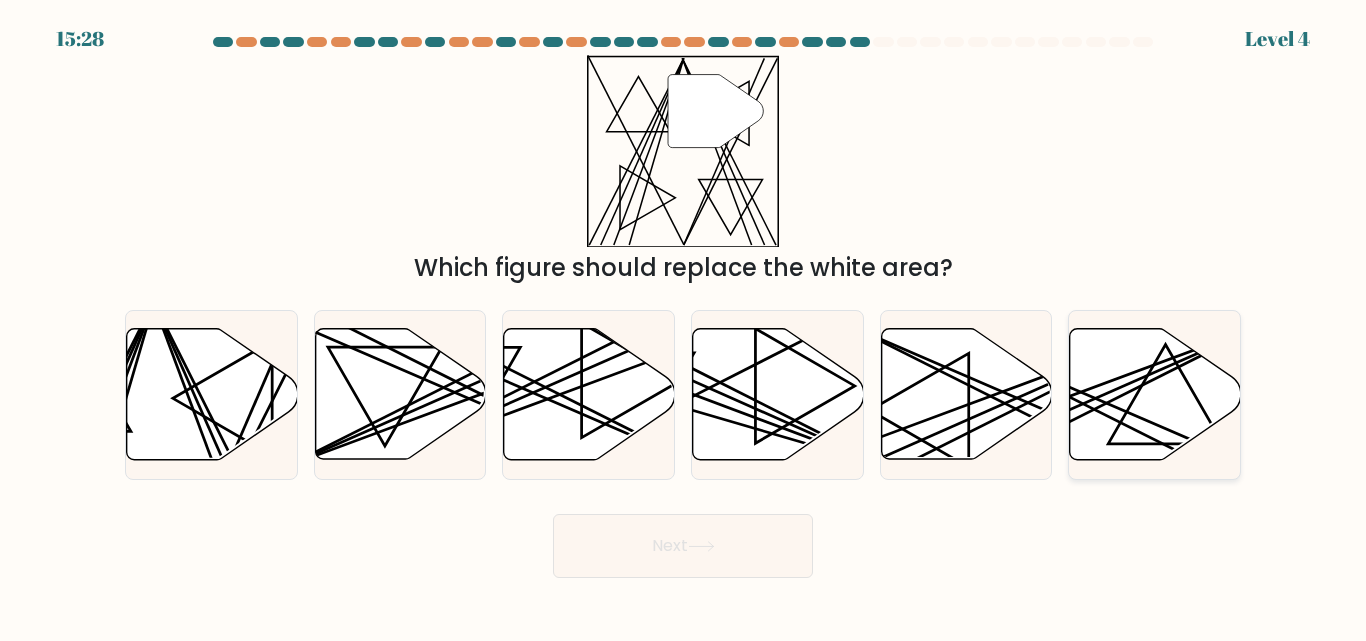 click 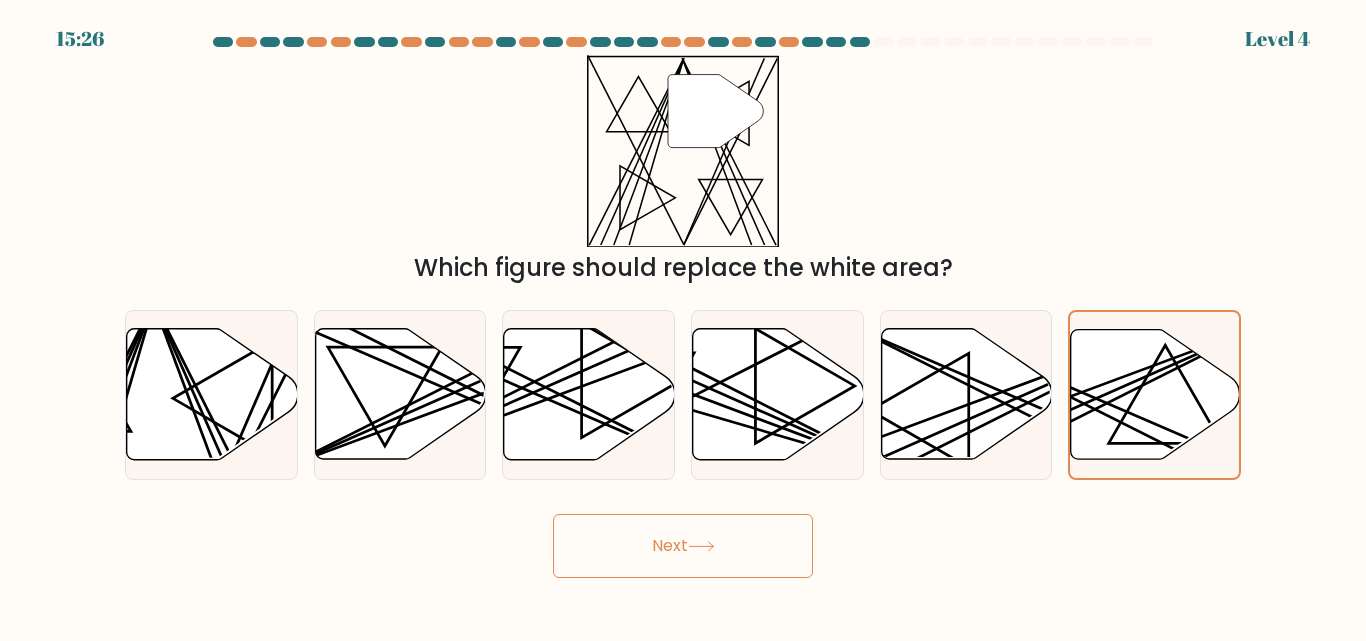 click on "Next" at bounding box center (683, 546) 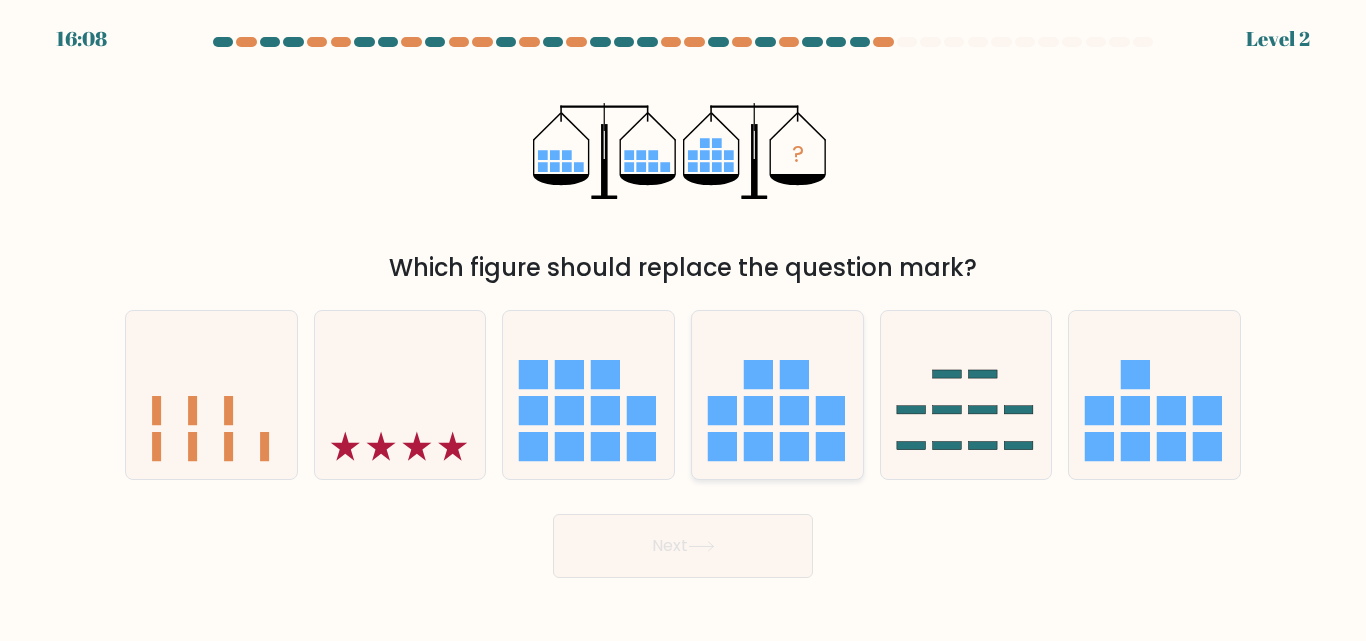 click 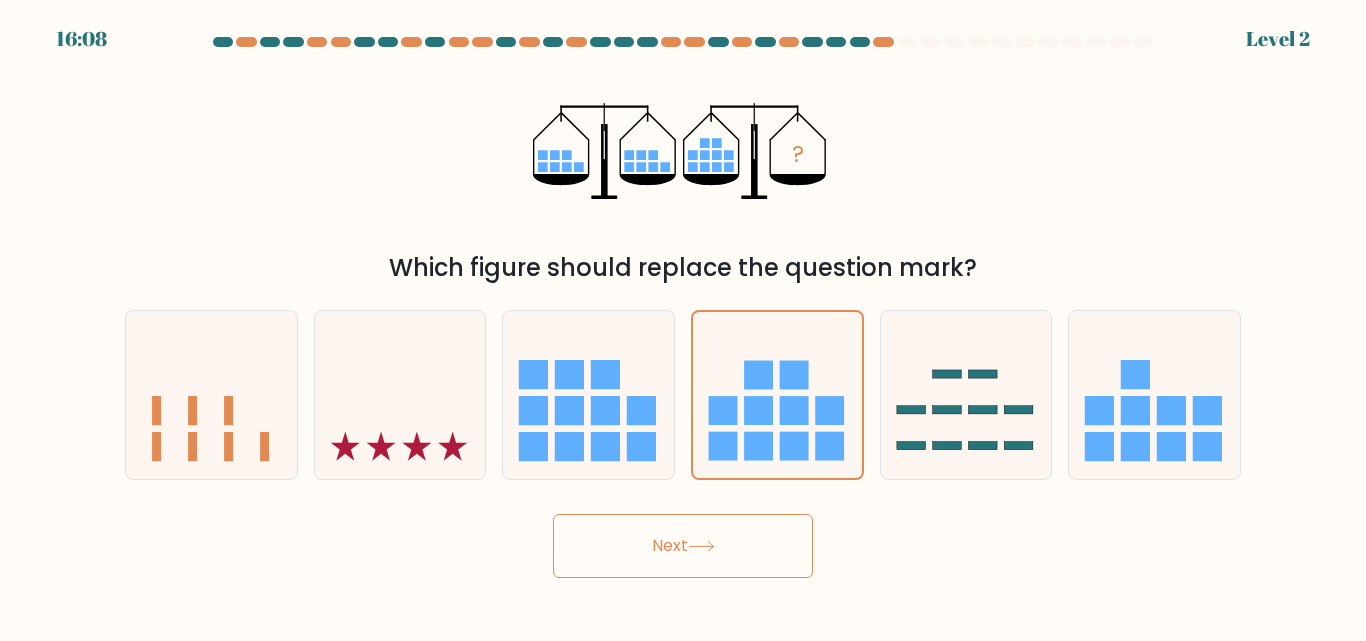 click 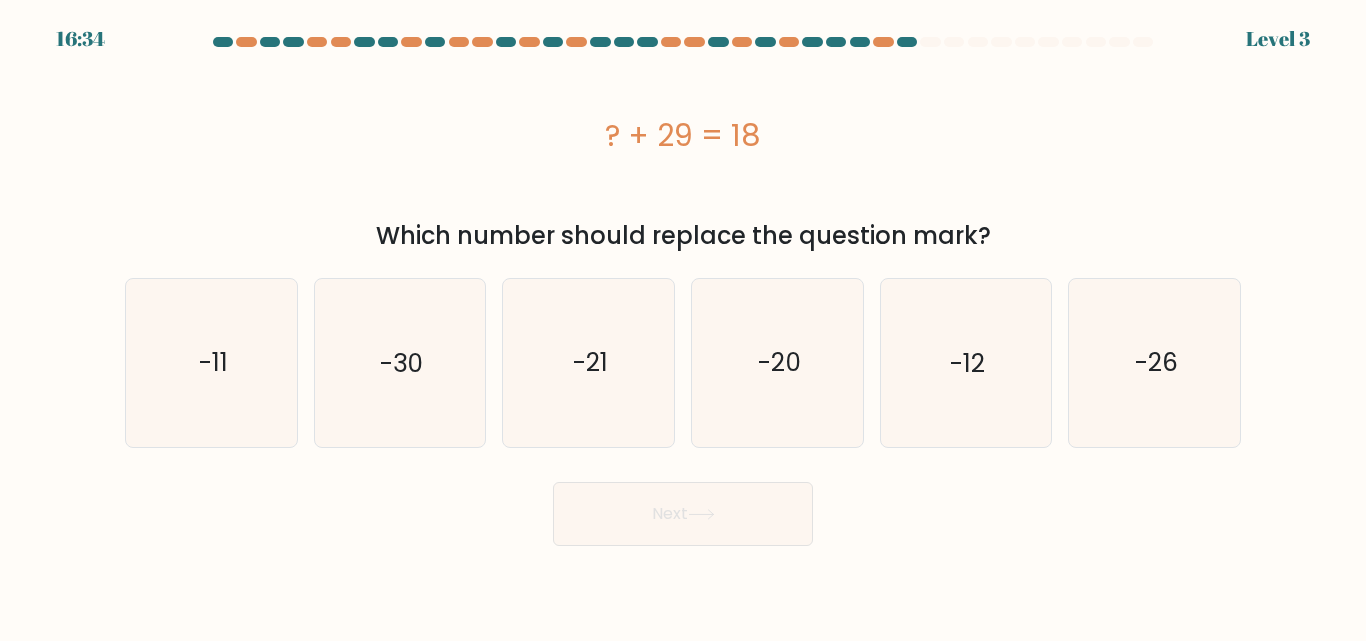 click on "a." at bounding box center (683, 291) 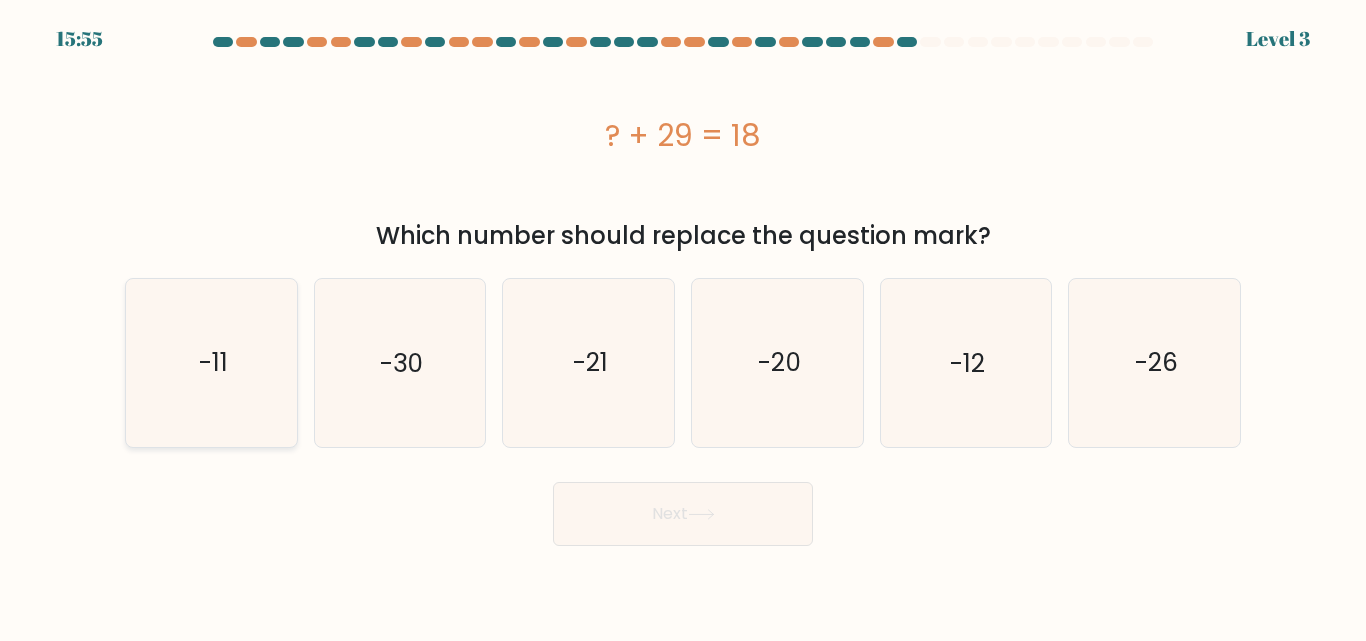 drag, startPoint x: 164, startPoint y: 324, endPoint x: 262, endPoint y: 399, distance: 123.40584 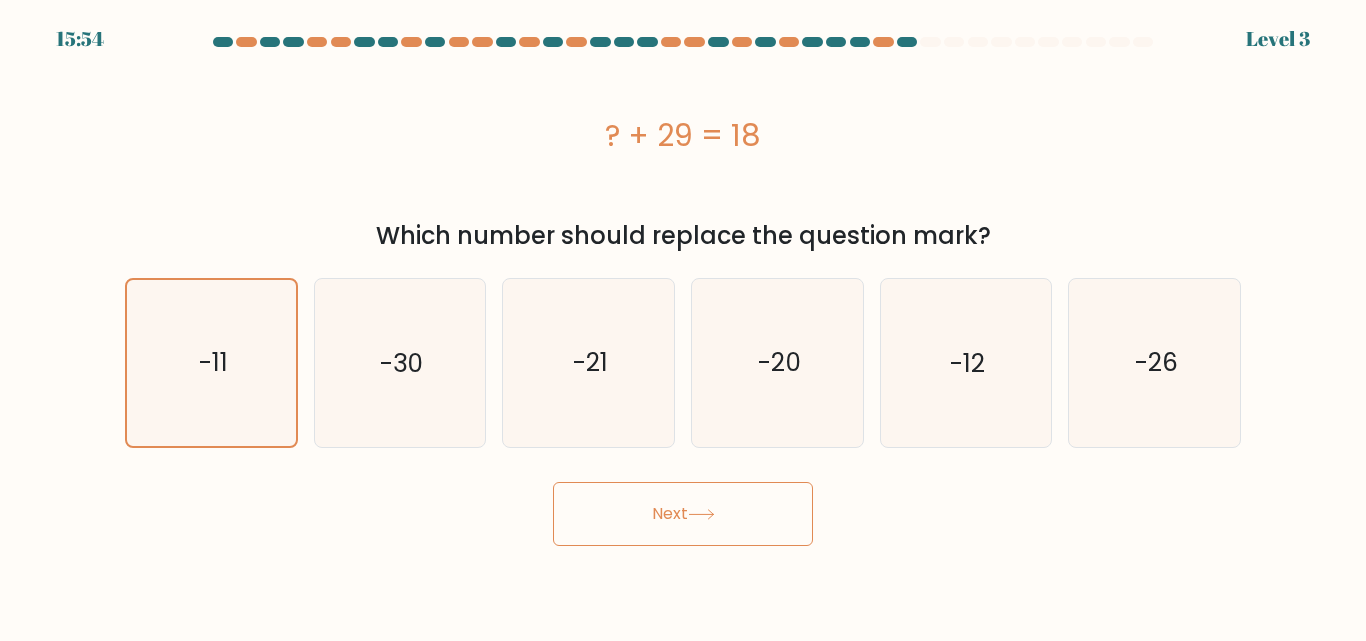 click on "Next" at bounding box center (683, 514) 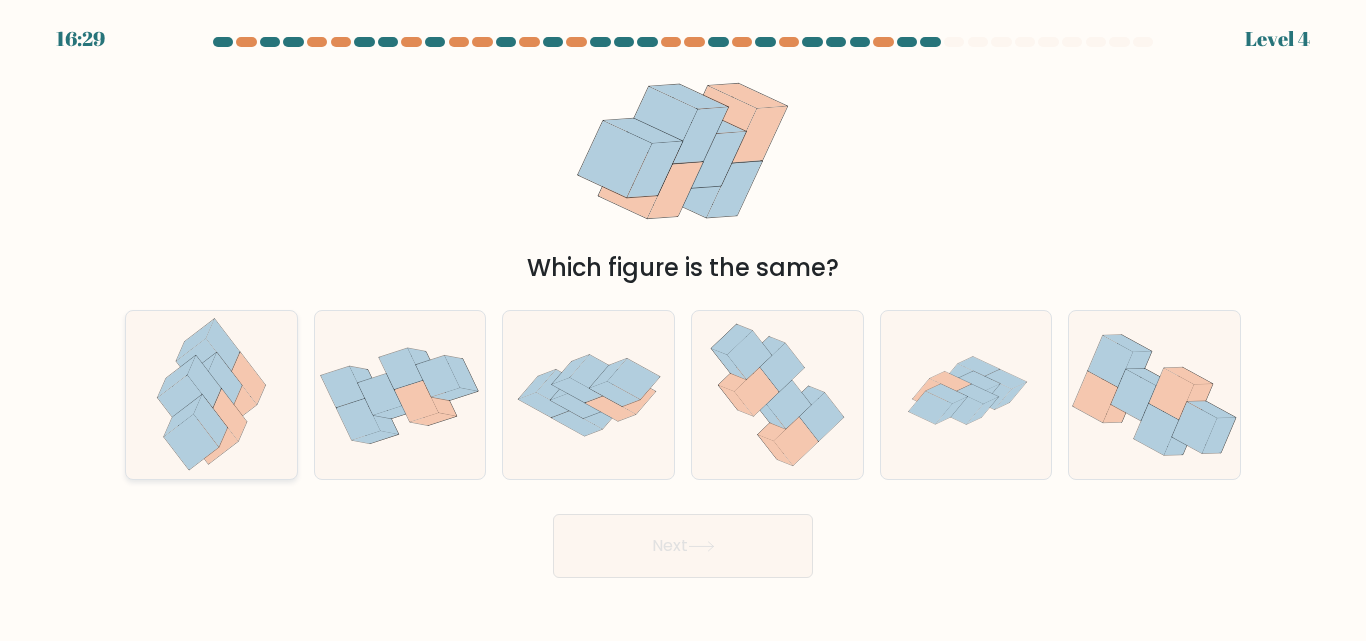 click 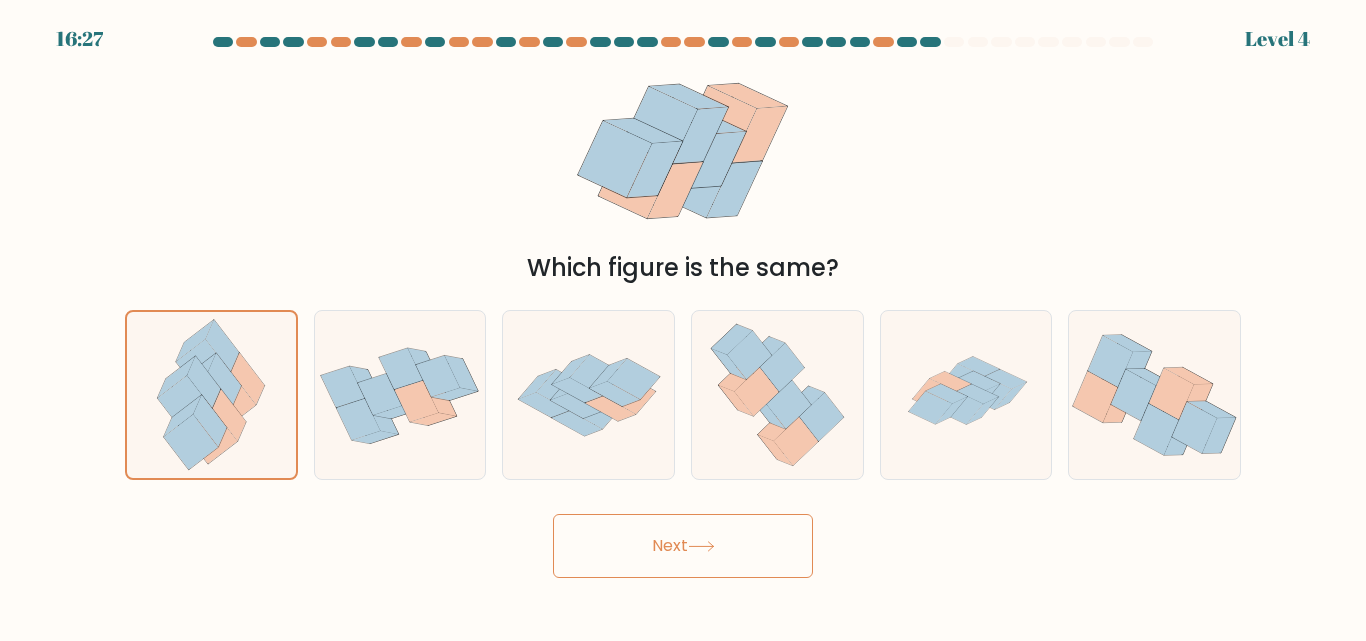 click on "Next" at bounding box center [683, 546] 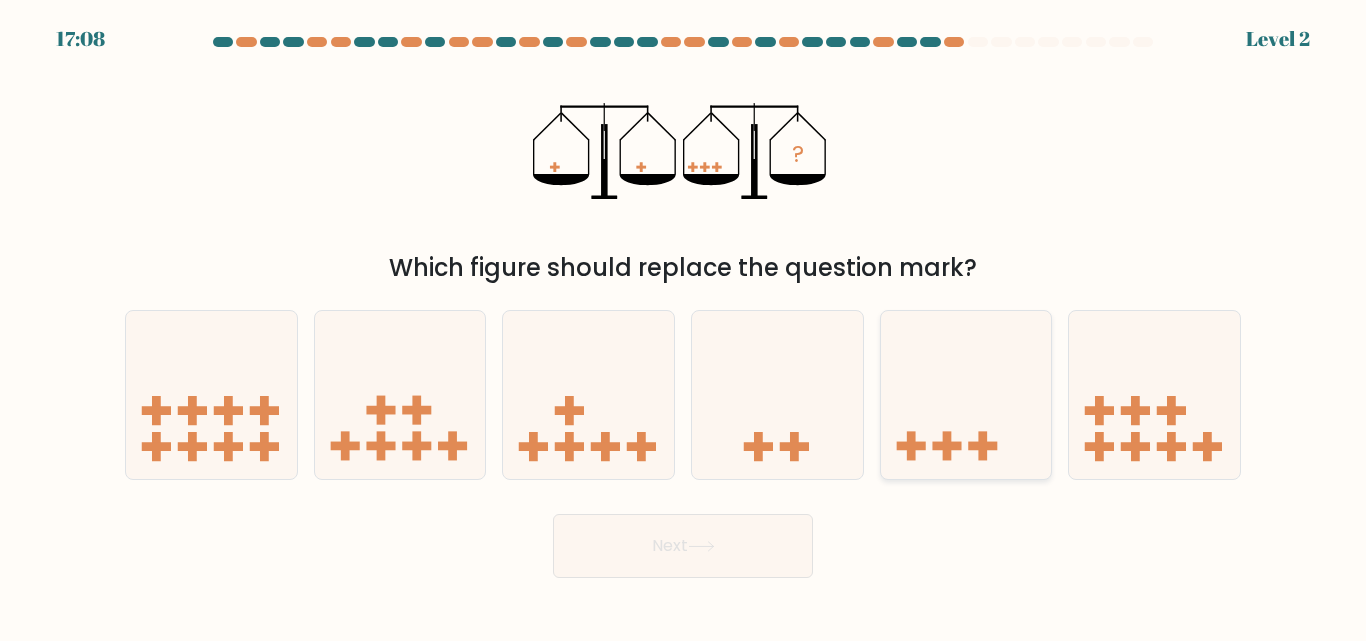 click 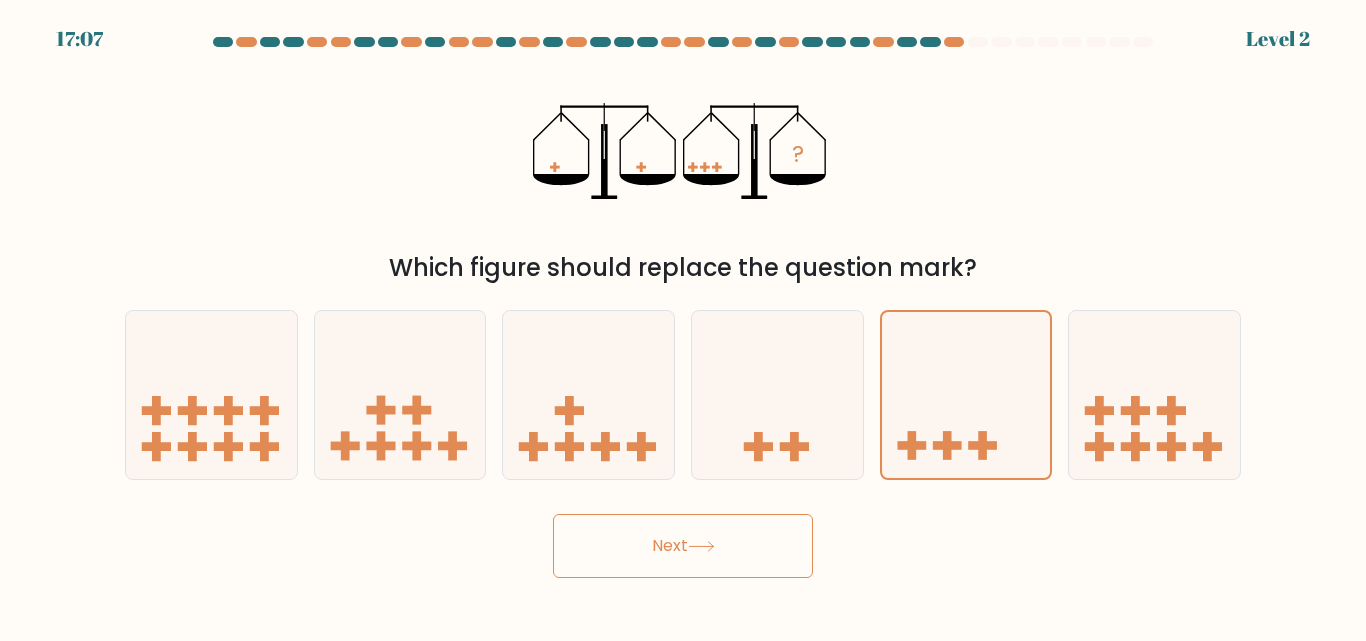 click on "Next" at bounding box center (683, 546) 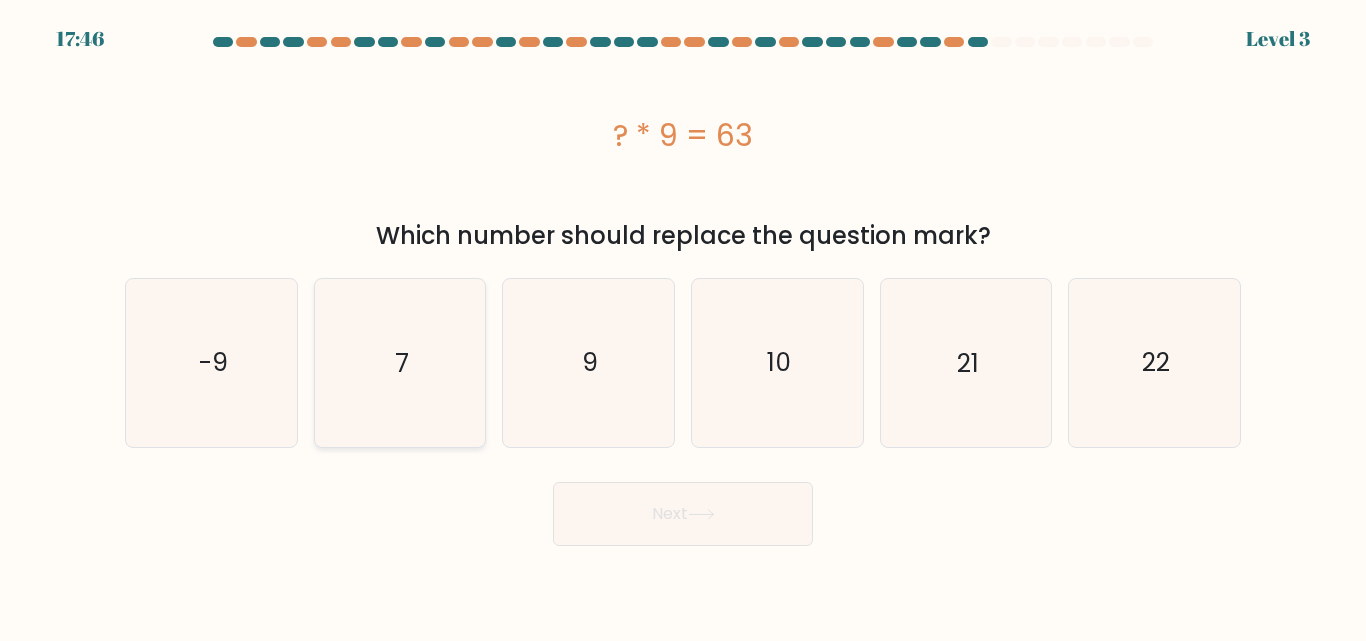 click on "7" 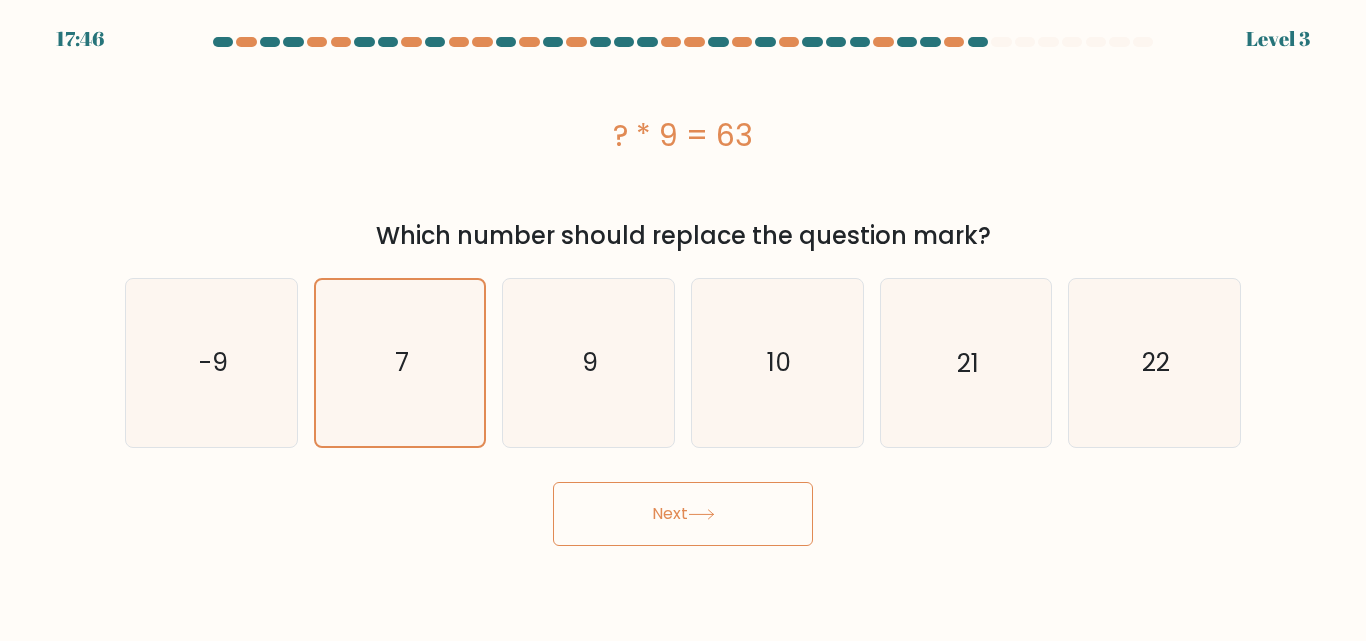click on "Next" at bounding box center [683, 514] 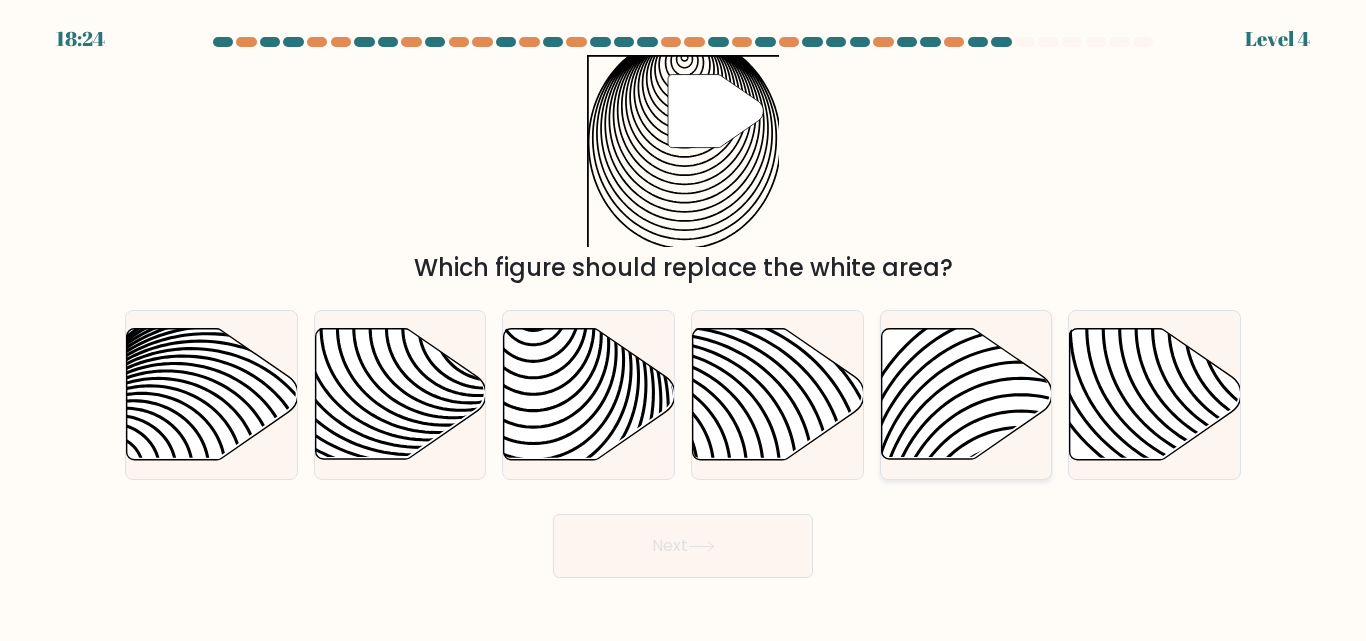 click 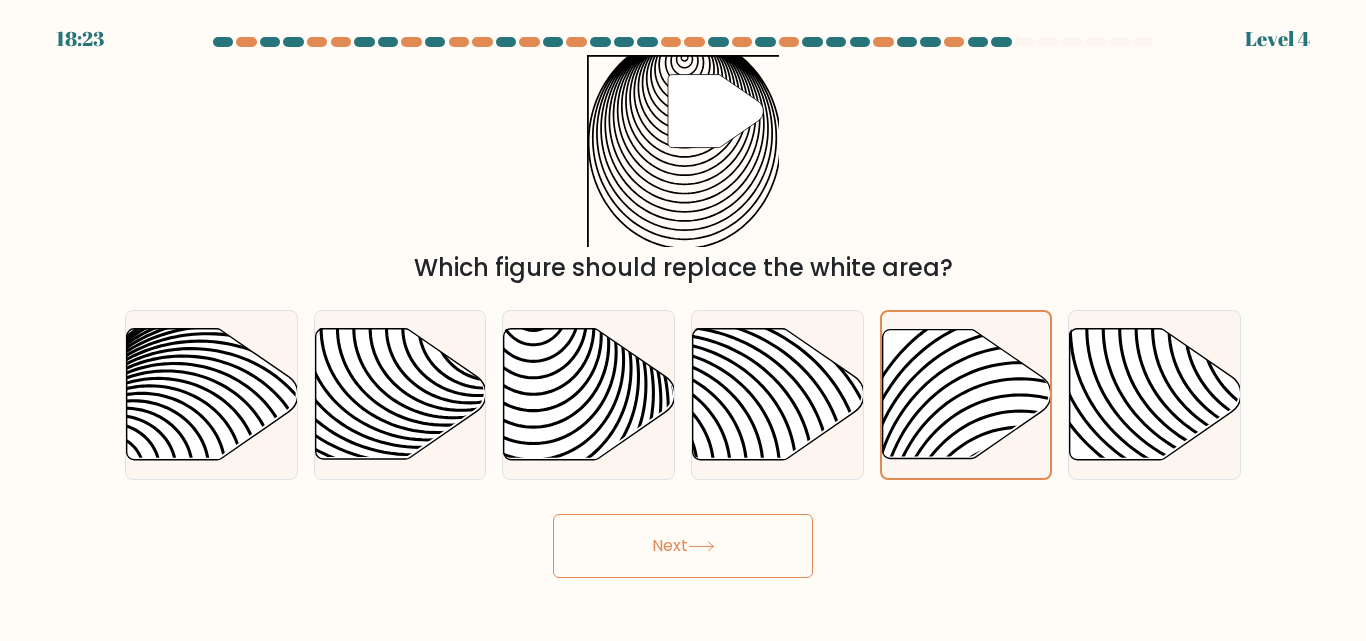 click on "Next" at bounding box center [683, 546] 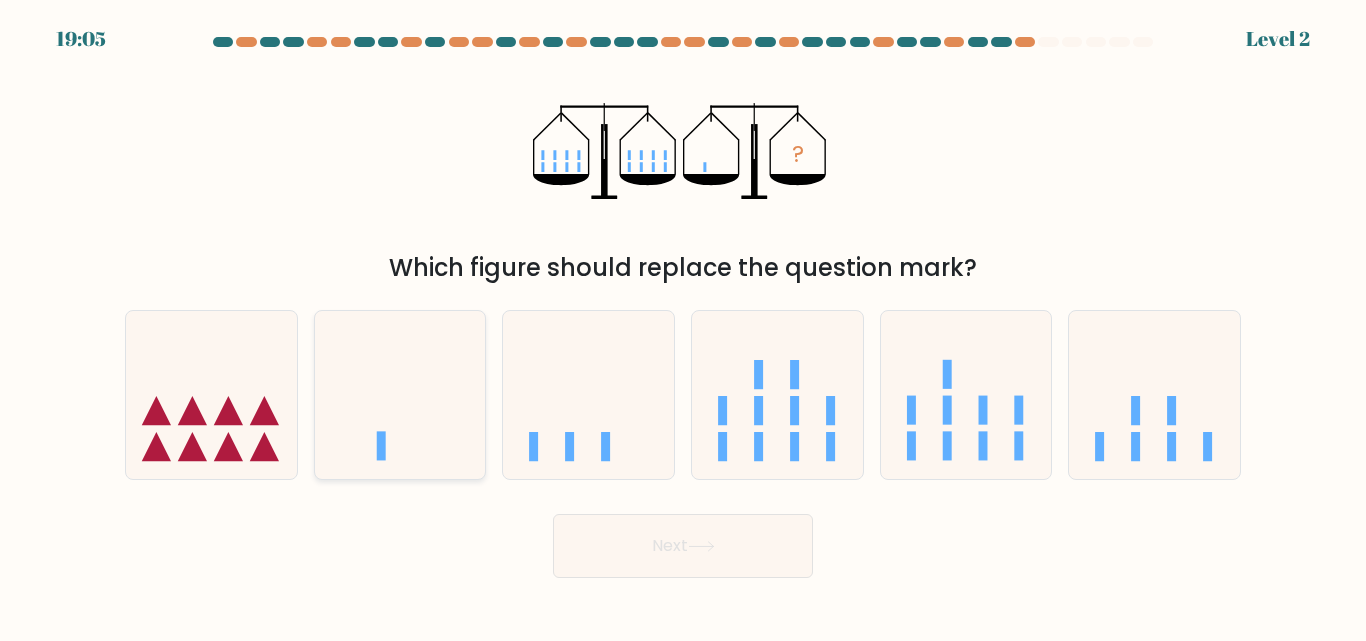 drag, startPoint x: 425, startPoint y: 381, endPoint x: 457, endPoint y: 422, distance: 52.009613 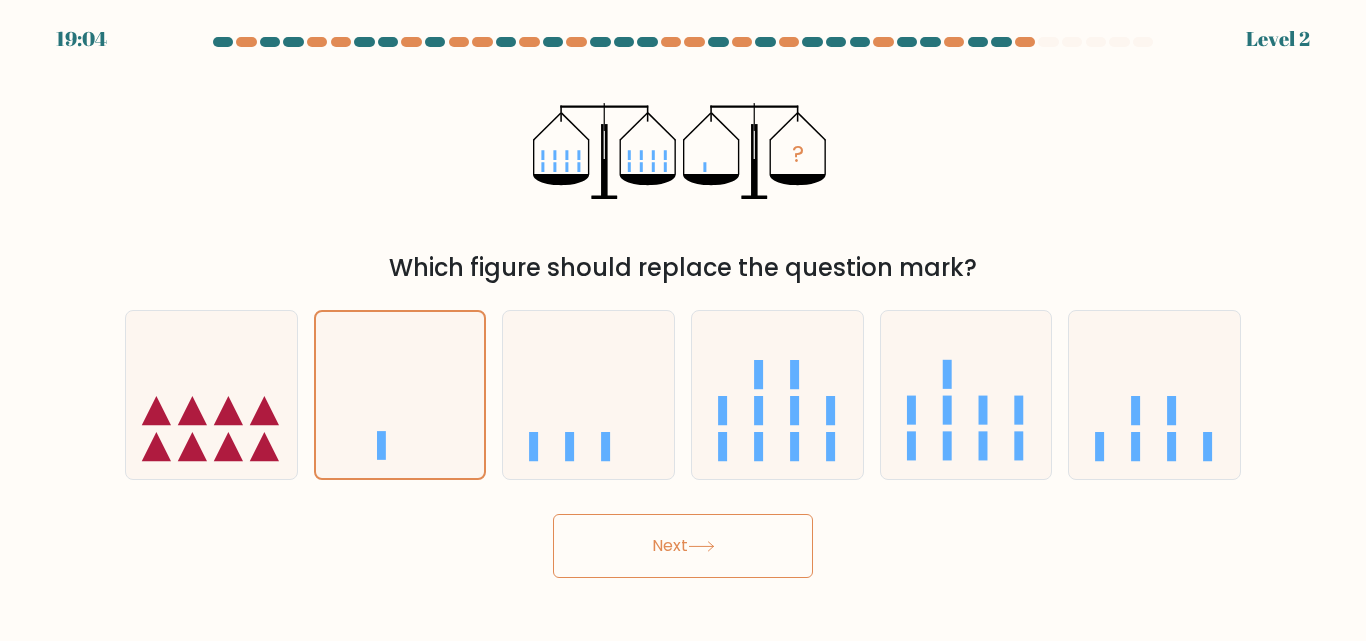 click on "Next" at bounding box center [683, 546] 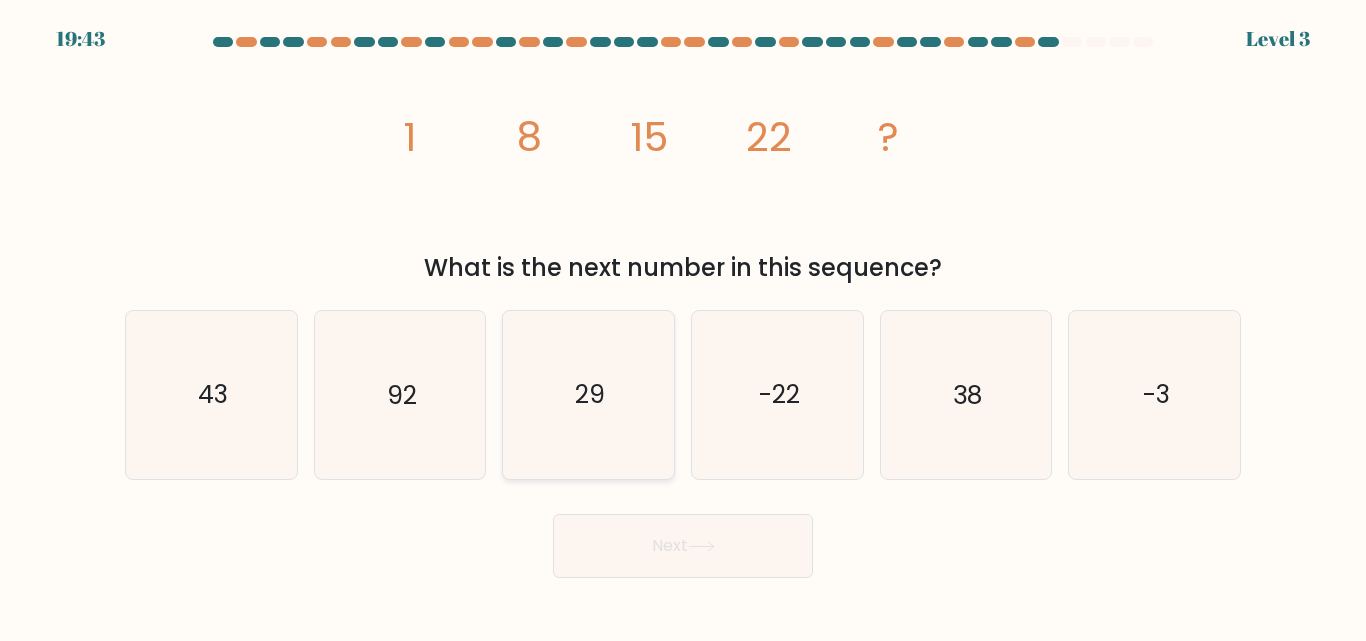 click on "29" 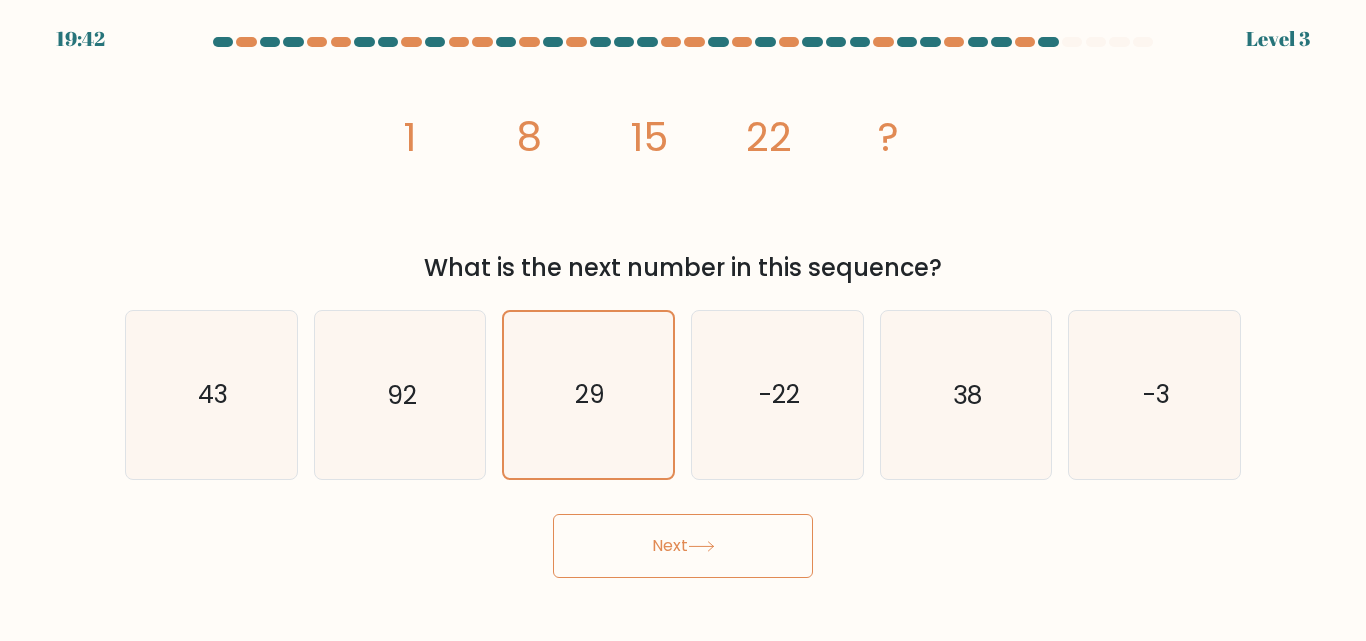 click on "19:42
Level 3" at bounding box center (683, 320) 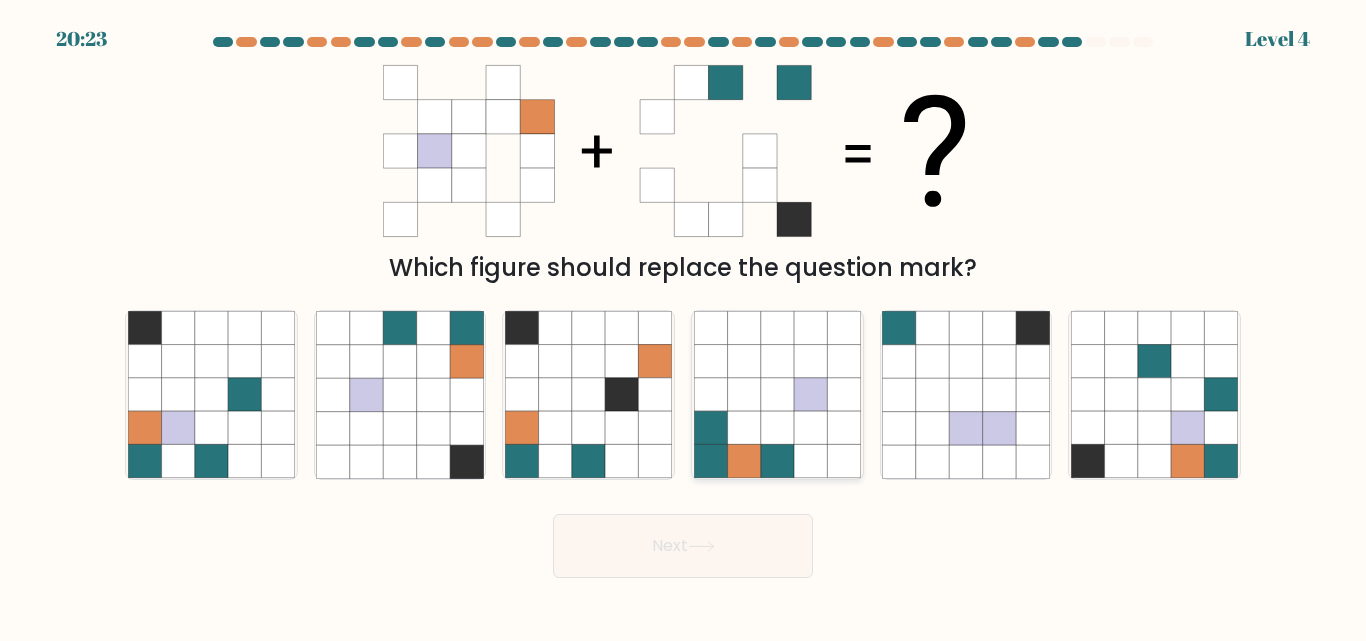 click 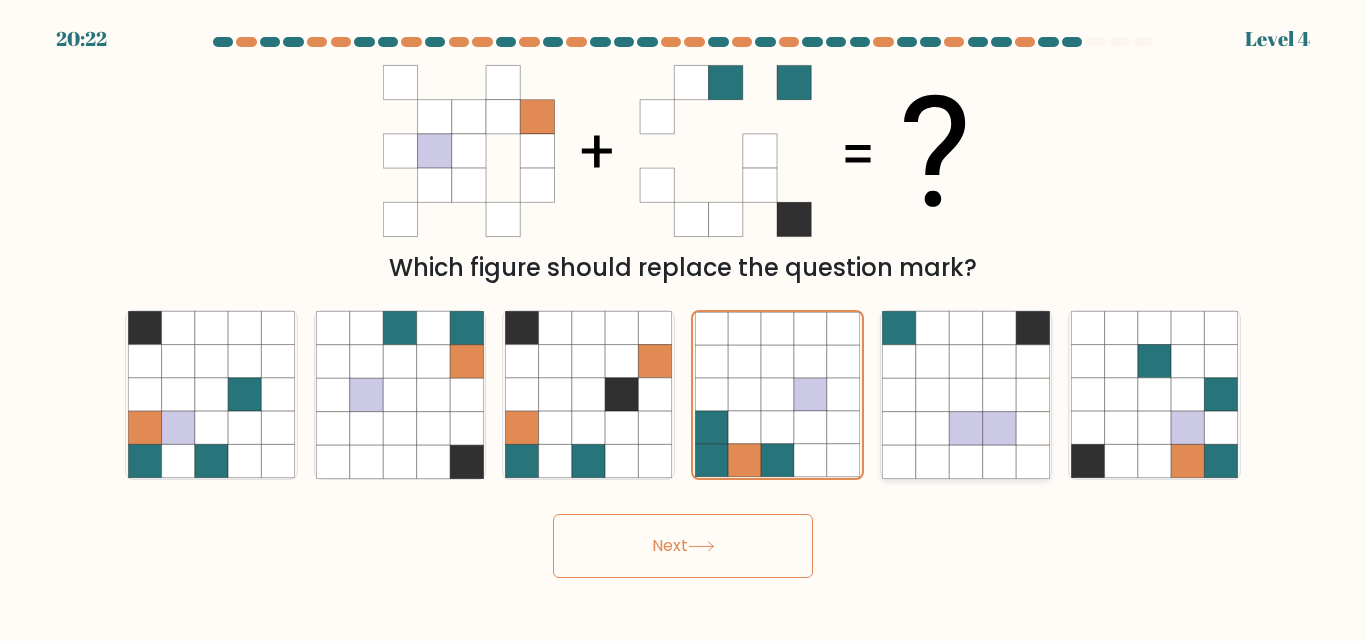click 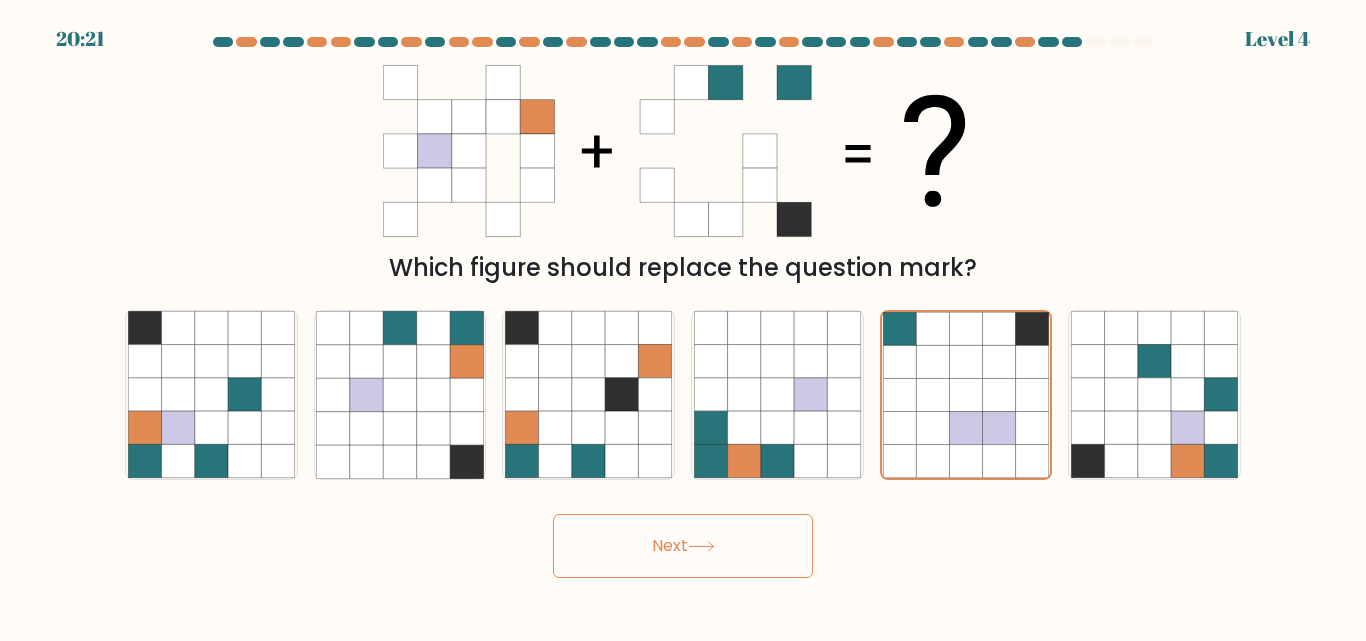 click on "Next" at bounding box center [683, 546] 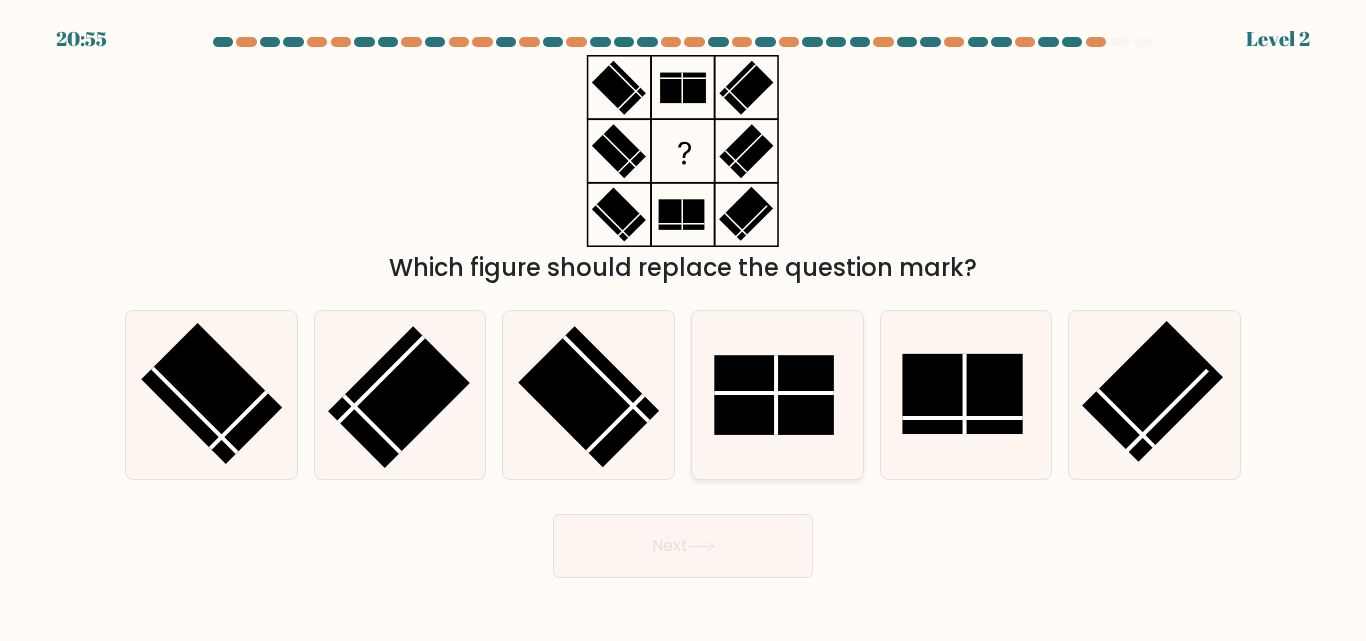 click 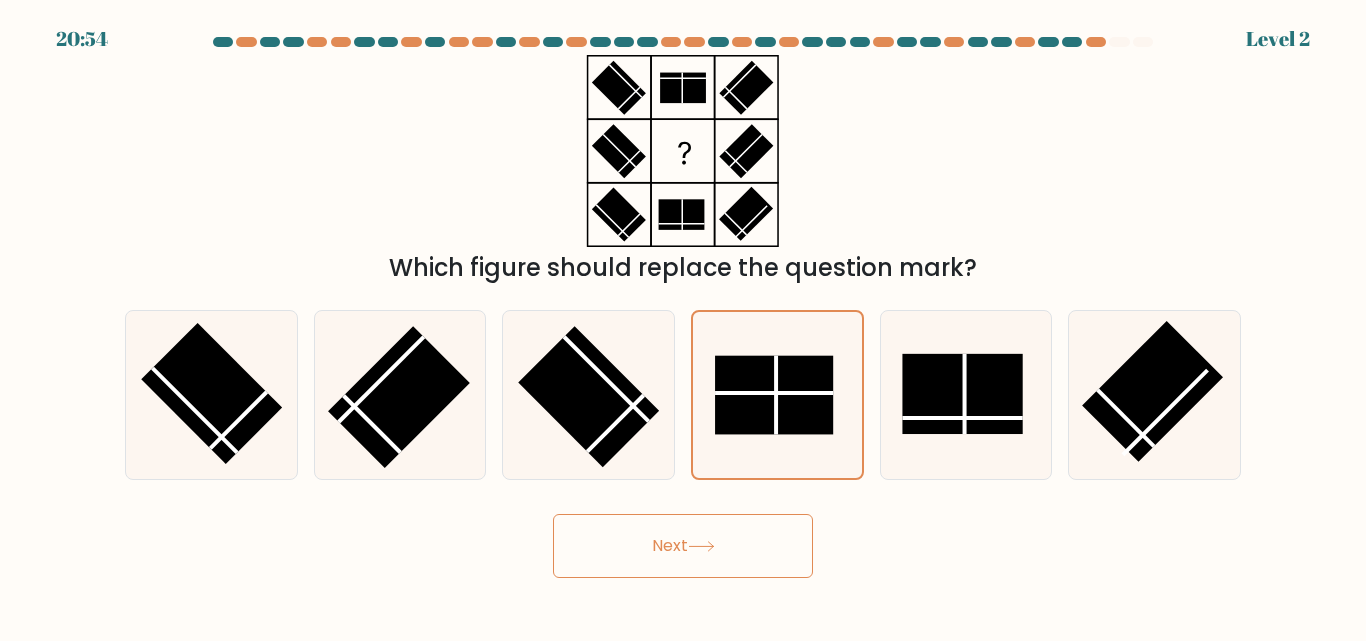 click on "Next" at bounding box center (683, 546) 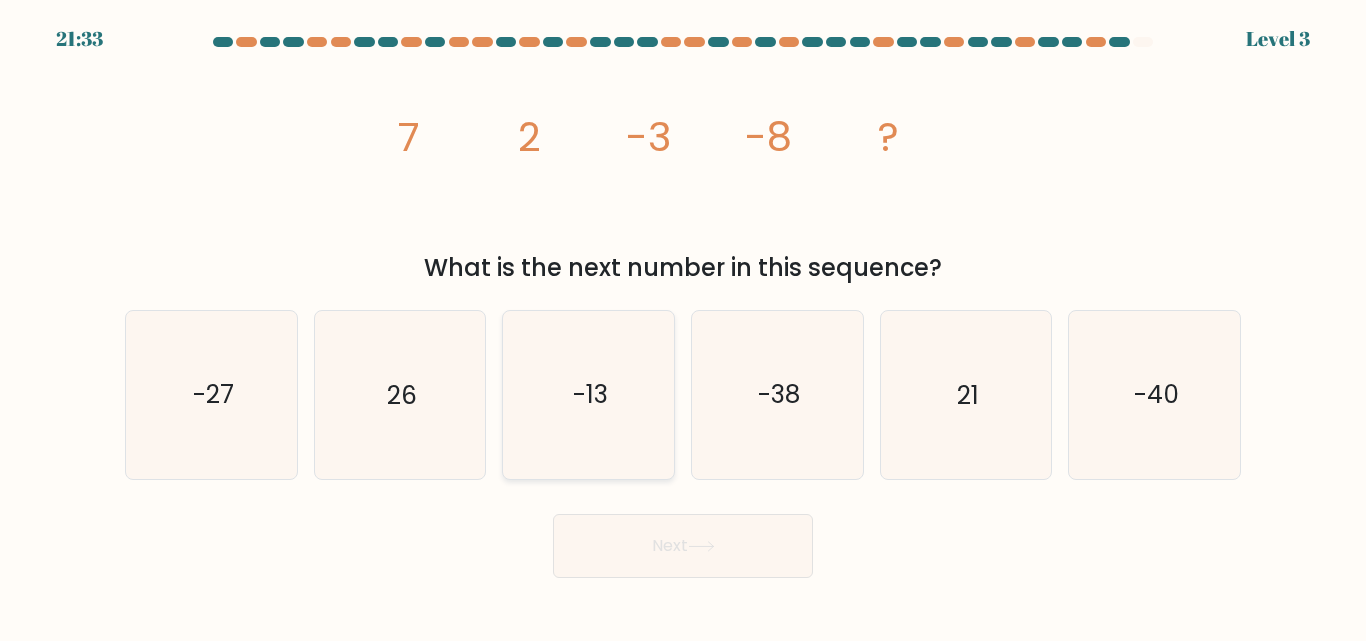 click on "-13" 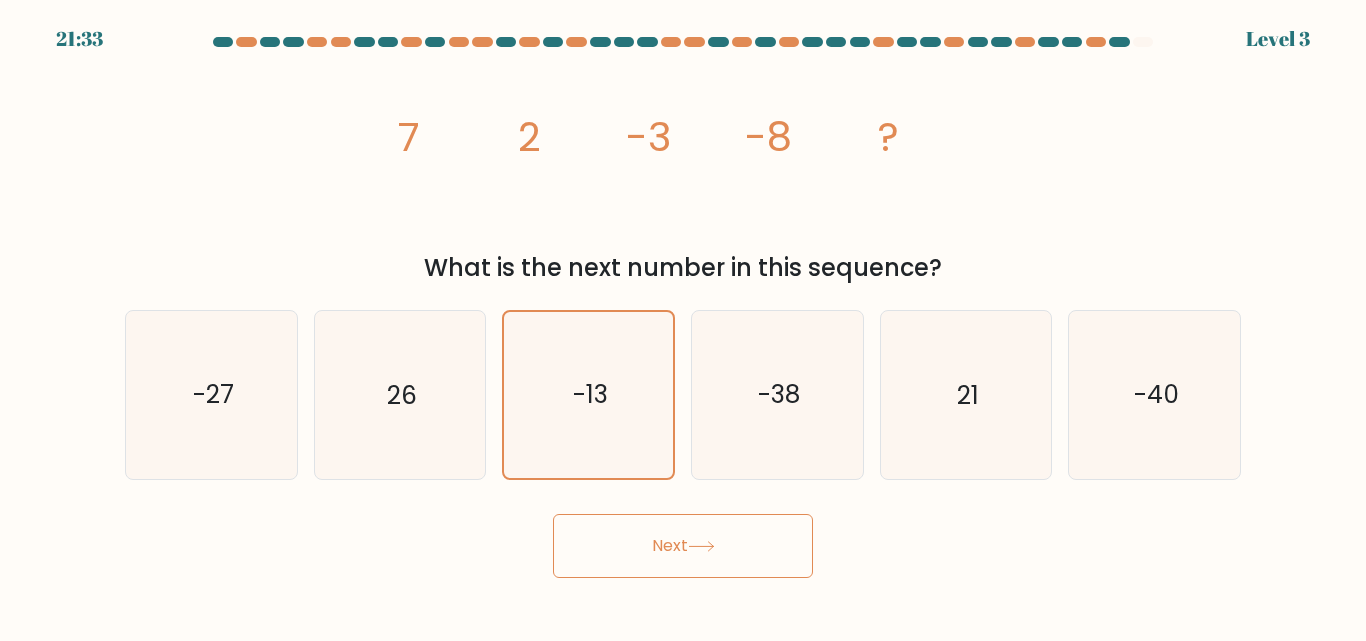 click on "Next" at bounding box center (683, 546) 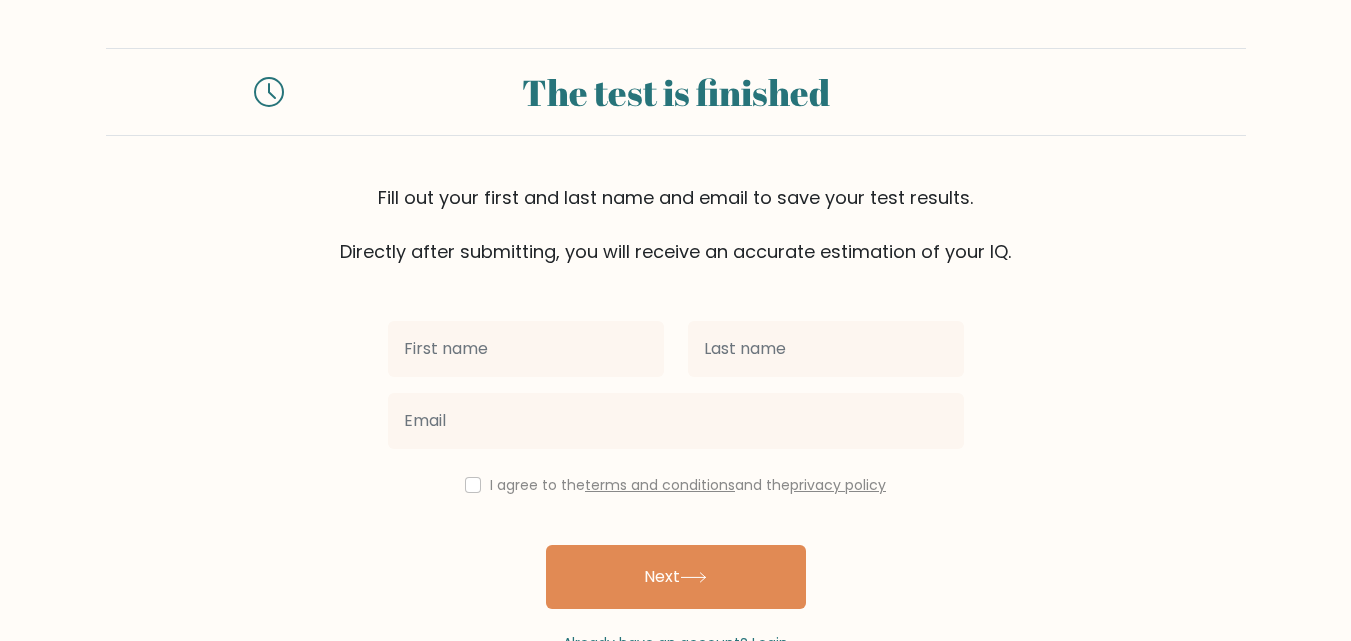 scroll, scrollTop: 0, scrollLeft: 0, axis: both 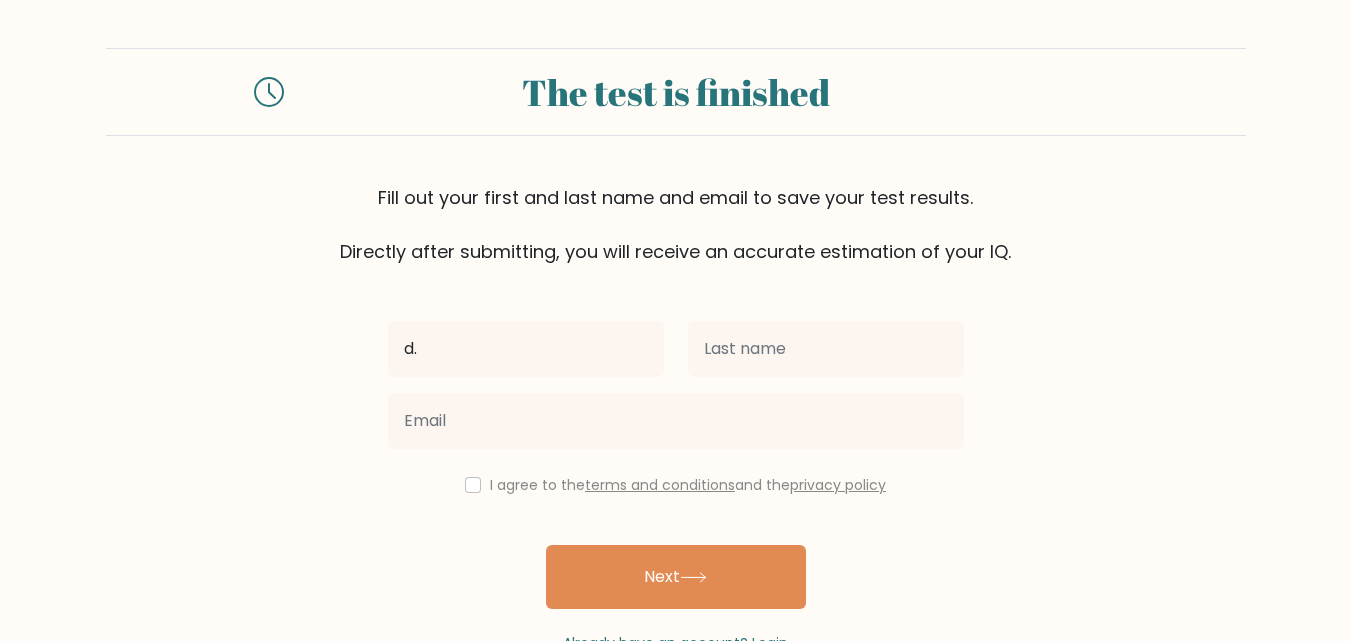 type on "d" 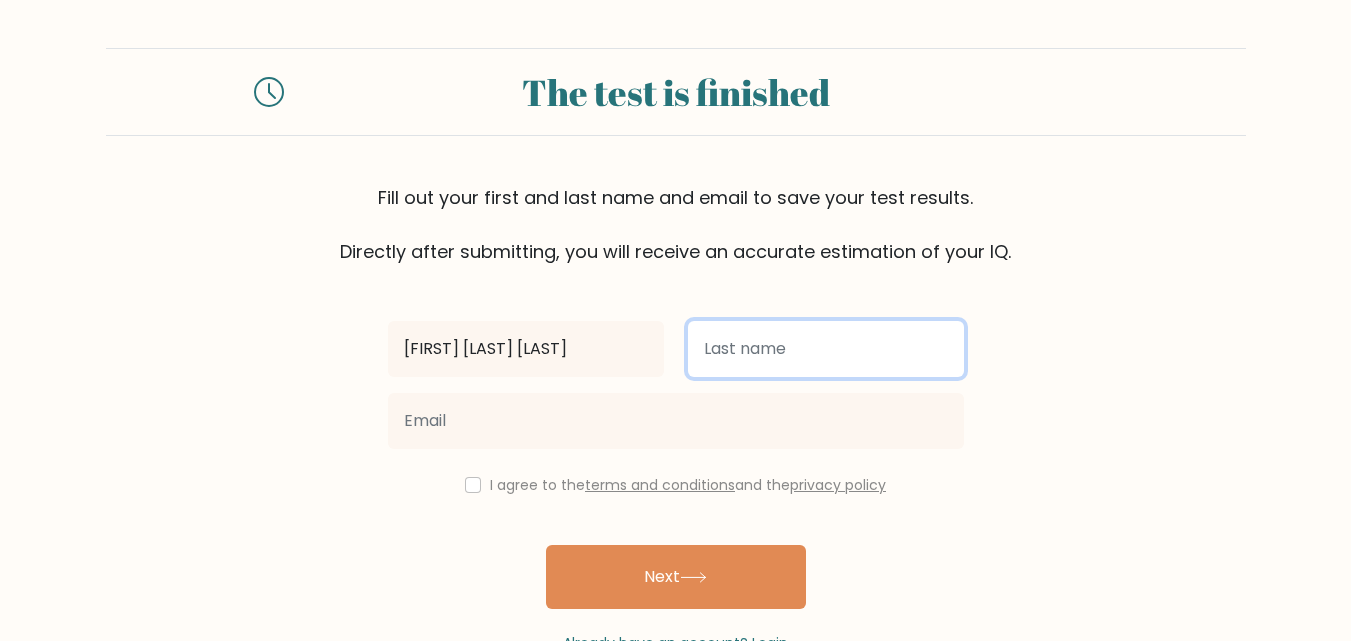 click at bounding box center (826, 349) 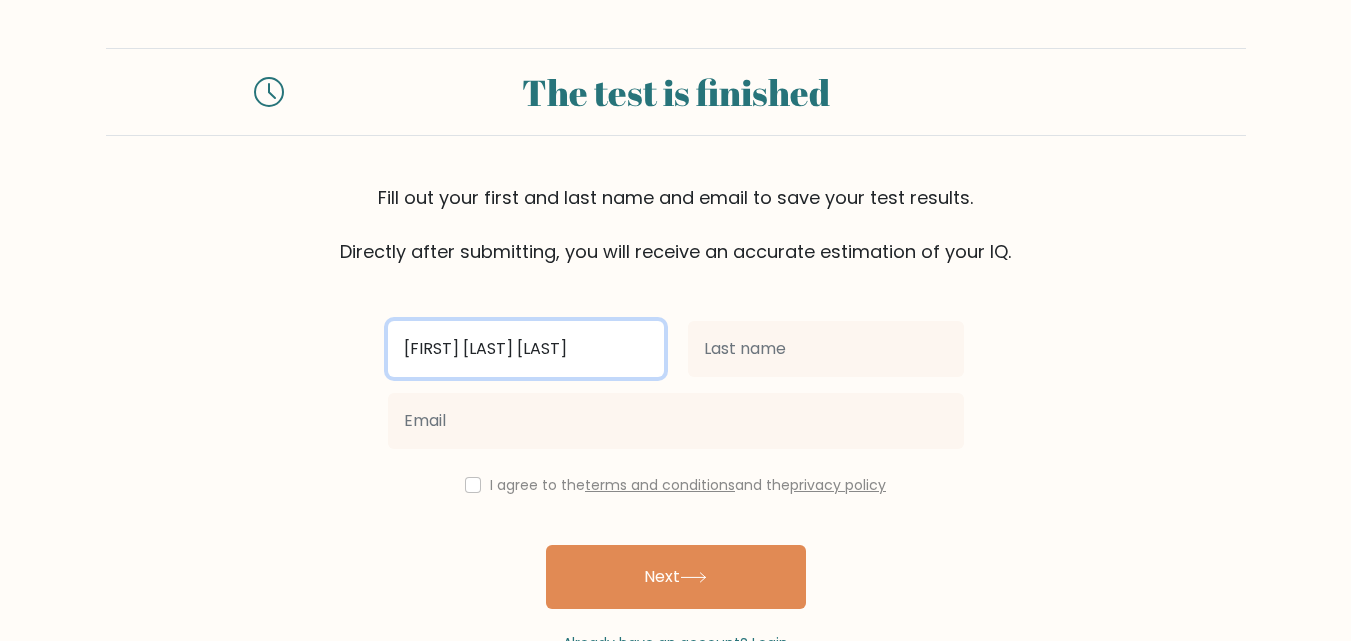 click on "[FIRST] [LAST] [LAST]" at bounding box center [526, 349] 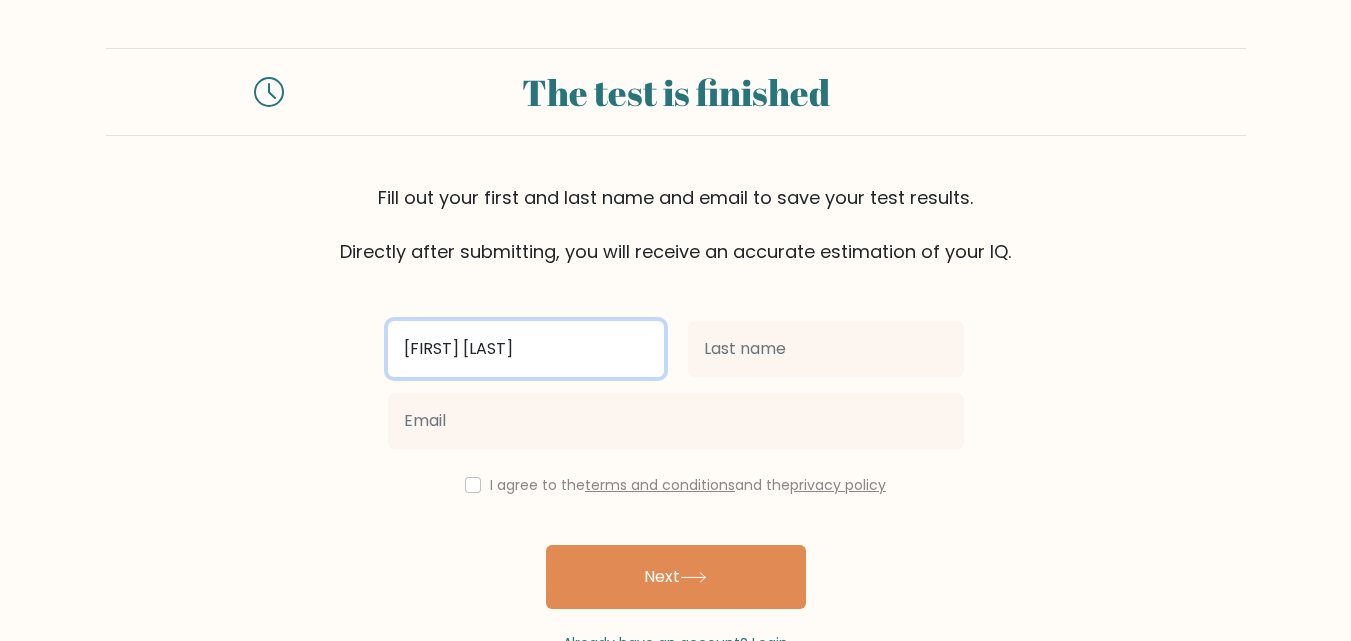 type on "[FIRST] [LAST]" 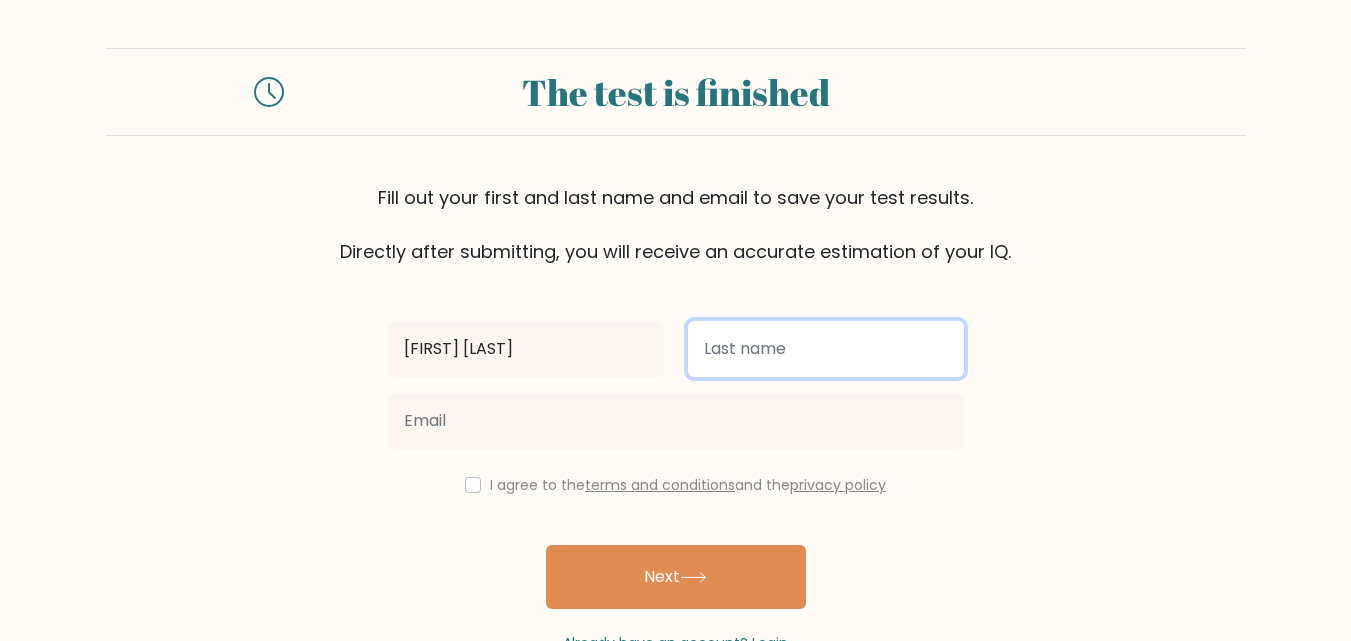 click at bounding box center (826, 349) 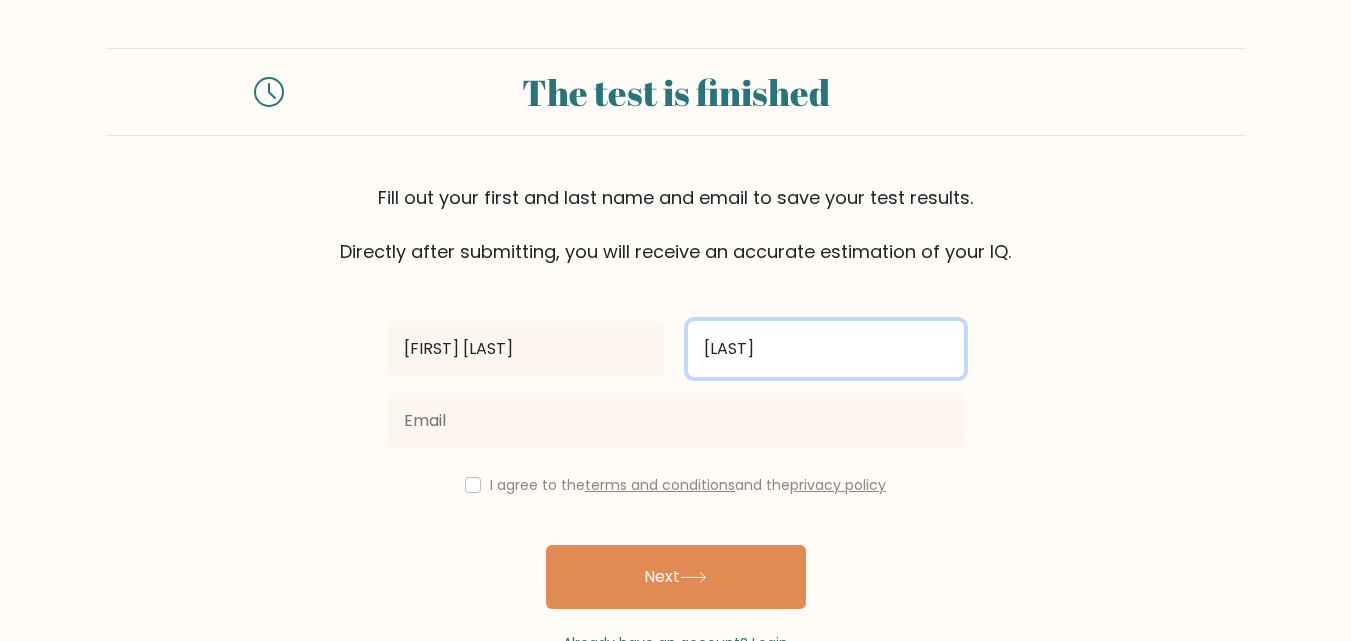 type on "[LAST]" 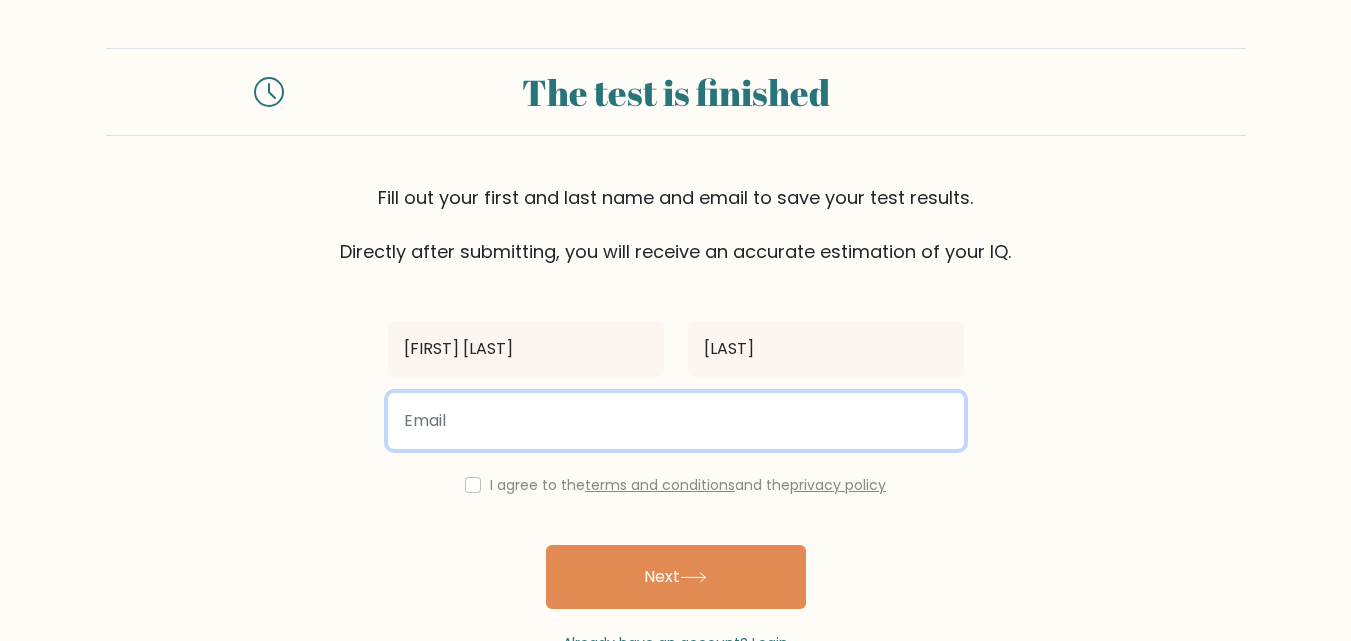 click at bounding box center (676, 421) 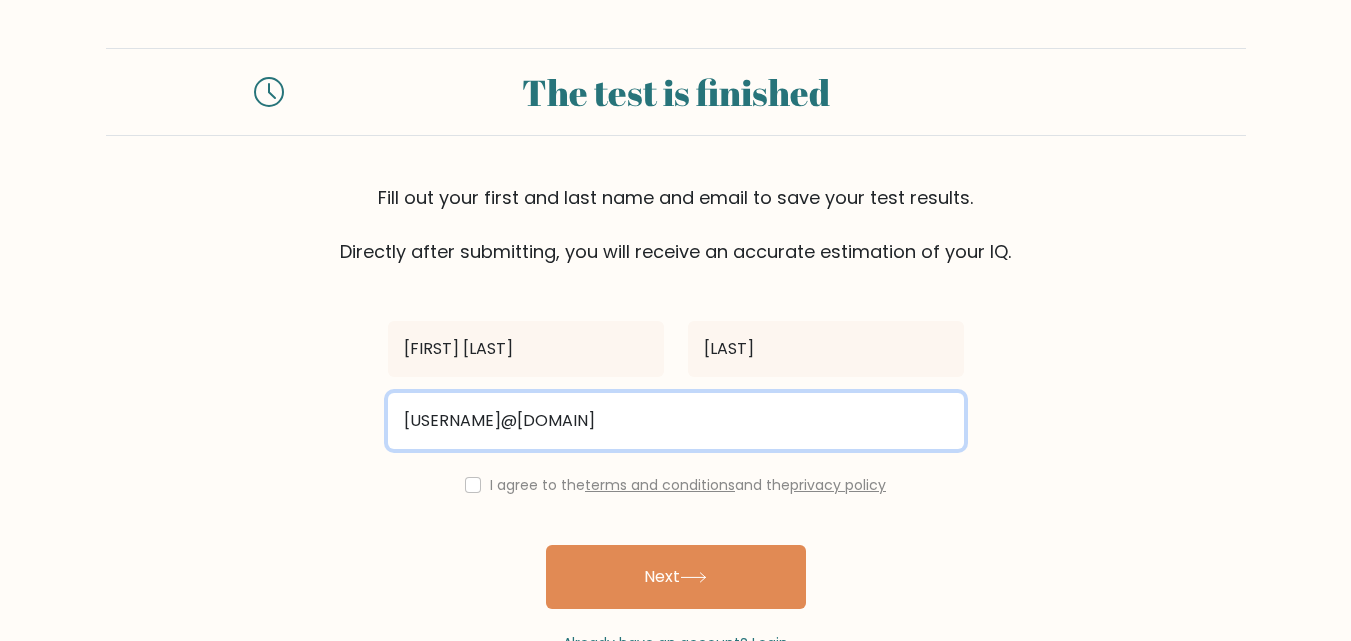type on "[USERNAME]@[DOMAIN]" 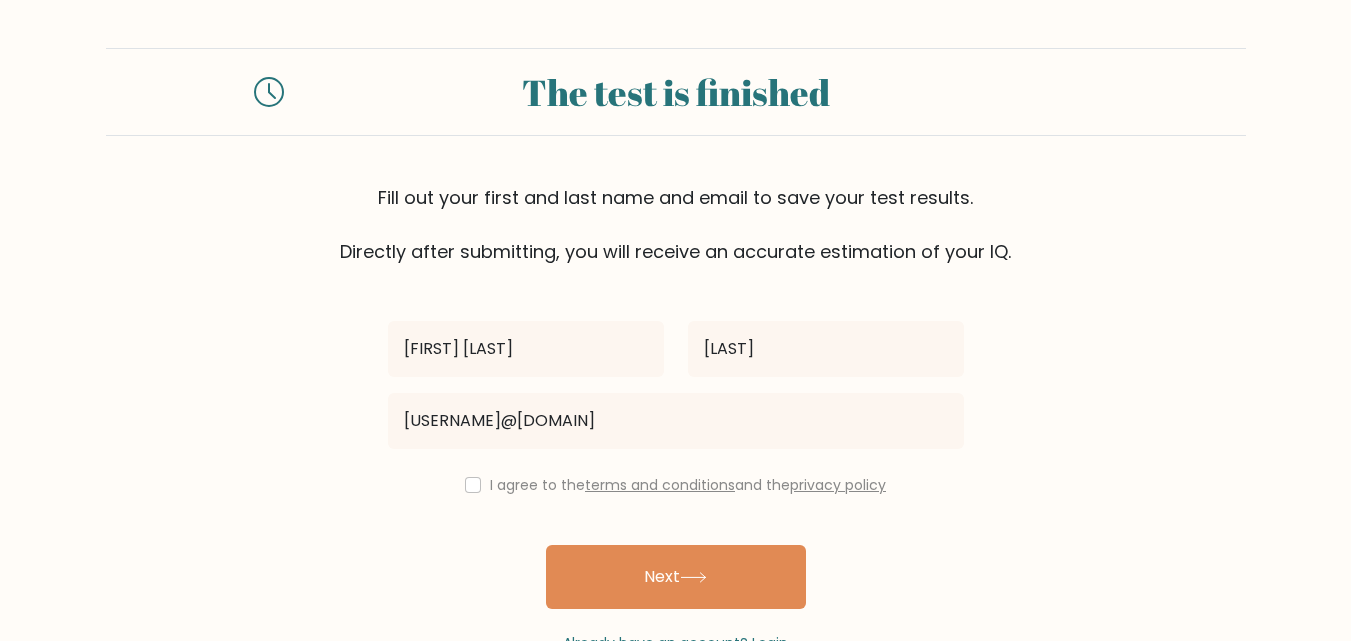 click on "I agree to the  terms and conditions  and the  privacy policy" at bounding box center (676, 485) 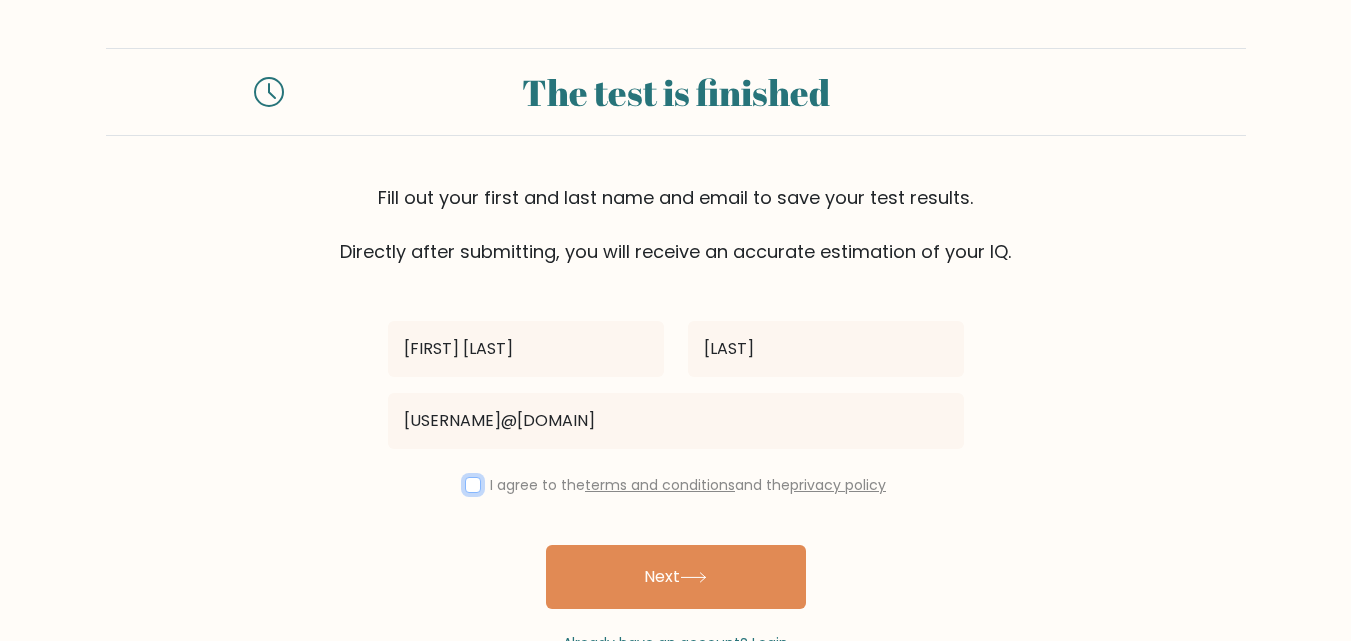 click at bounding box center [473, 485] 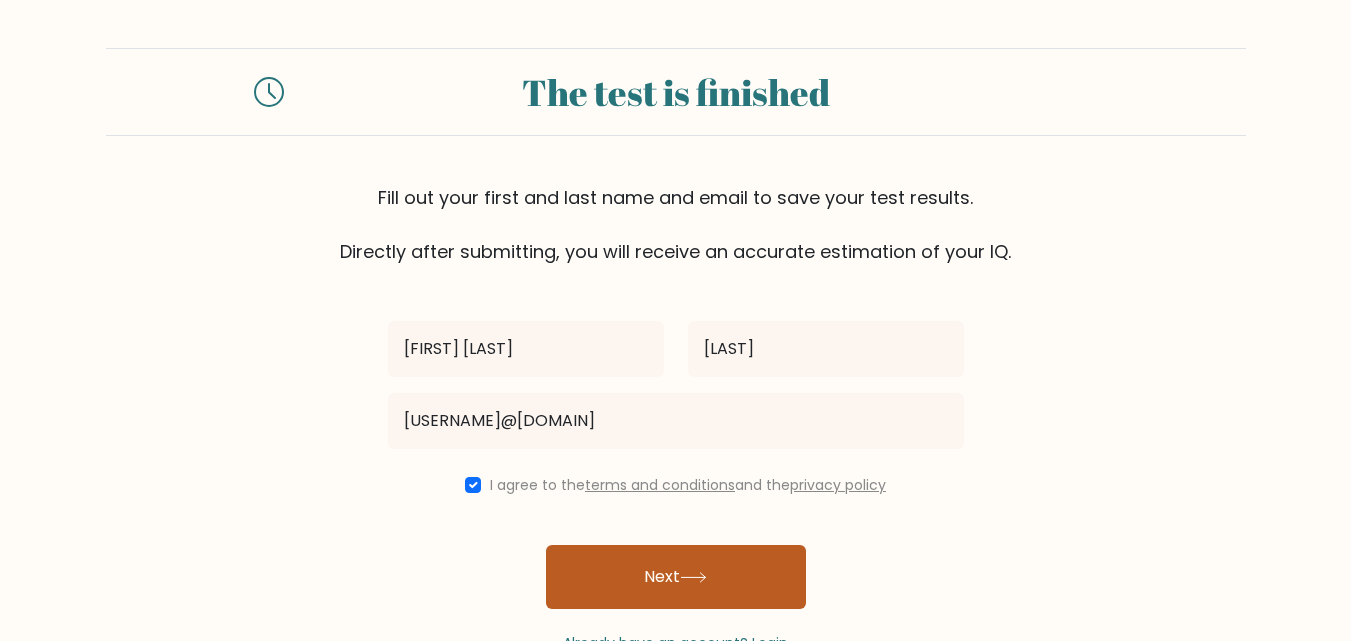 click on "Next" at bounding box center [676, 577] 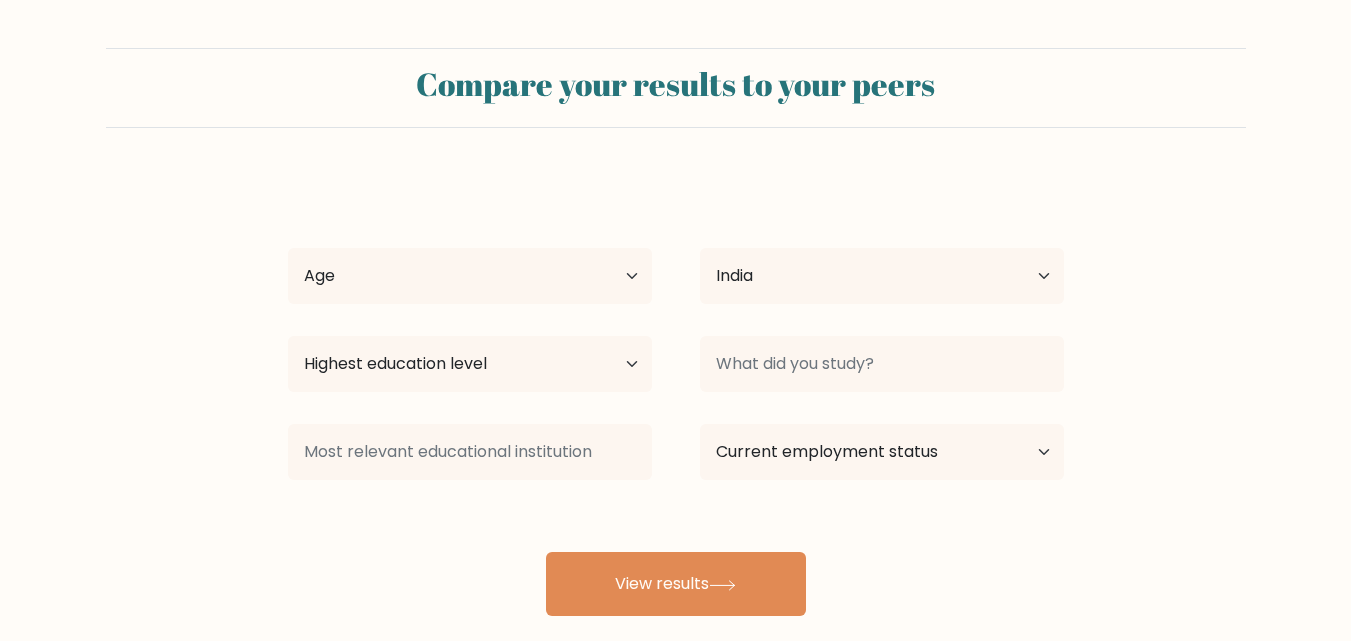 select on "IN" 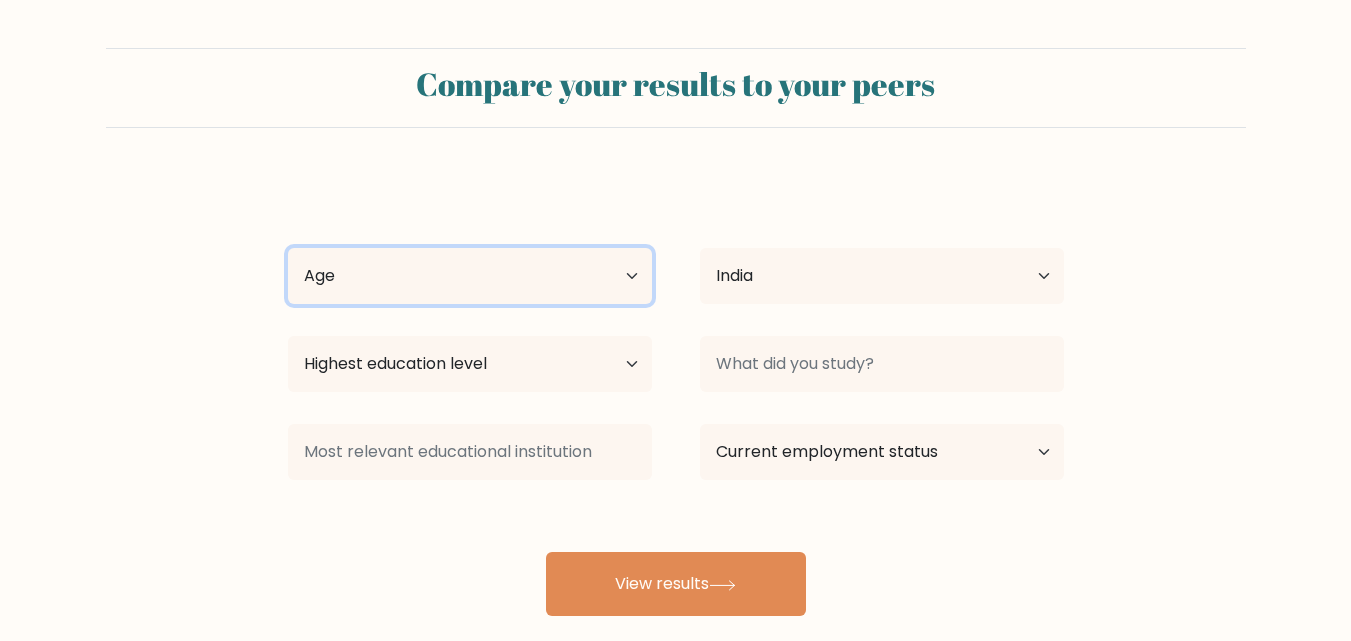 click on "Age
Under 18 years old
18-24 years old
25-34 years old
35-44 years old
45-54 years old
55-64 years old
65 years old and above" at bounding box center (470, 276) 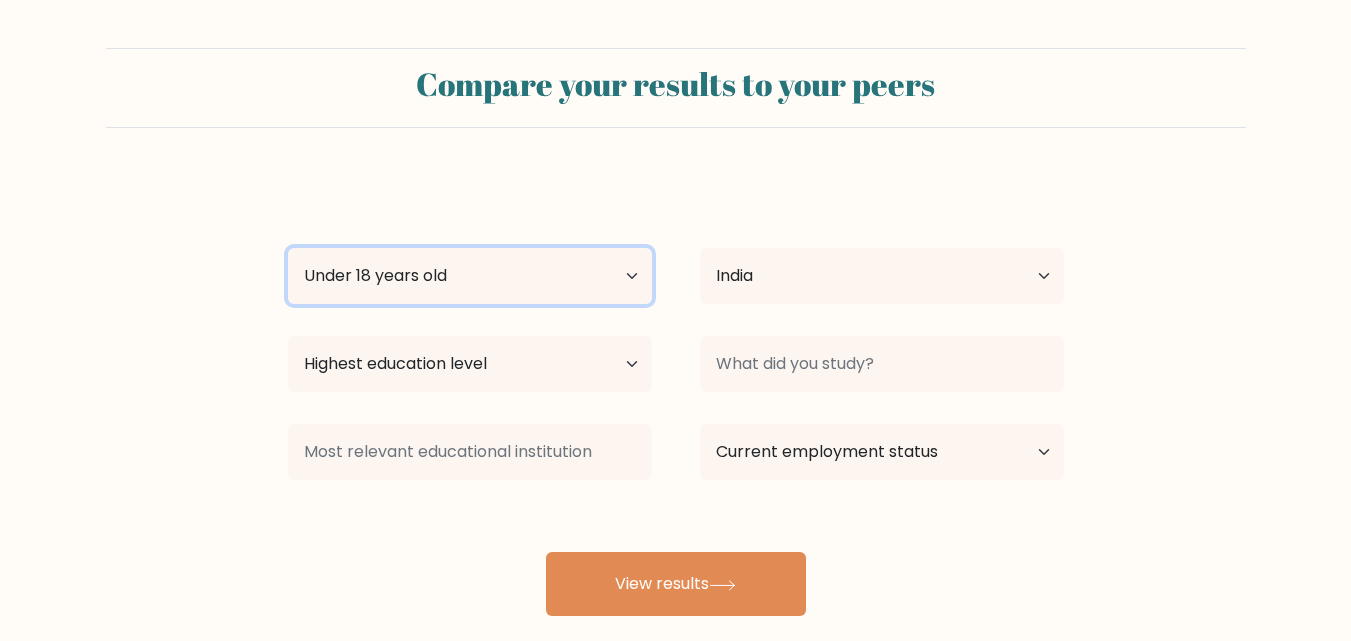 click on "Age
Under 18 years old
18-24 years old
25-34 years old
35-44 years old
45-54 years old
55-64 years old
65 years old and above" at bounding box center [470, 276] 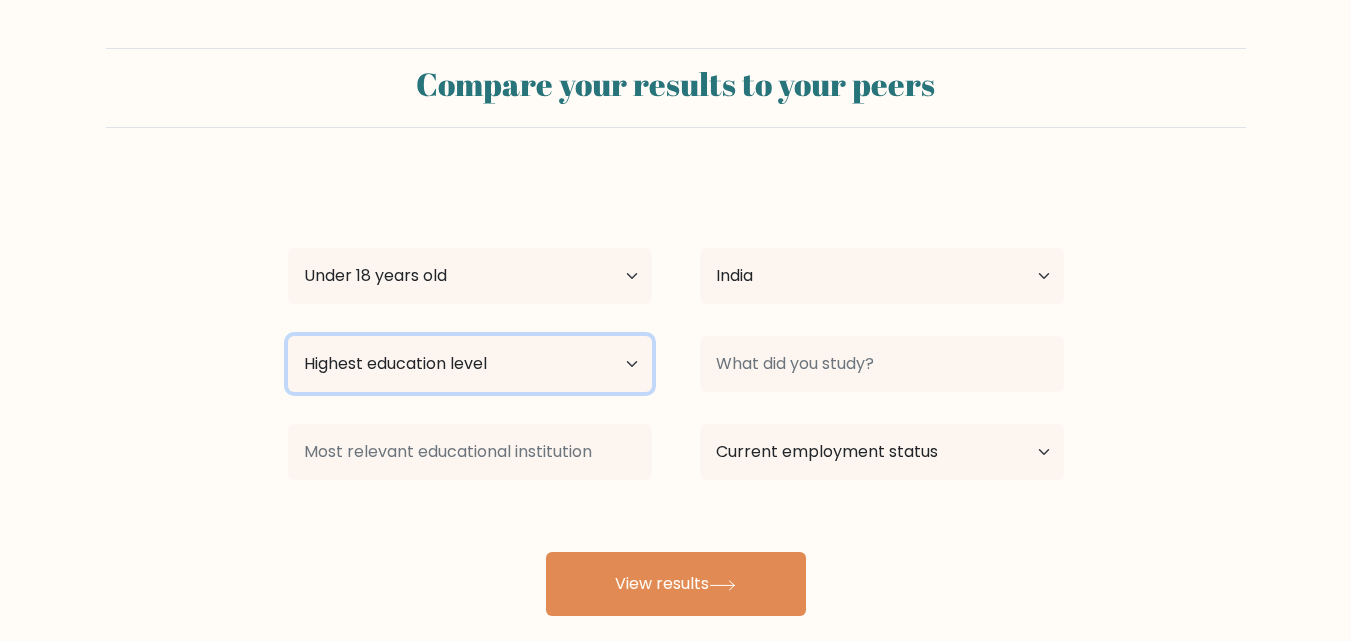 click on "Highest education level
No schooling
Primary
Lower Secondary
Upper Secondary
Occupation Specific
Bachelor's degree
Master's degree
Doctoral degree" at bounding box center (470, 364) 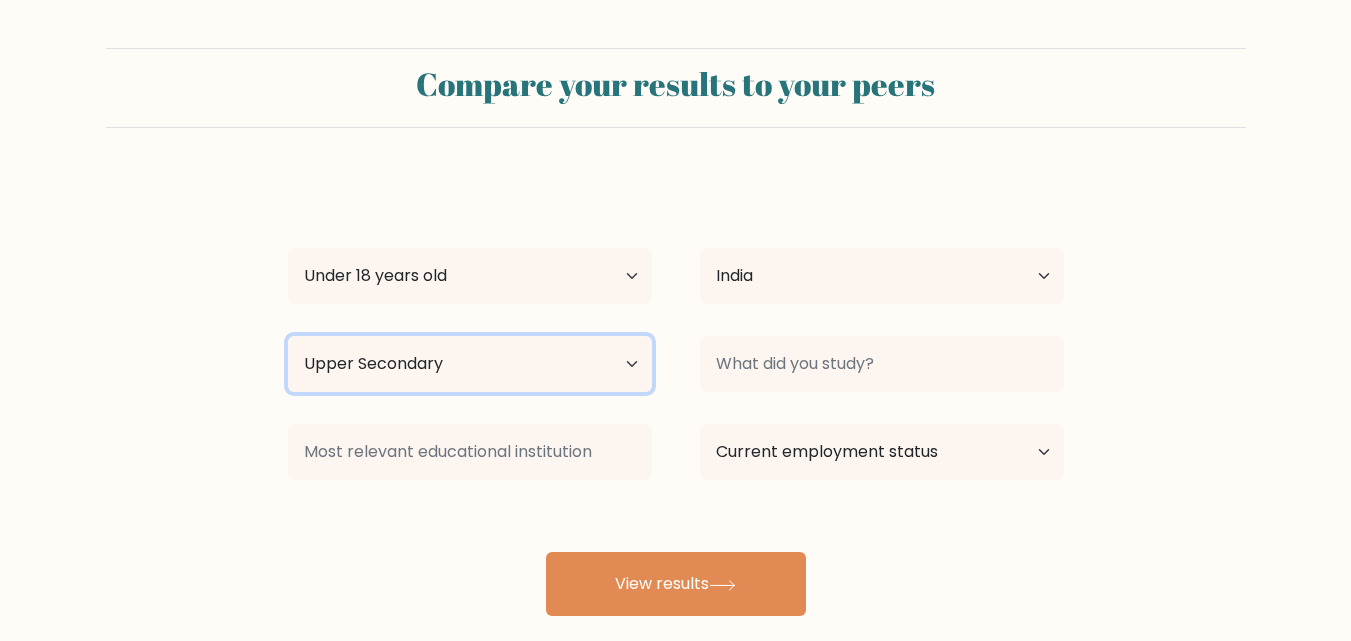 click on "Highest education level
No schooling
Primary
Lower Secondary
Upper Secondary
Occupation Specific
Bachelor's degree
Master's degree
Doctoral degree" at bounding box center [470, 364] 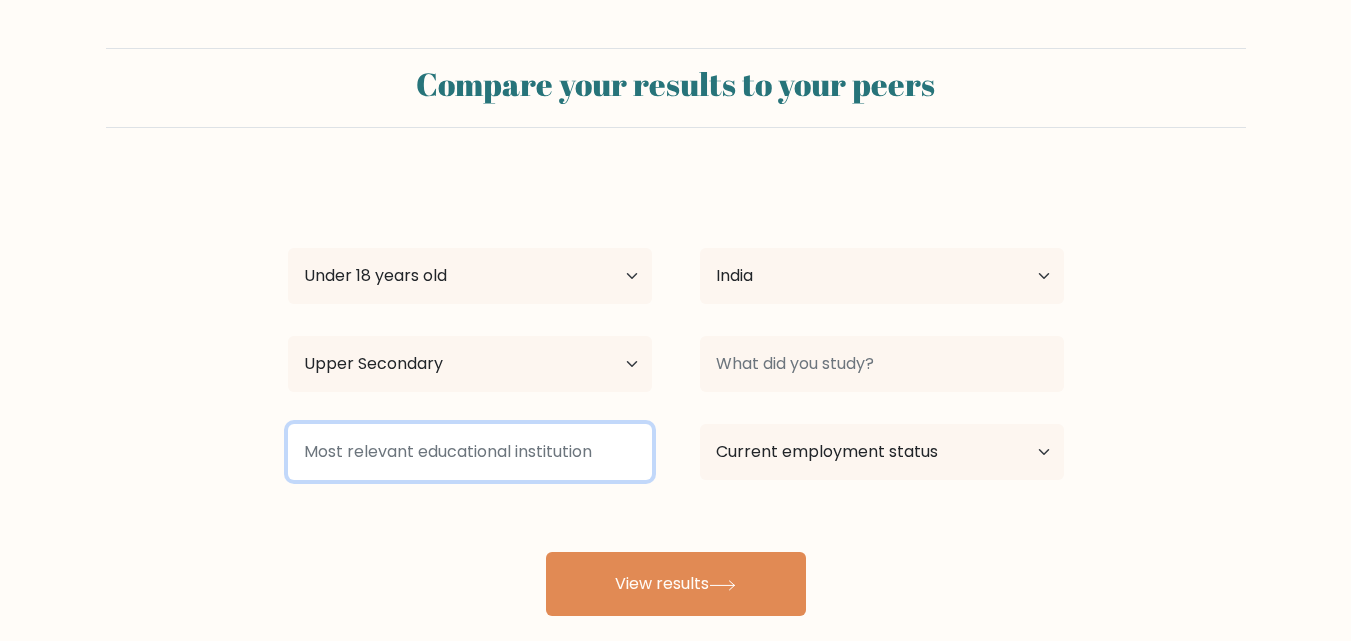 click at bounding box center (470, 452) 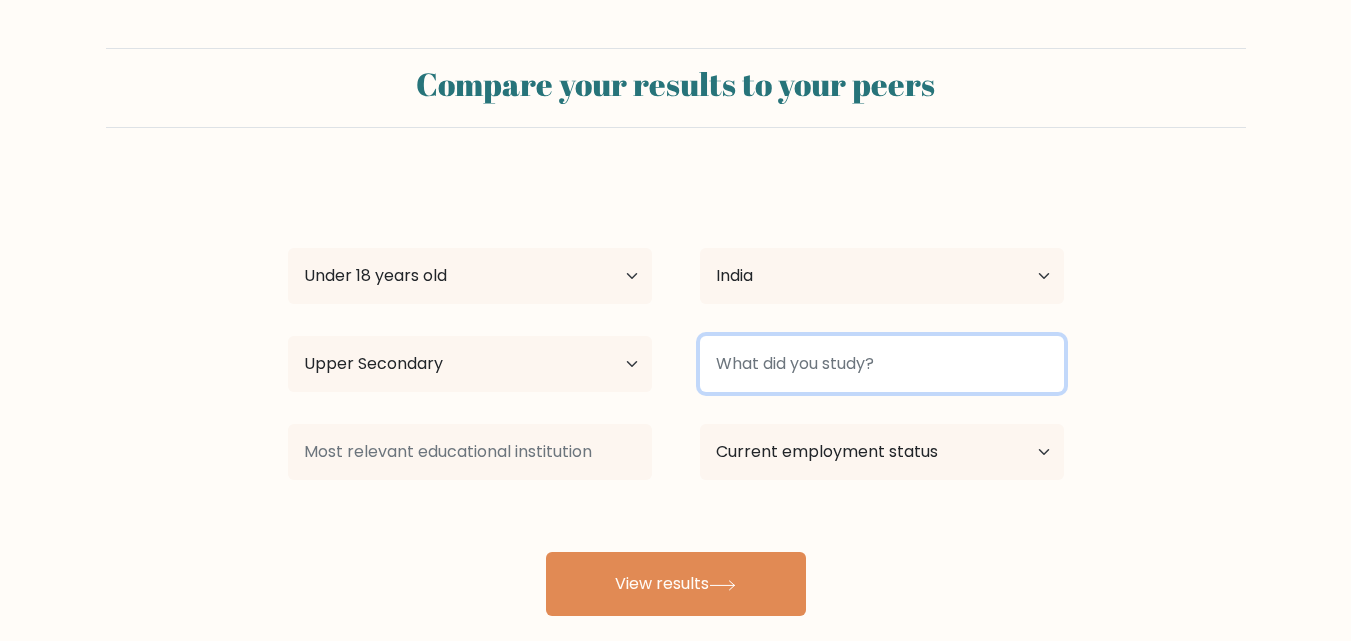 click at bounding box center (882, 364) 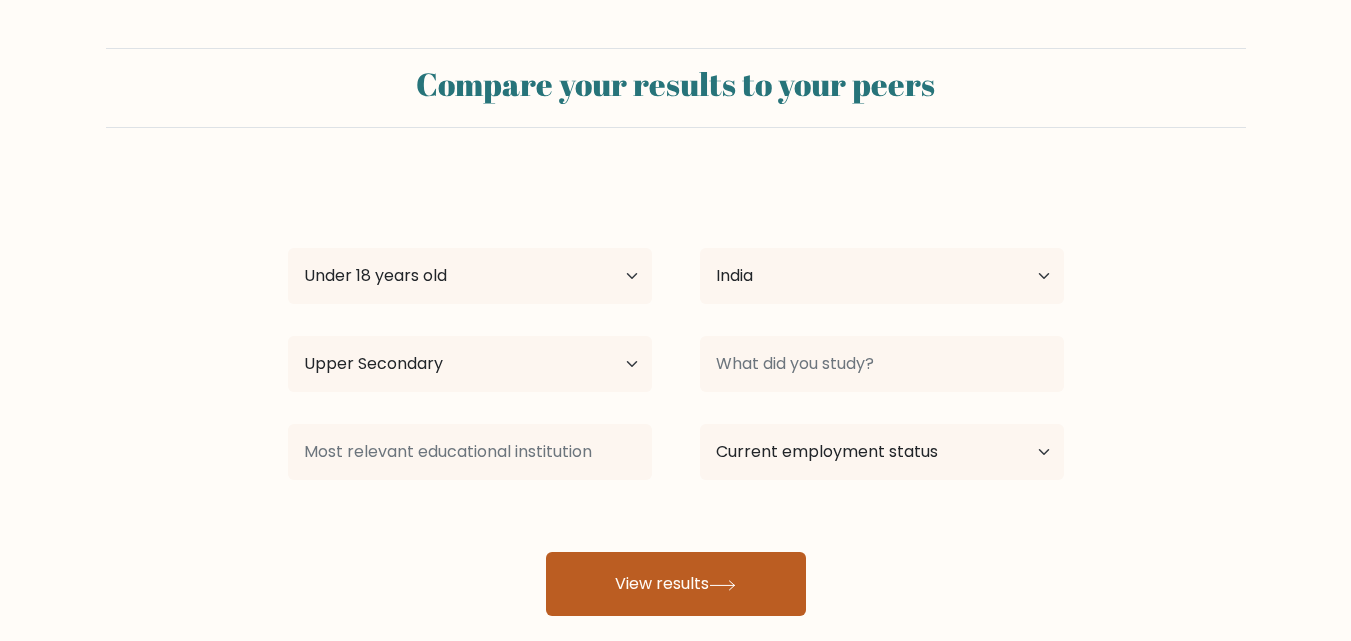 click on "View results" at bounding box center (676, 584) 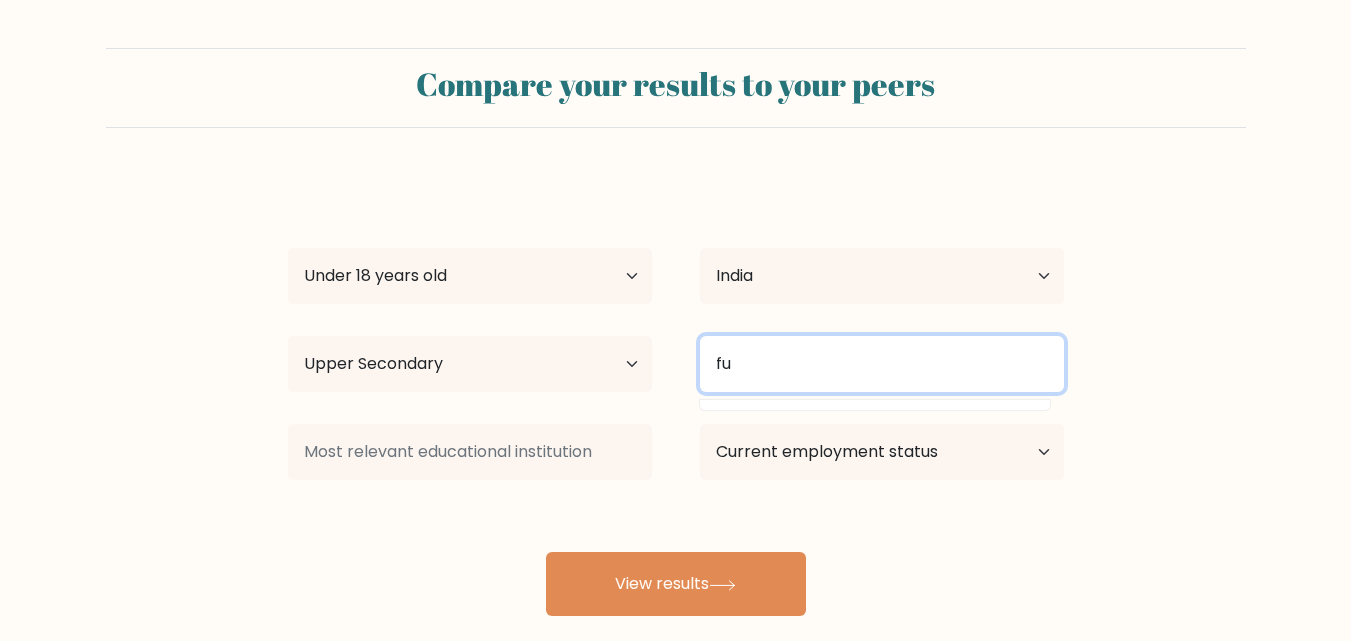 type on "f" 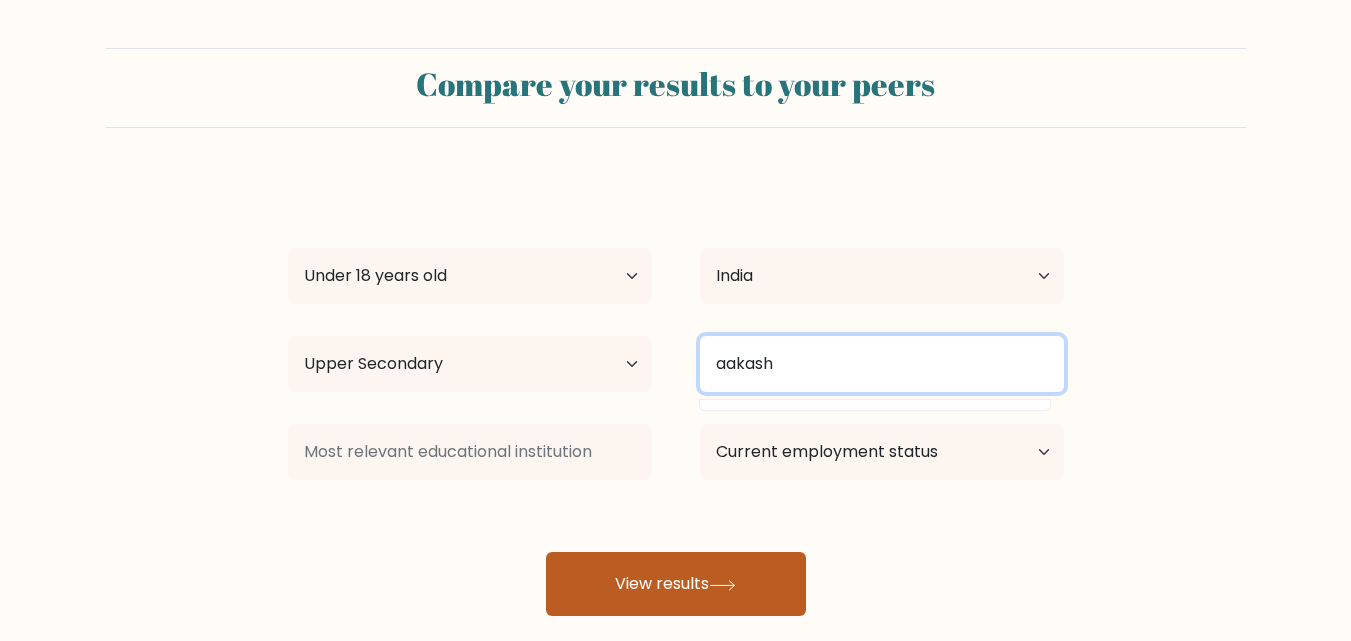 type on "aakash" 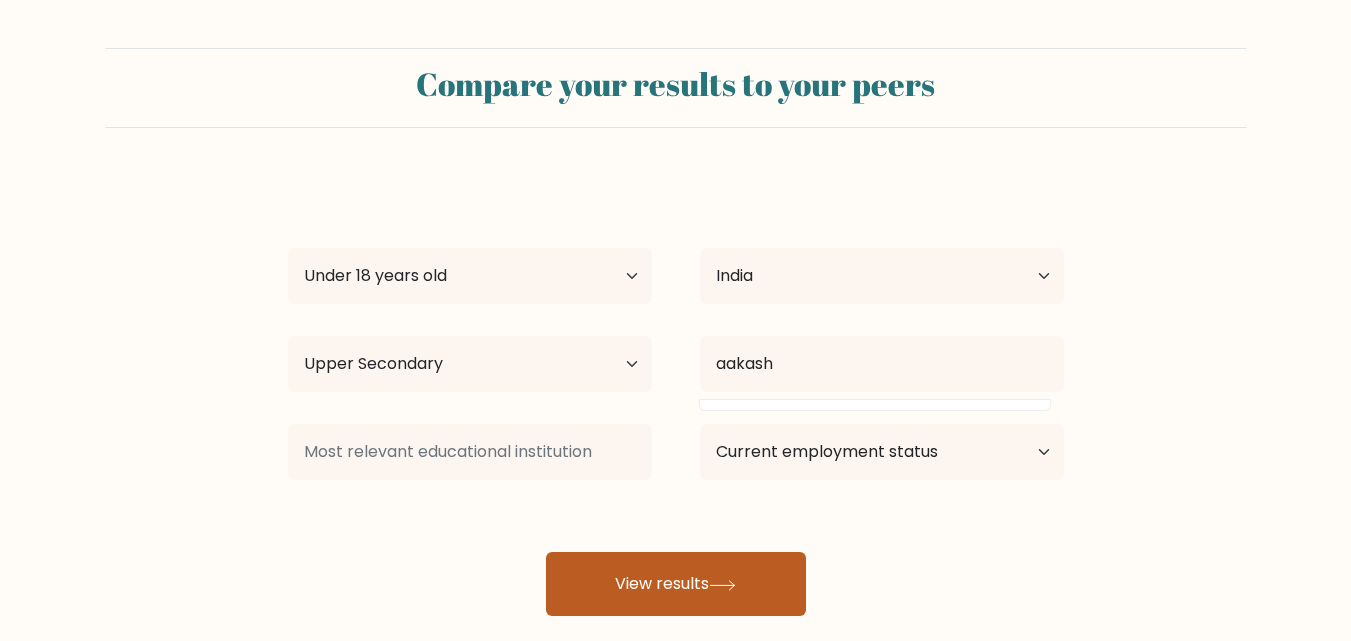 click on "View results" at bounding box center [676, 584] 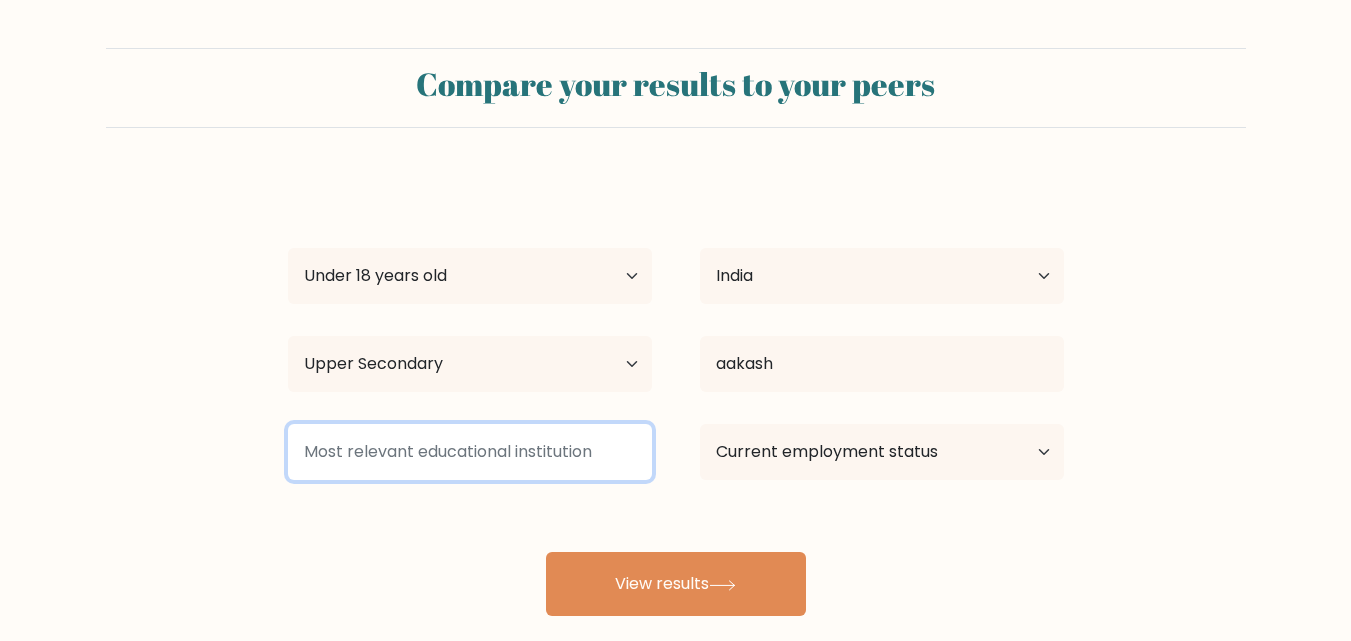 click at bounding box center (470, 452) 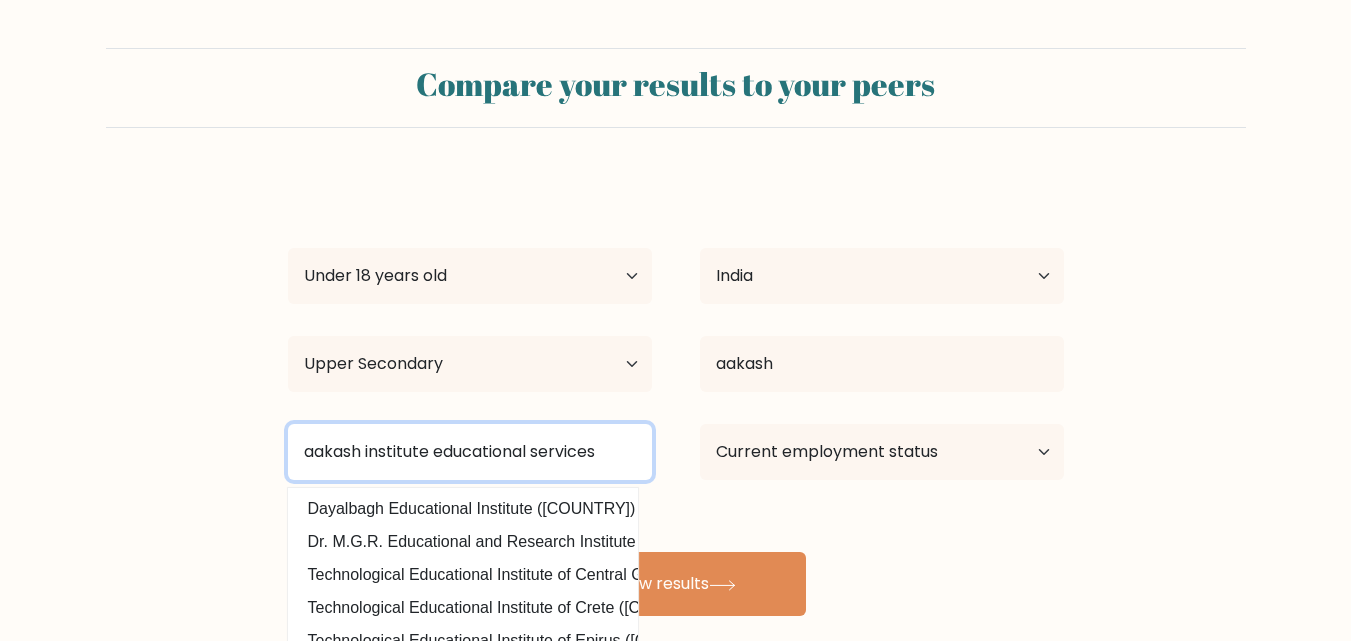 type on "aakash institute educational services" 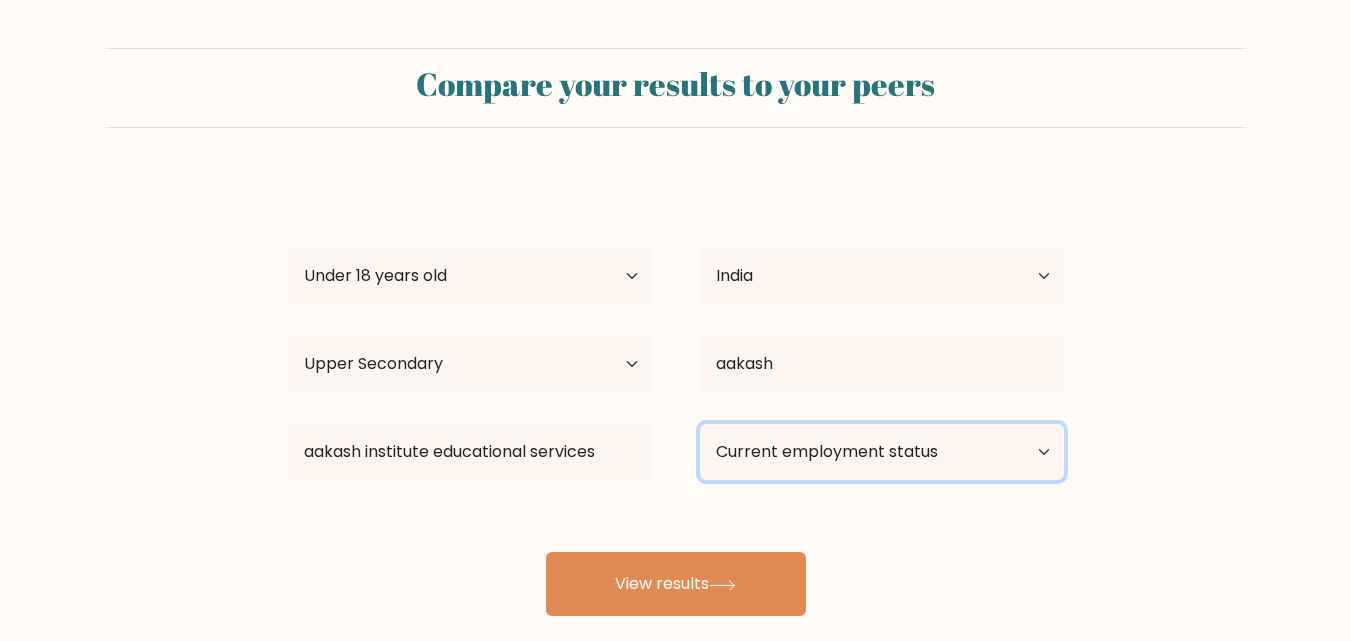 click on "Current employment status
Employed
Student
Retired
Other / prefer not to answer" at bounding box center [882, 452] 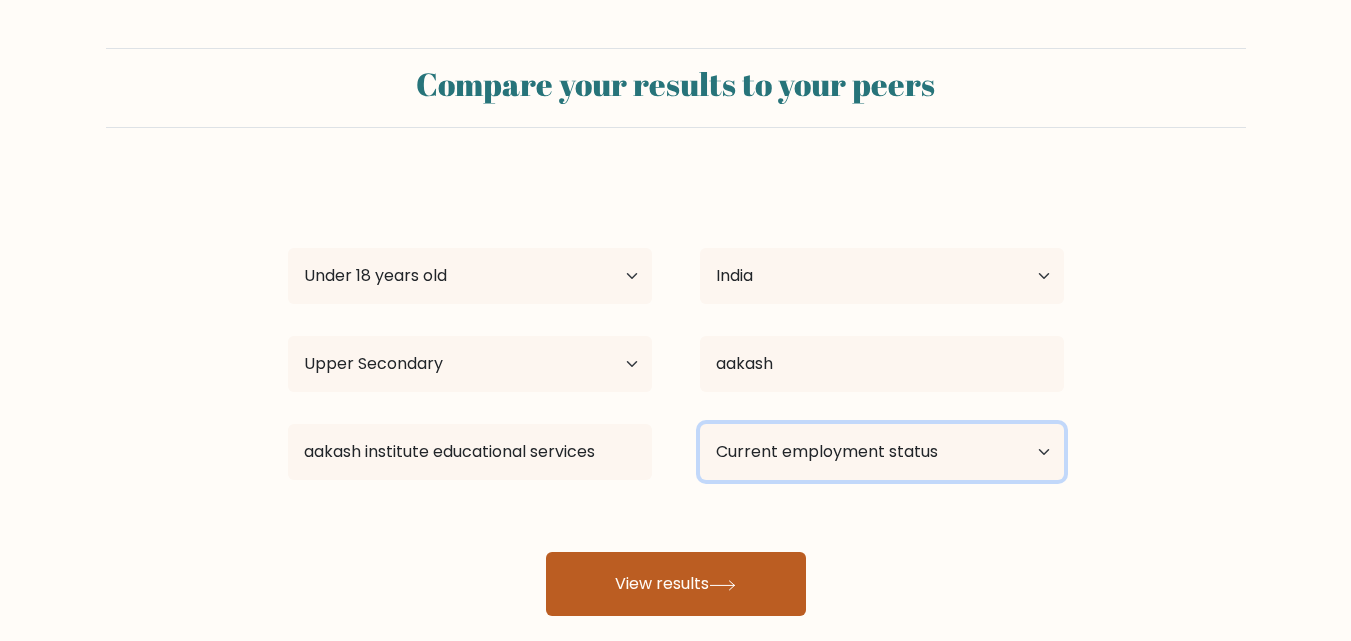select on "student" 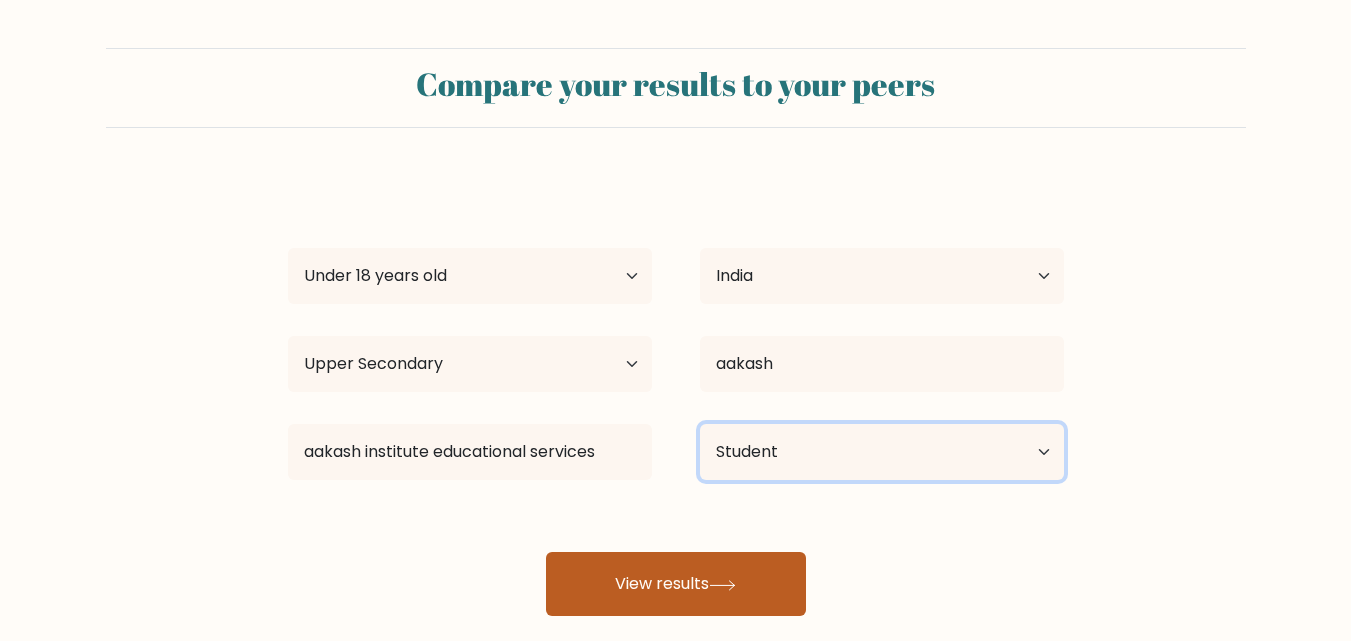 click on "Current employment status
Employed
Student
Retired
Other / prefer not to answer" at bounding box center (882, 452) 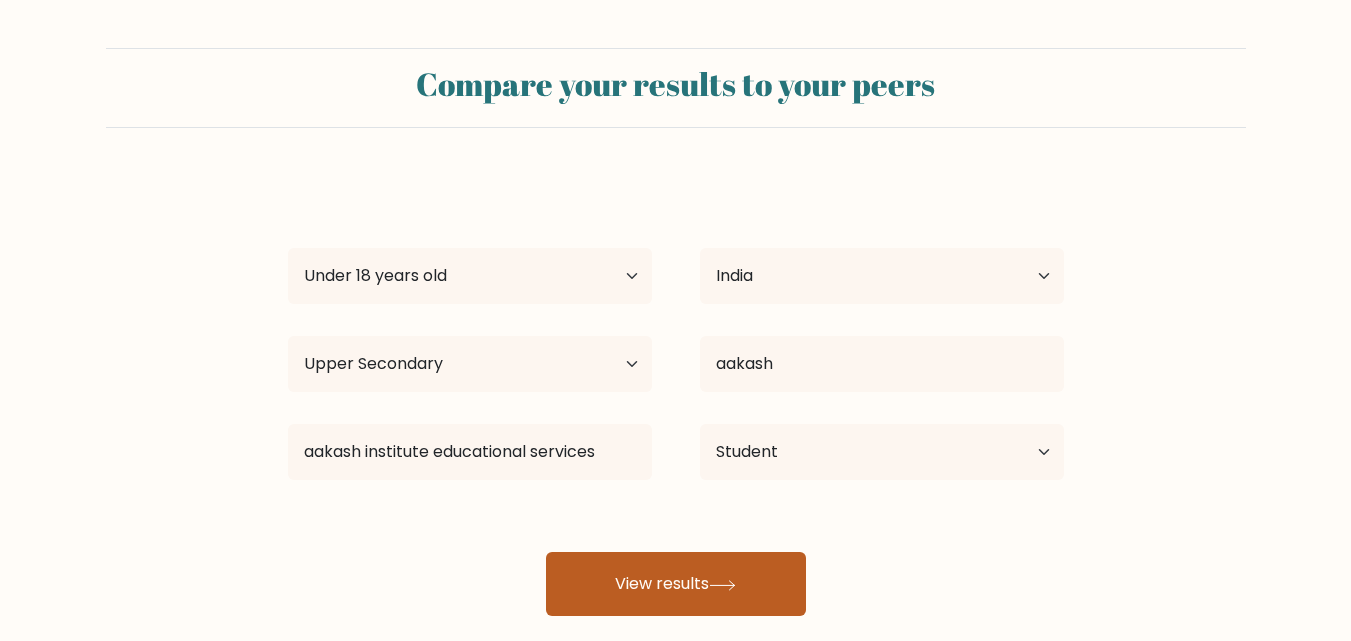 click on "View results" at bounding box center (676, 584) 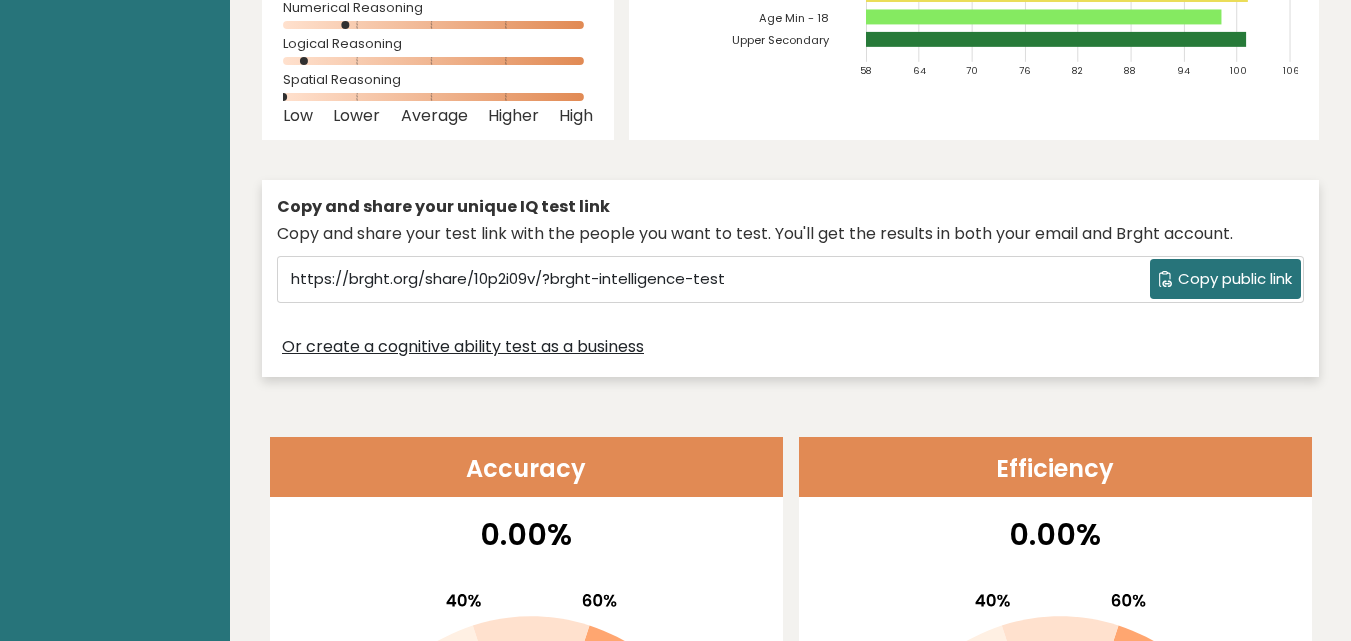 scroll, scrollTop: 0, scrollLeft: 0, axis: both 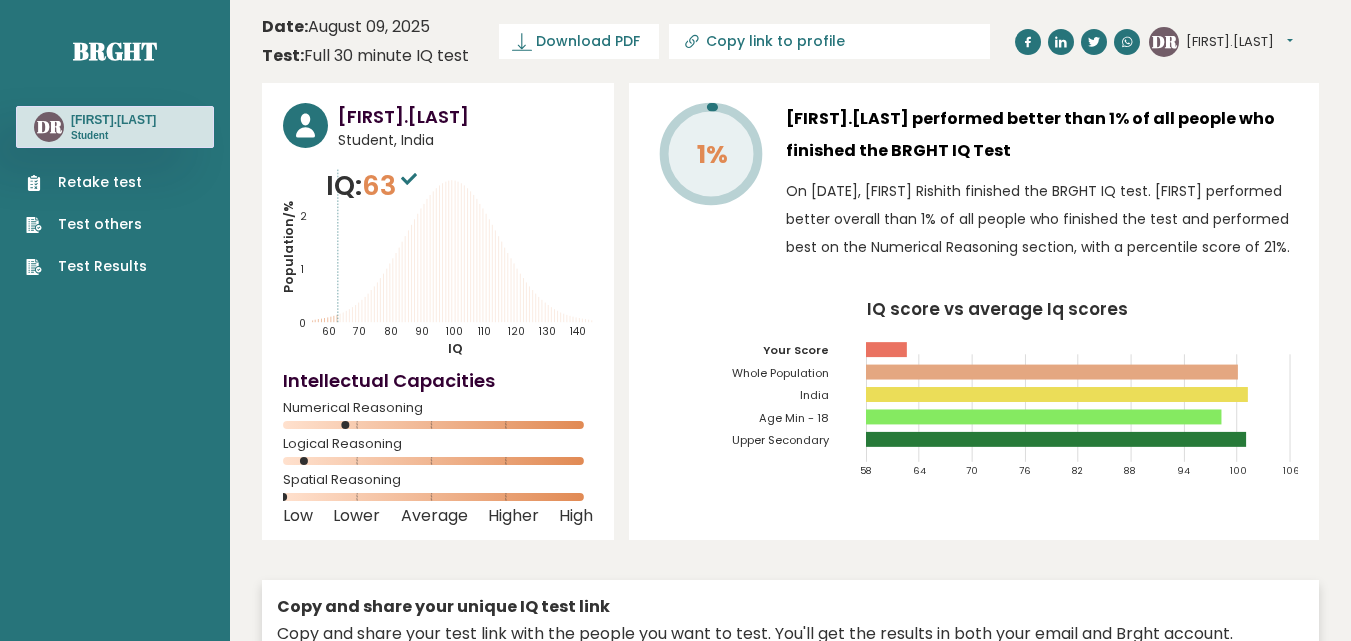 click on "Test Results" at bounding box center [86, 266] 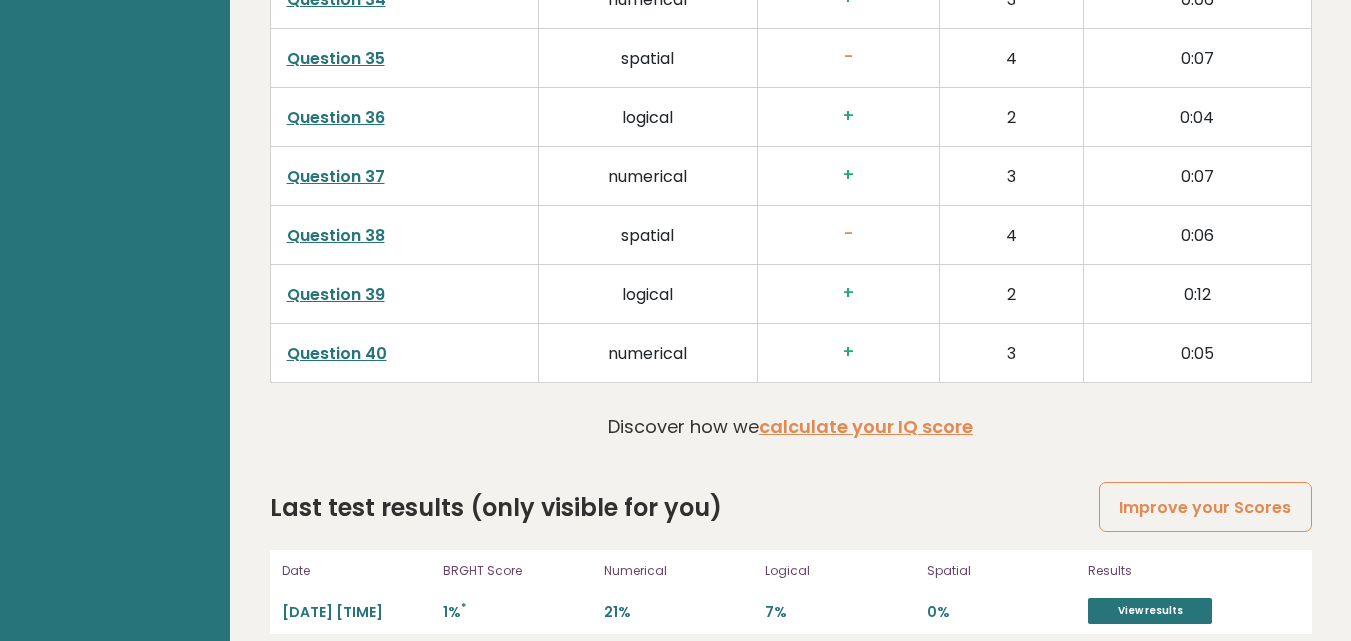 scroll, scrollTop: 5148, scrollLeft: 0, axis: vertical 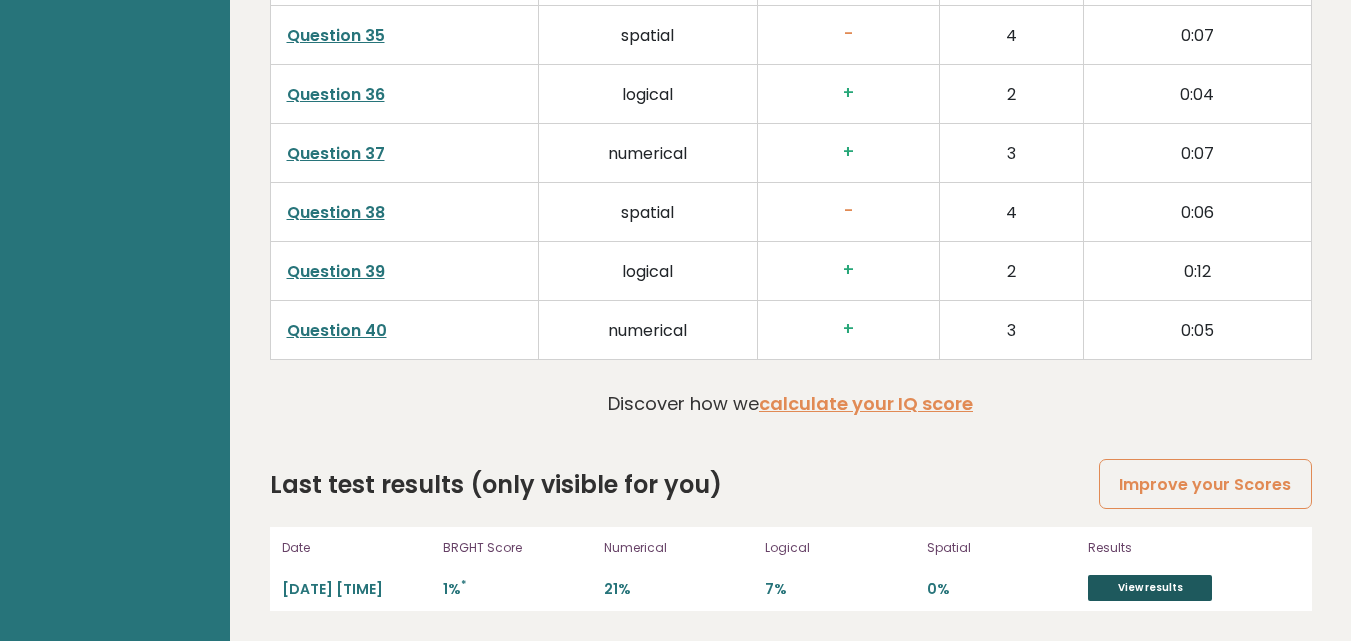 click on "View results" at bounding box center (1150, 588) 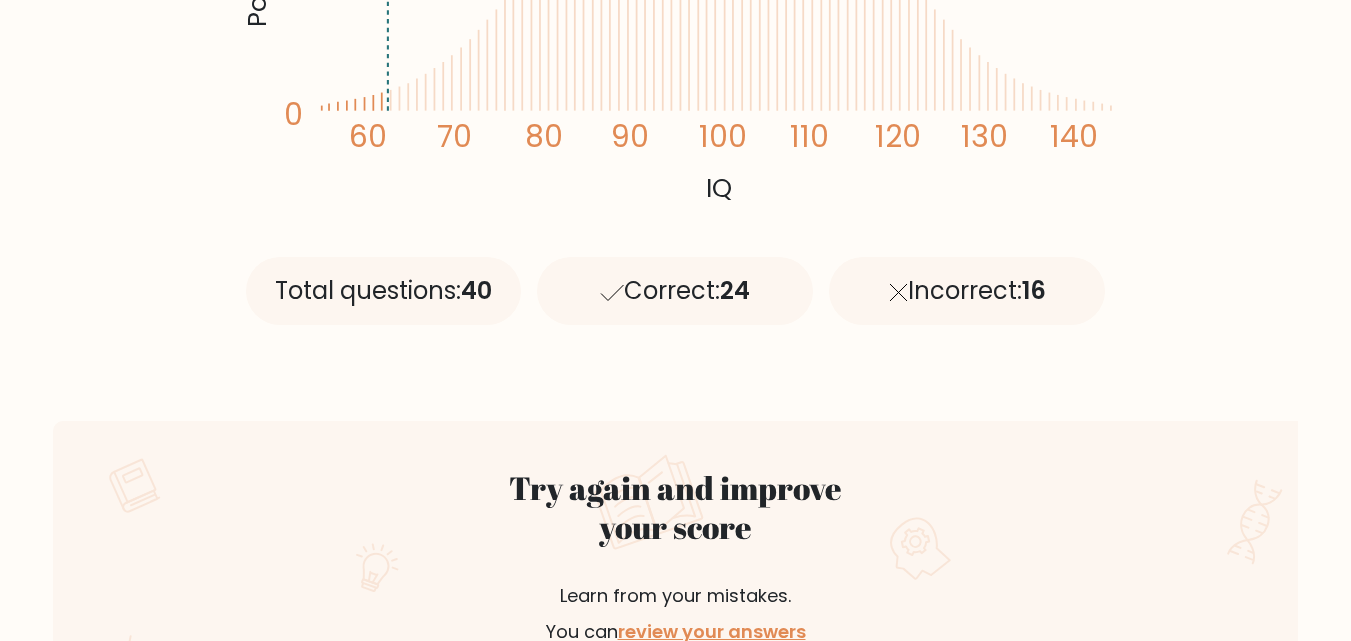 scroll, scrollTop: 800, scrollLeft: 0, axis: vertical 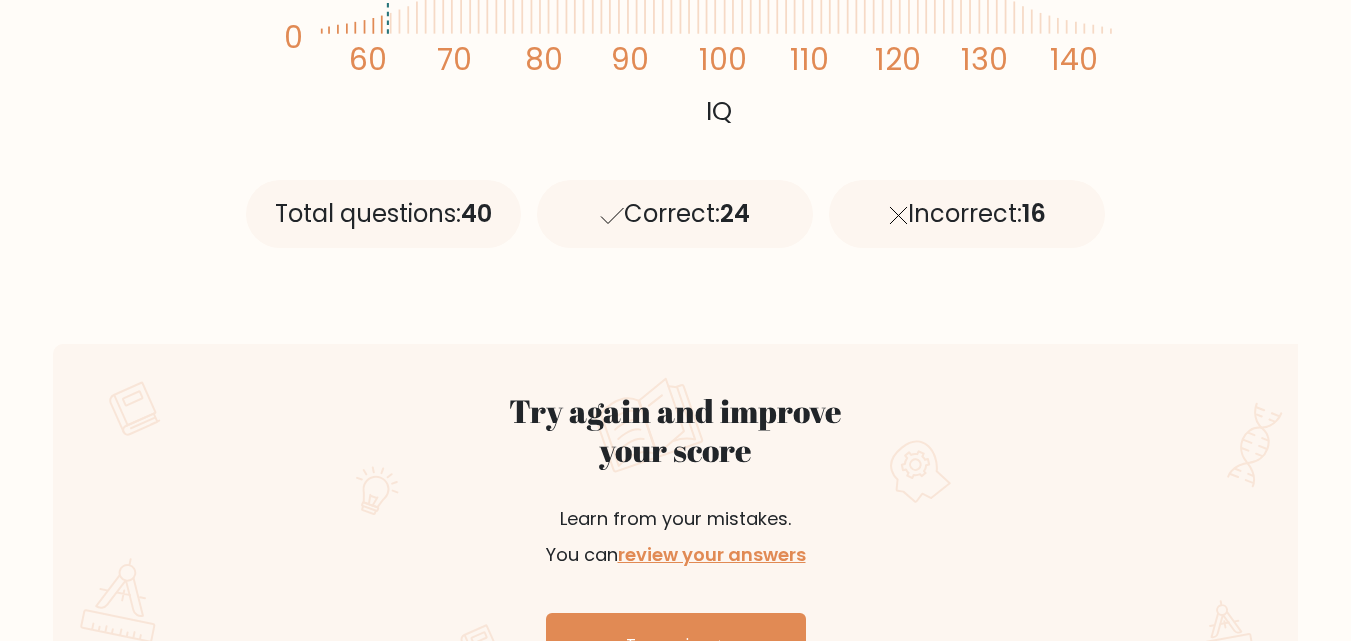 drag, startPoint x: 609, startPoint y: 233, endPoint x: 609, endPoint y: 345, distance: 112 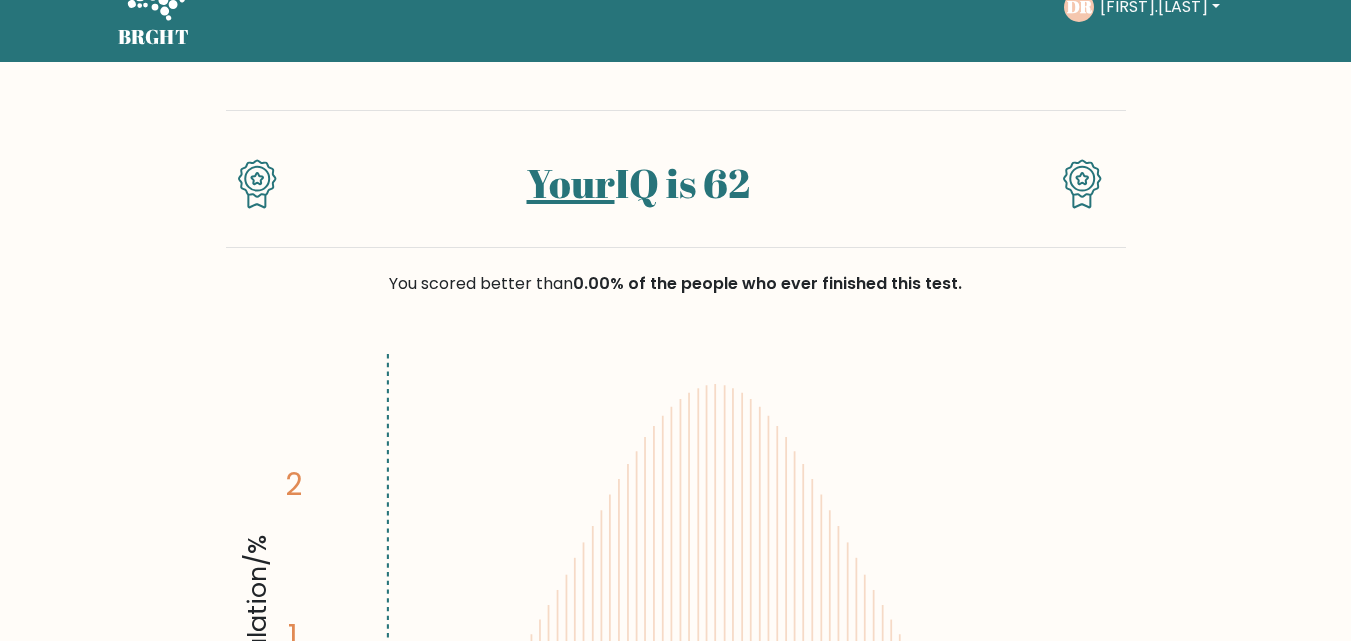scroll, scrollTop: 0, scrollLeft: 0, axis: both 